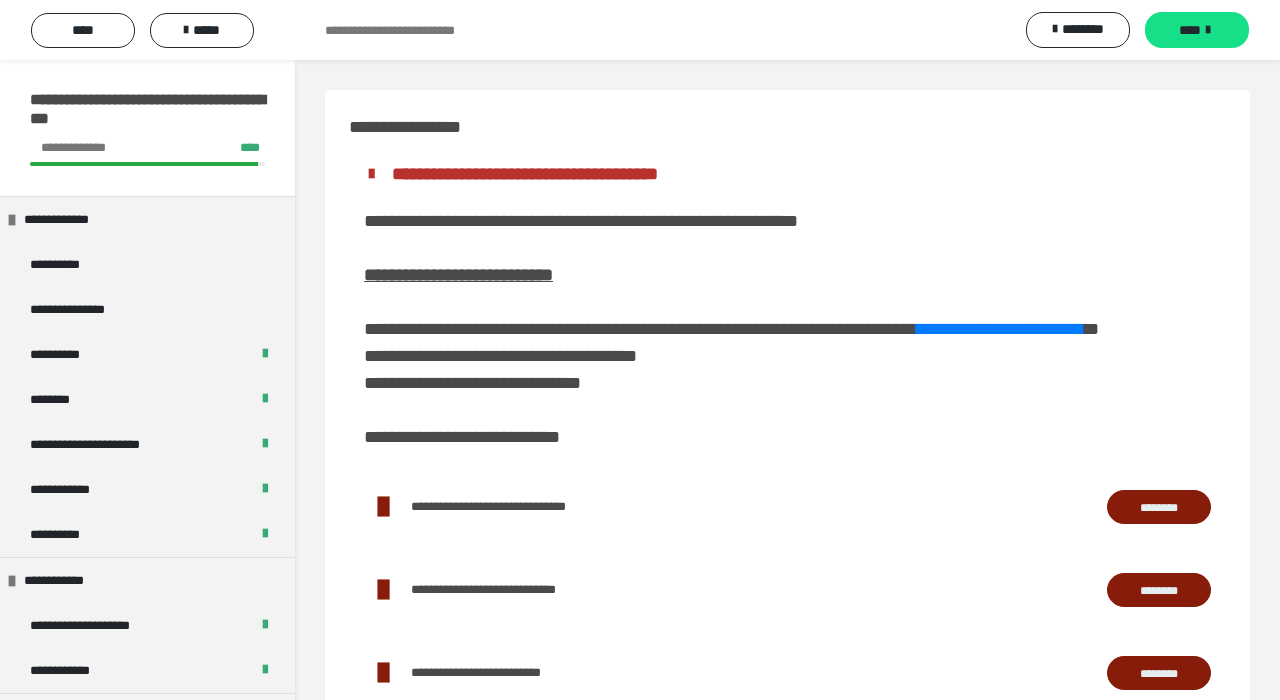 scroll, scrollTop: 0, scrollLeft: 0, axis: both 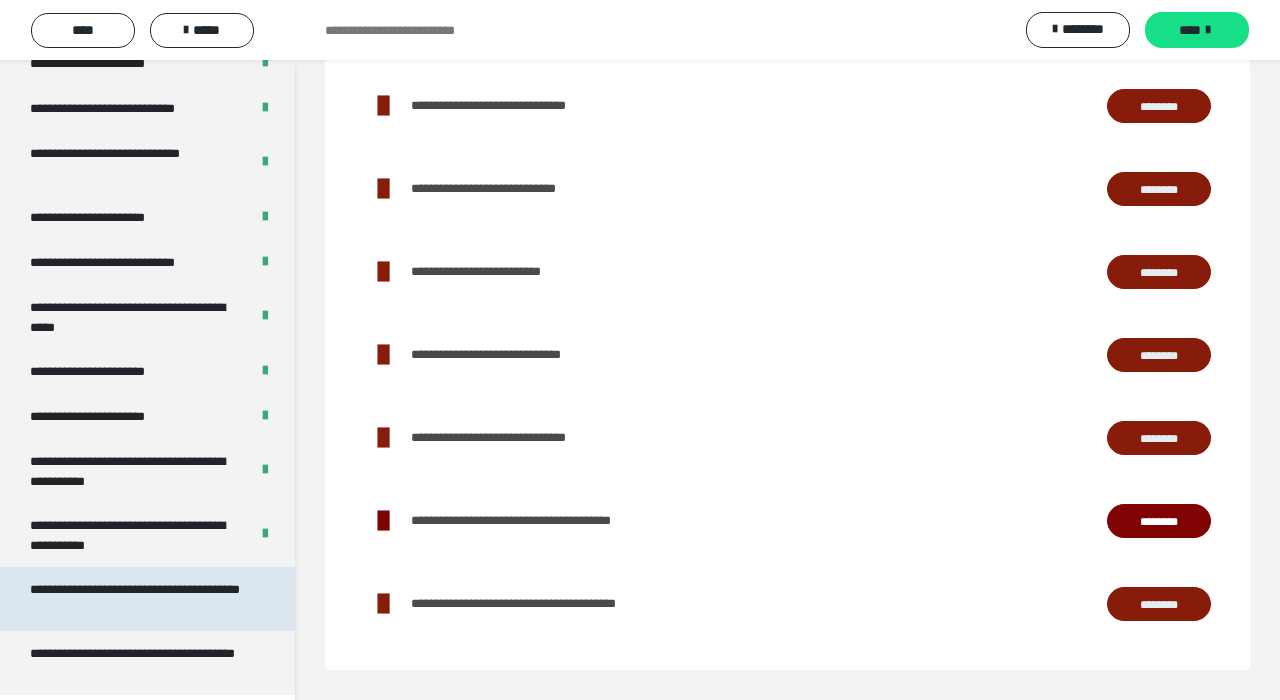 click on "**********" at bounding box center [139, 599] 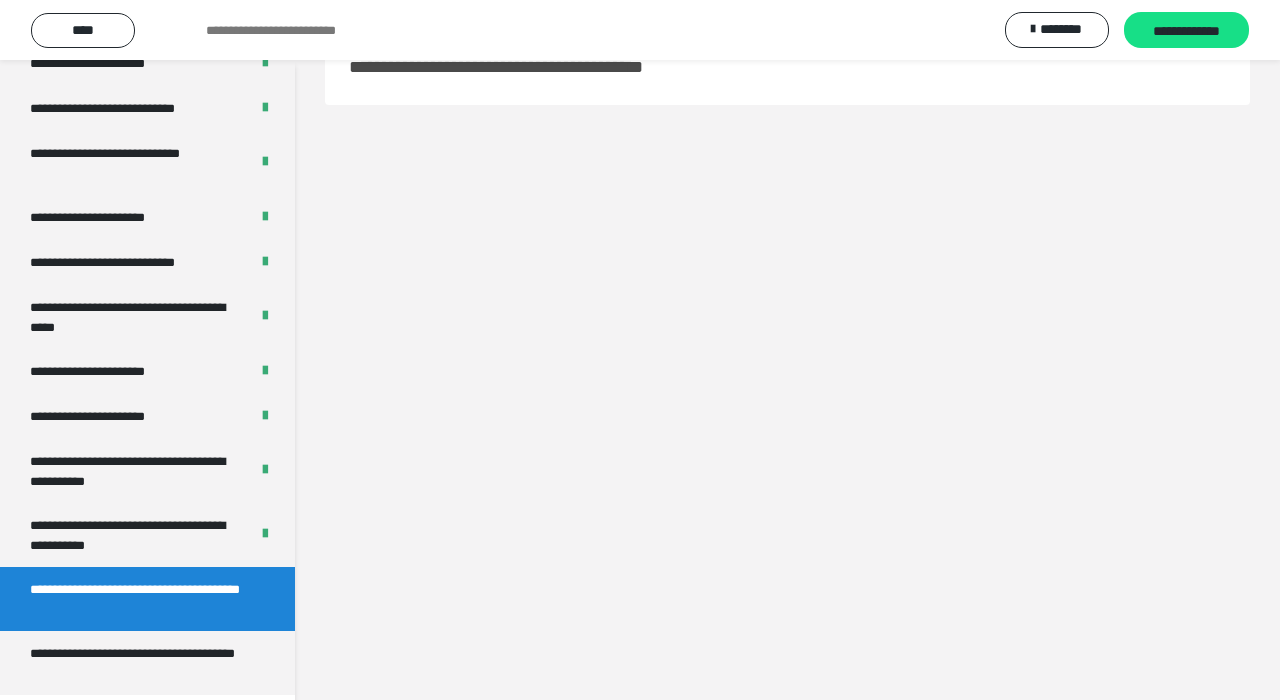 scroll, scrollTop: 60, scrollLeft: 0, axis: vertical 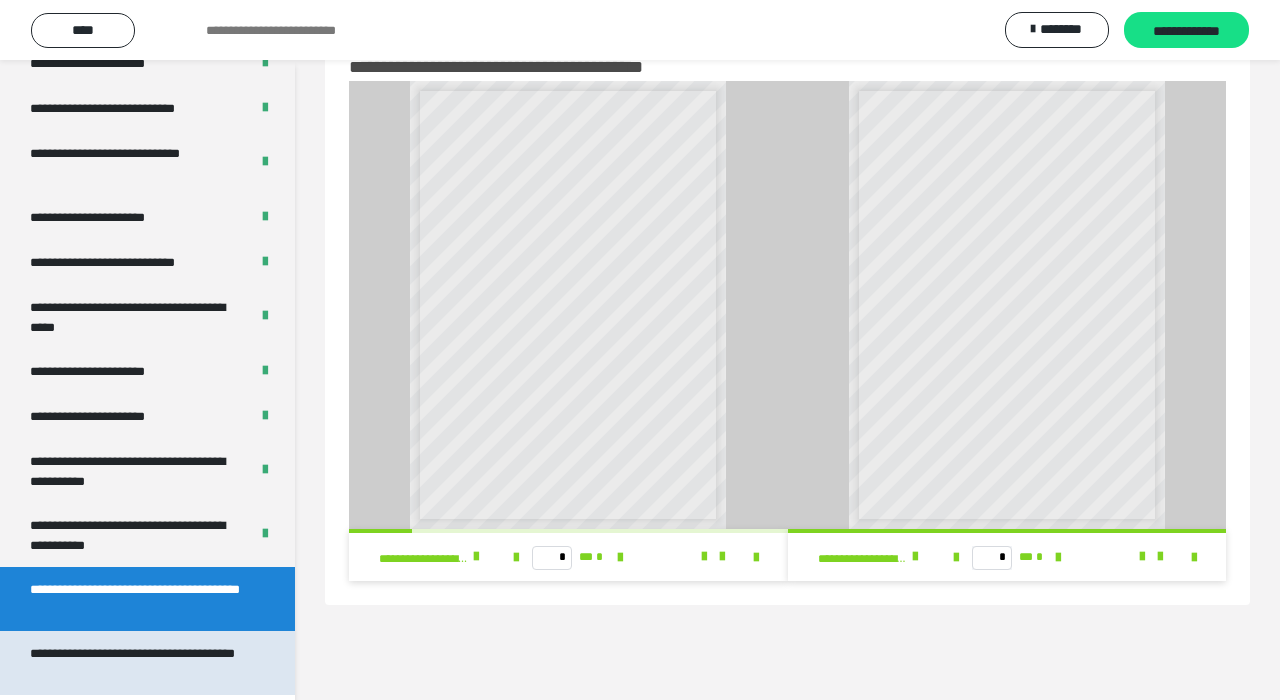 click on "**********" at bounding box center (139, 663) 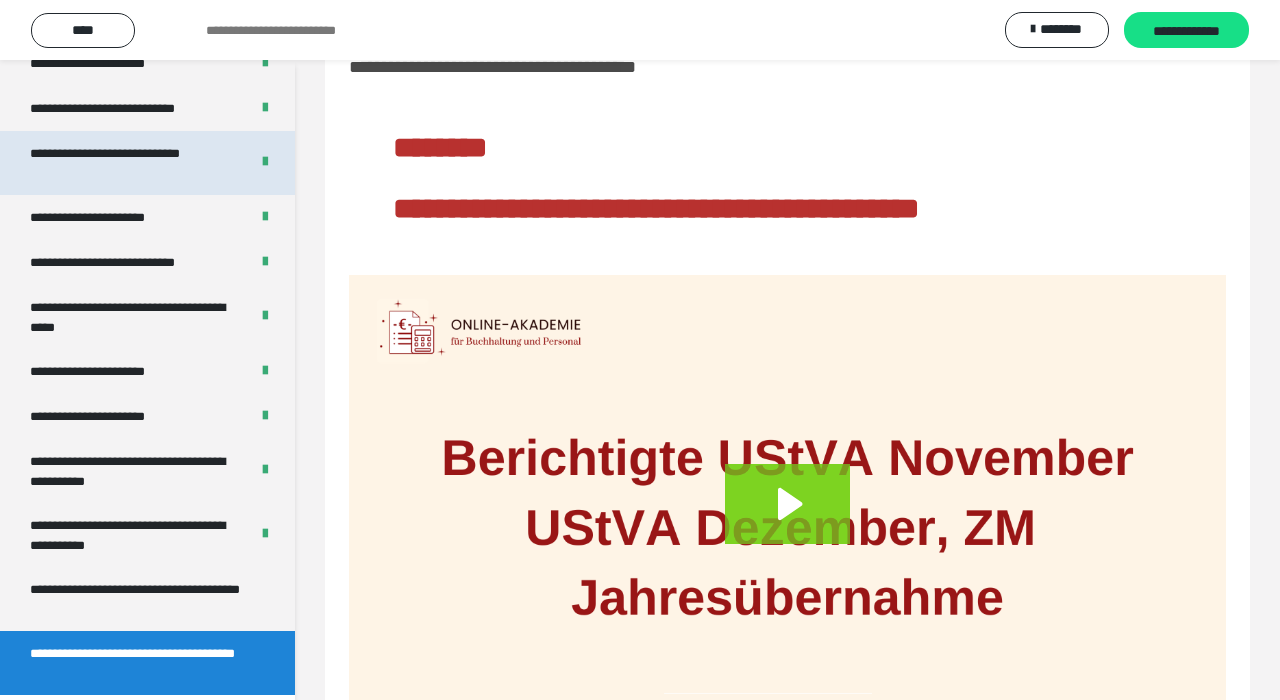 click on "**********" at bounding box center (131, 163) 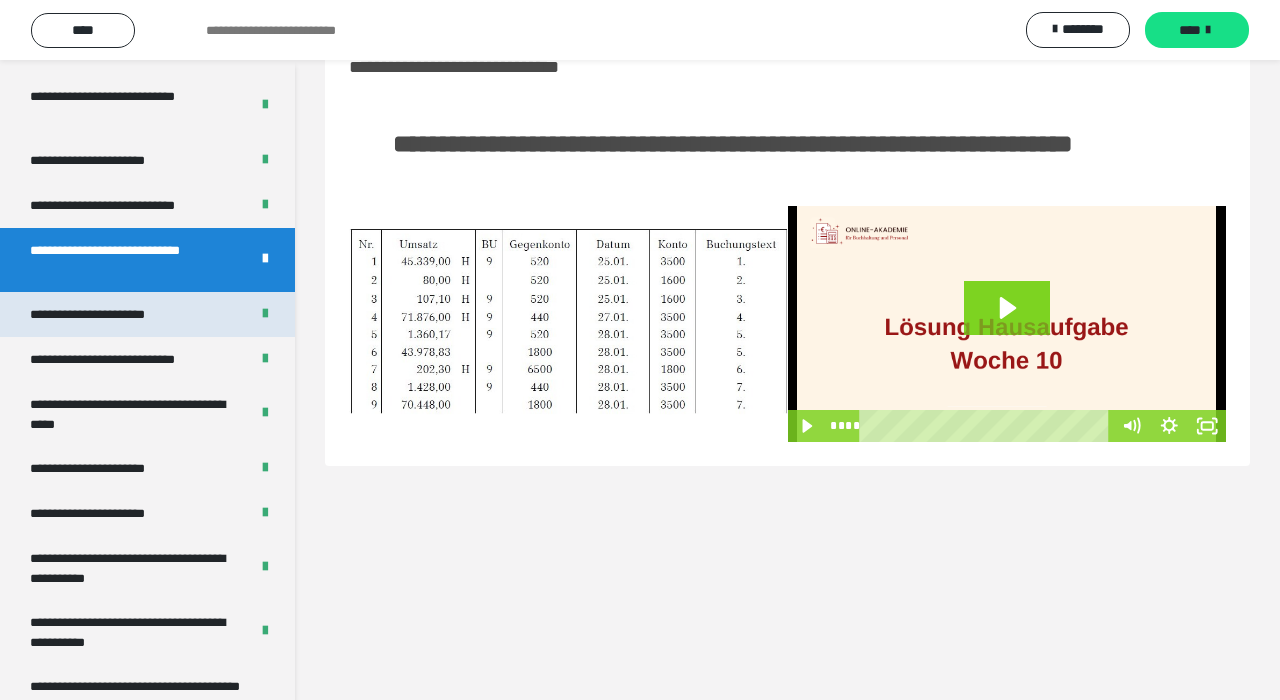 scroll, scrollTop: 3641, scrollLeft: 0, axis: vertical 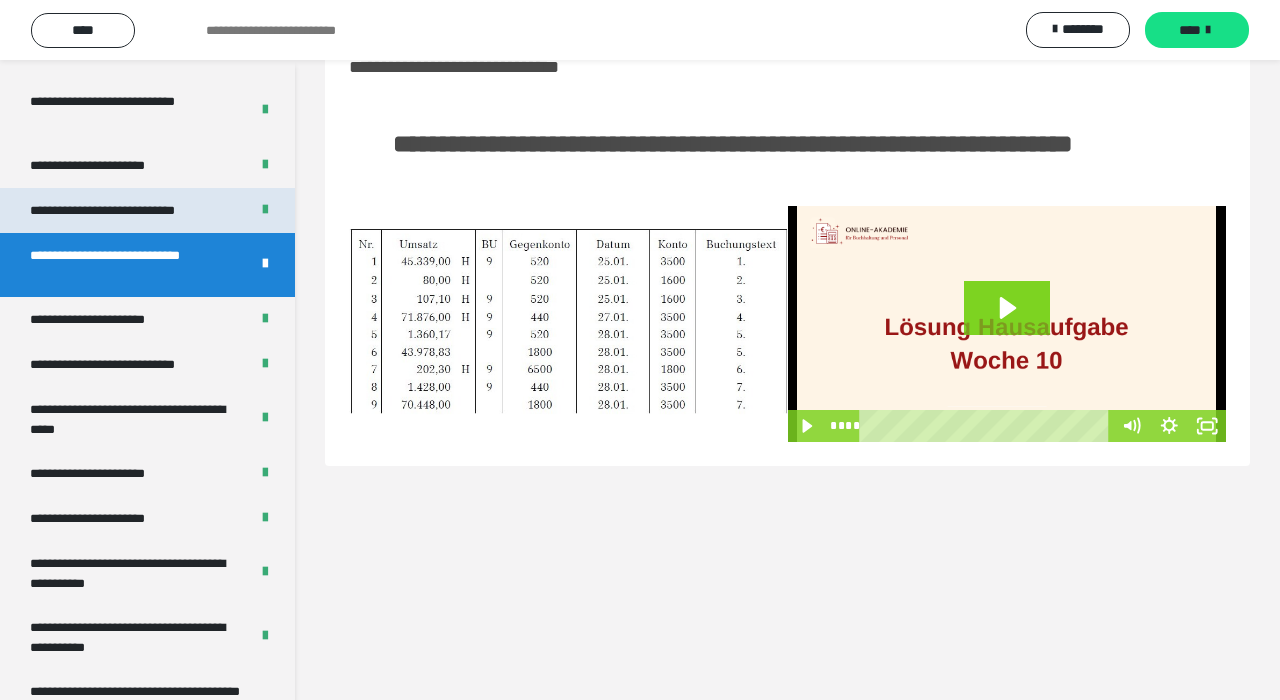 click on "**********" at bounding box center (131, 210) 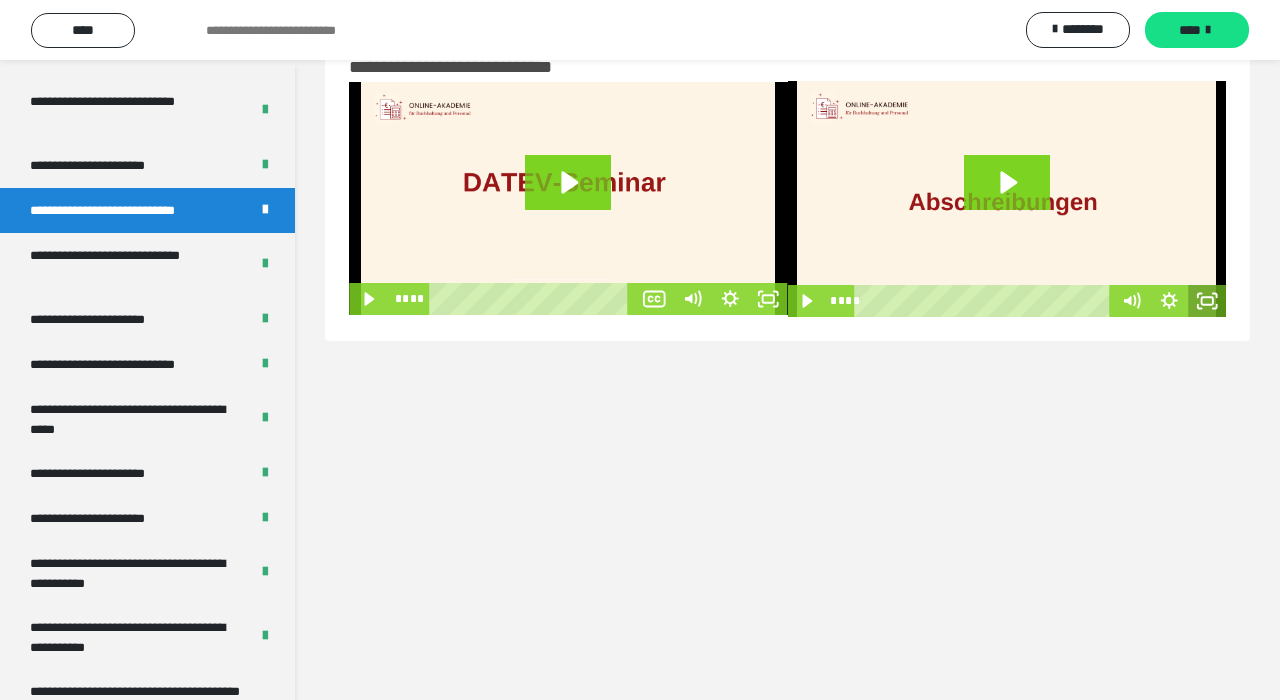 click 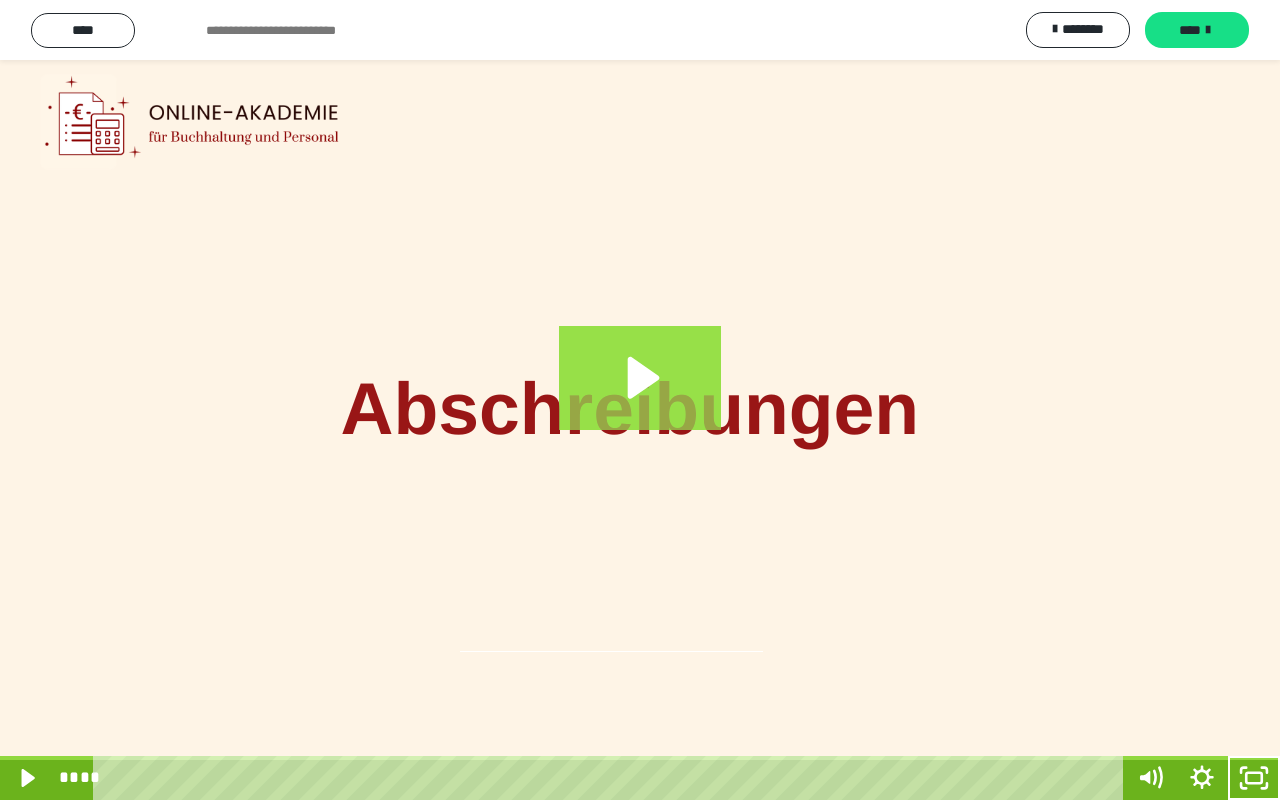 click 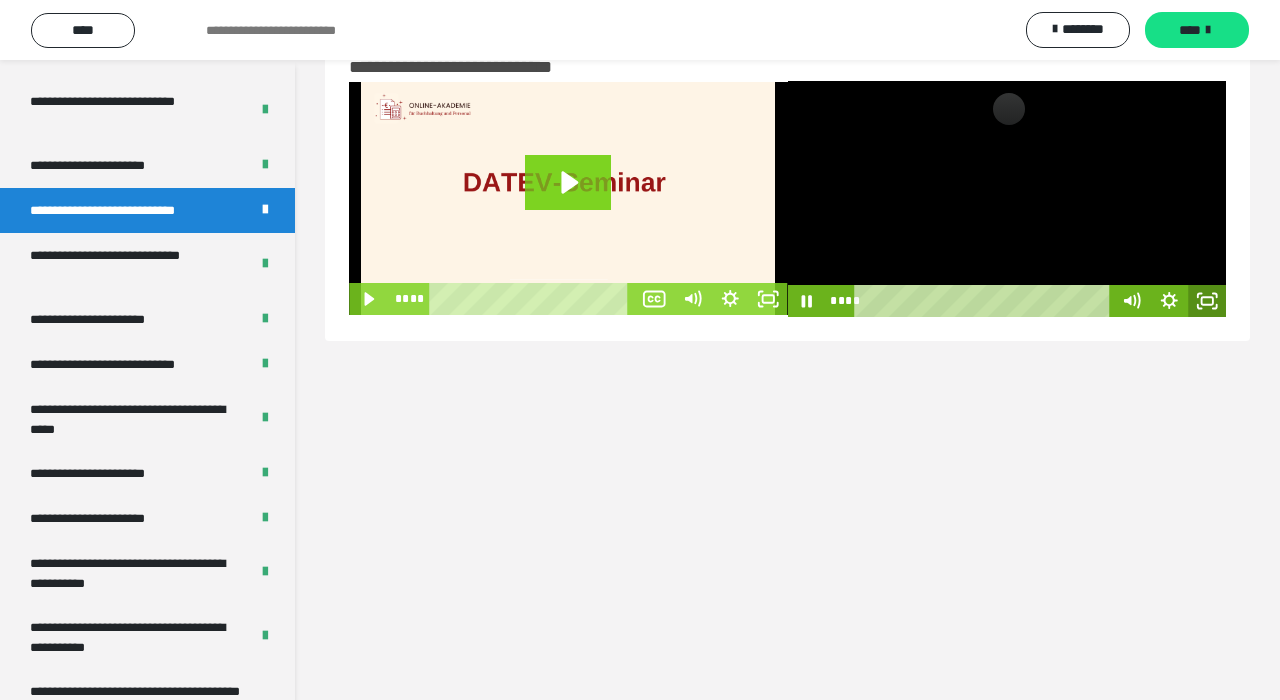 click 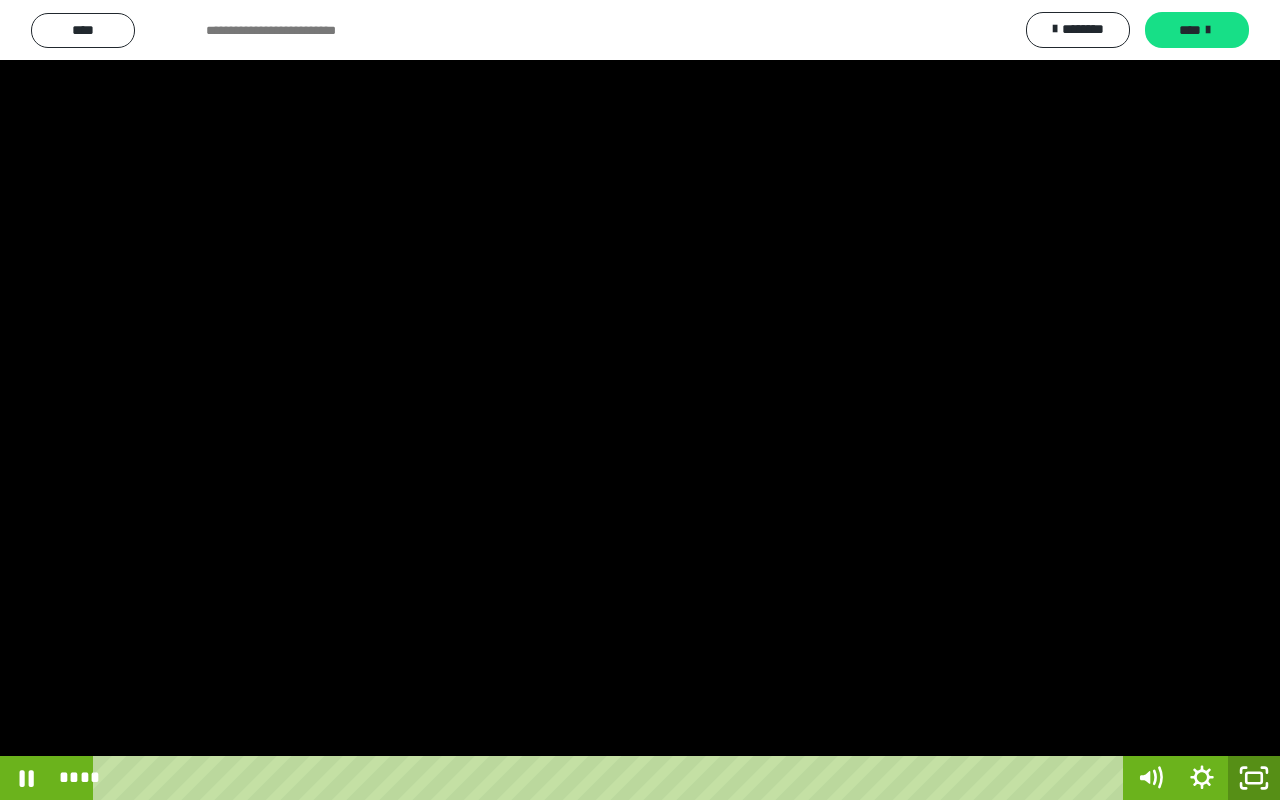 click 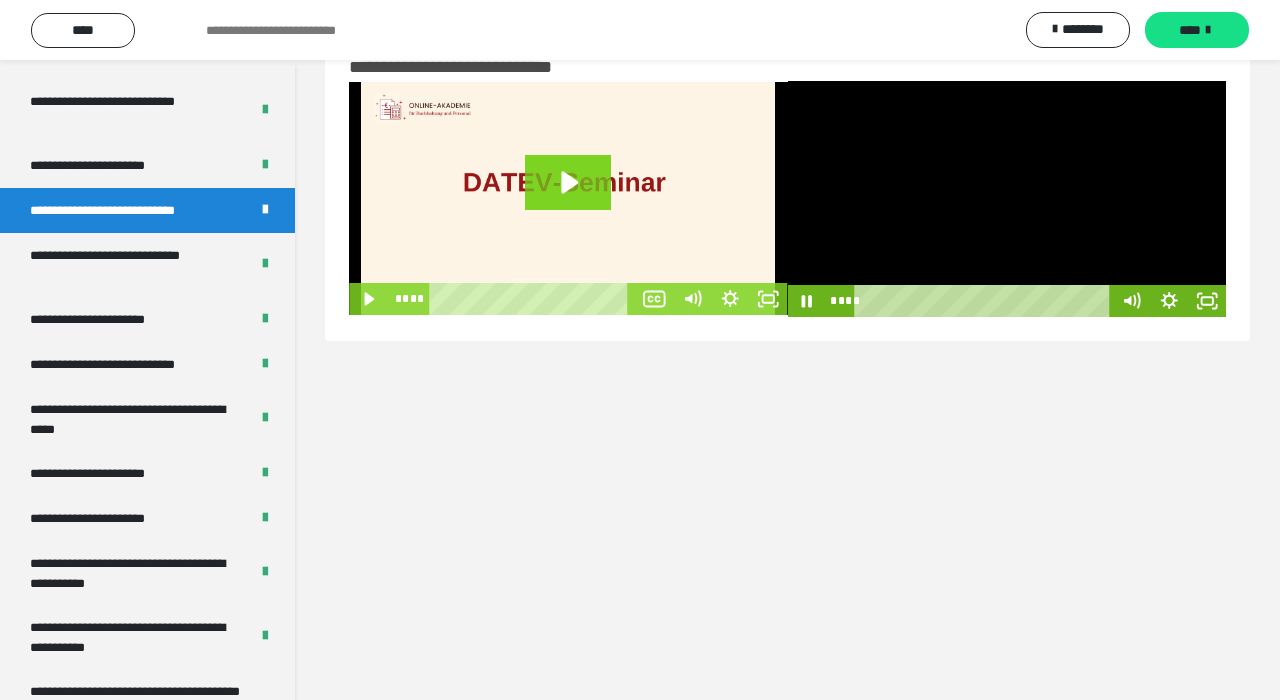 click at bounding box center (1007, 199) 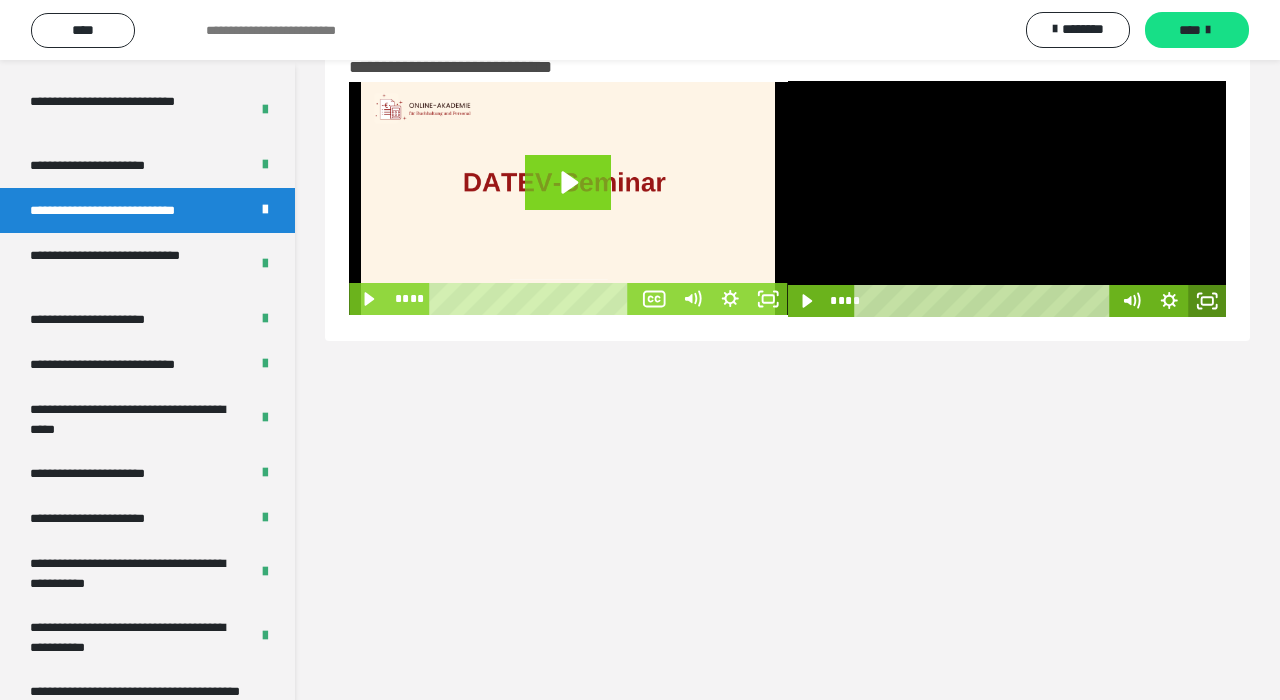 click 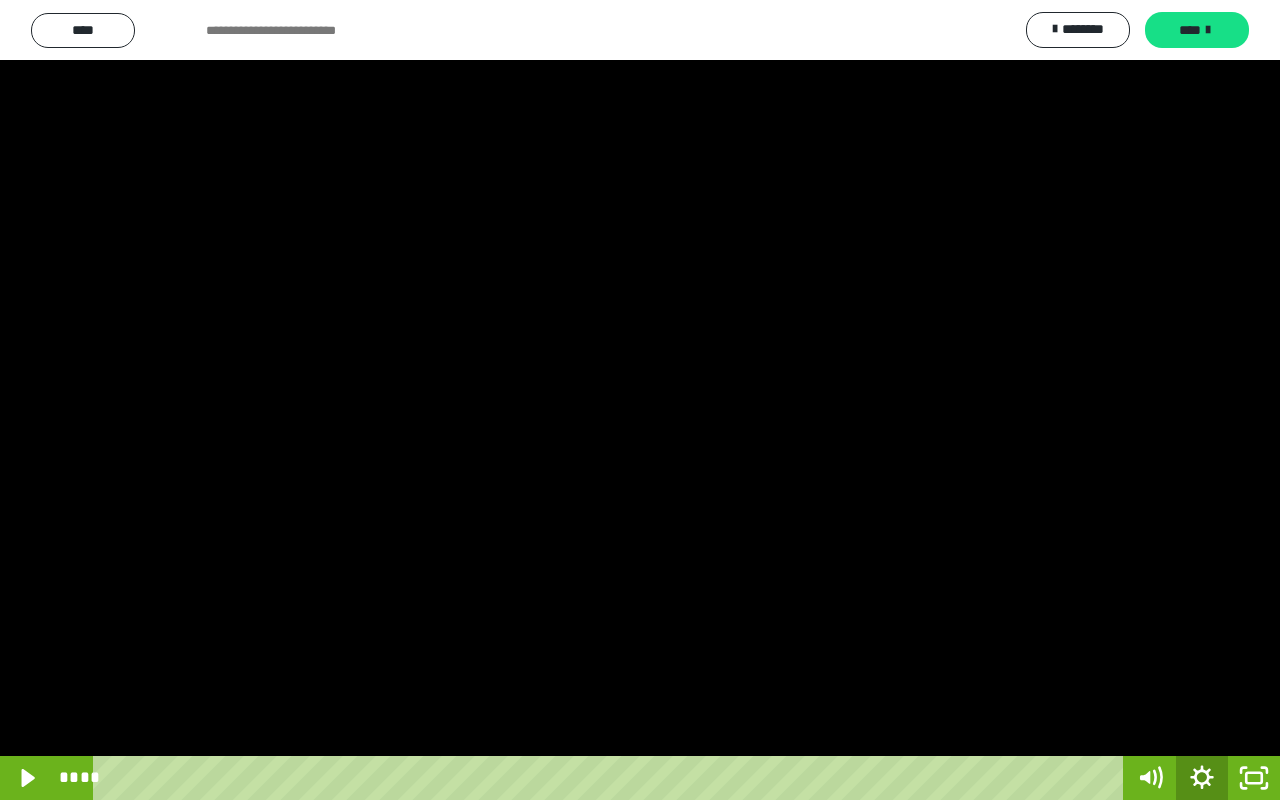 click 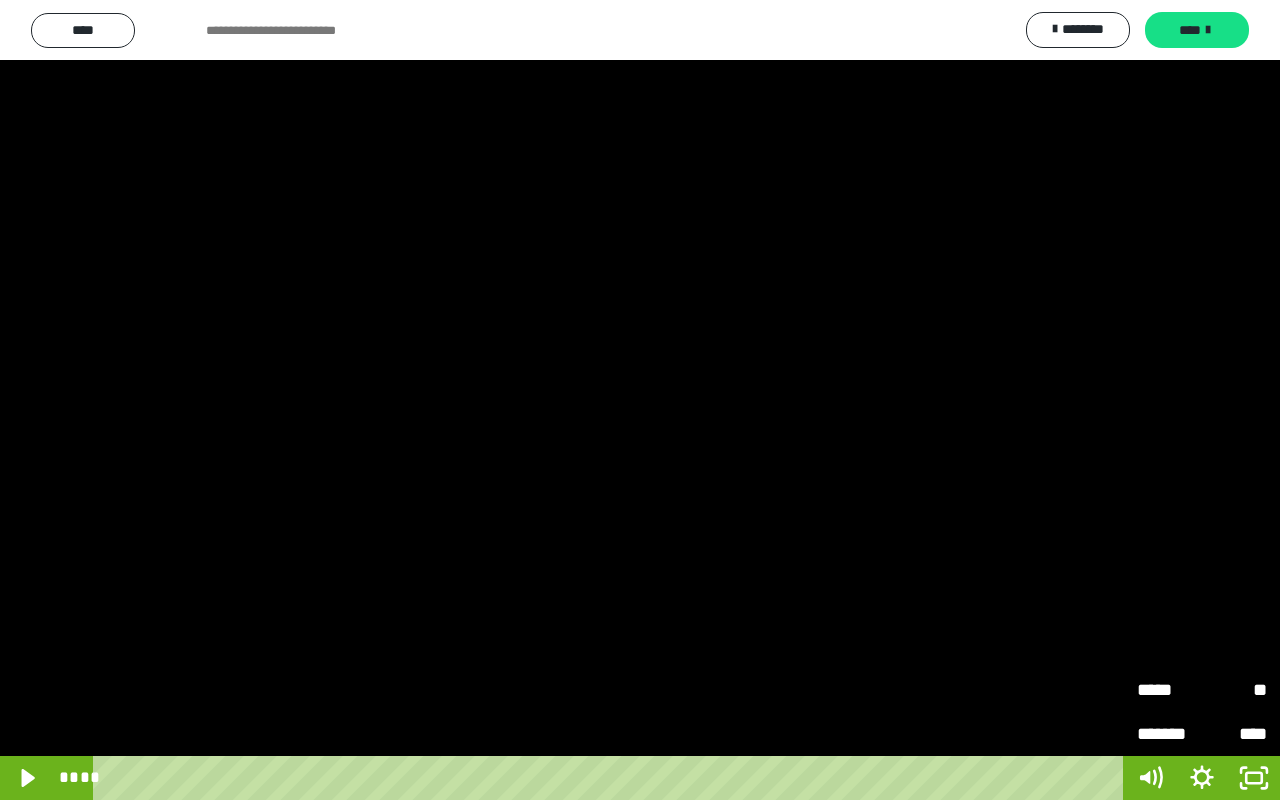 click on "**" at bounding box center (1234, 690) 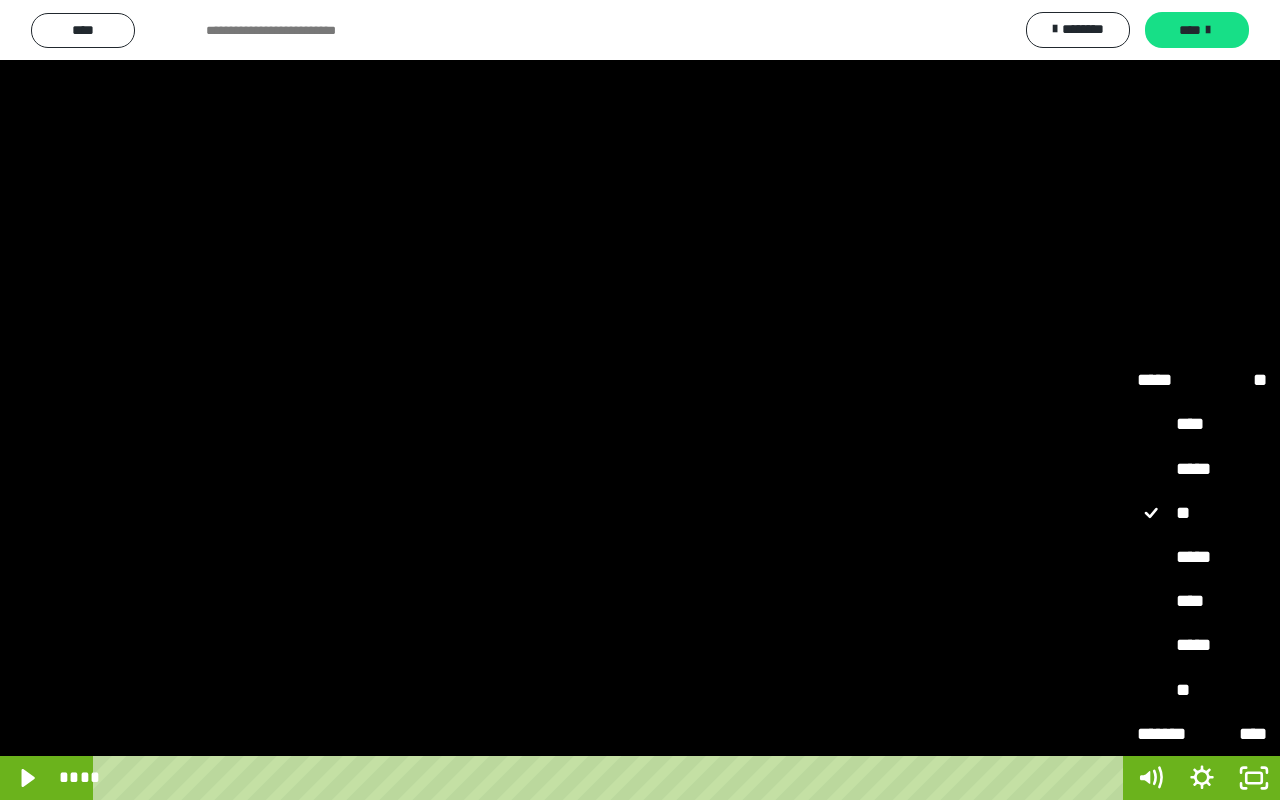 click on "*****" at bounding box center [1202, 558] 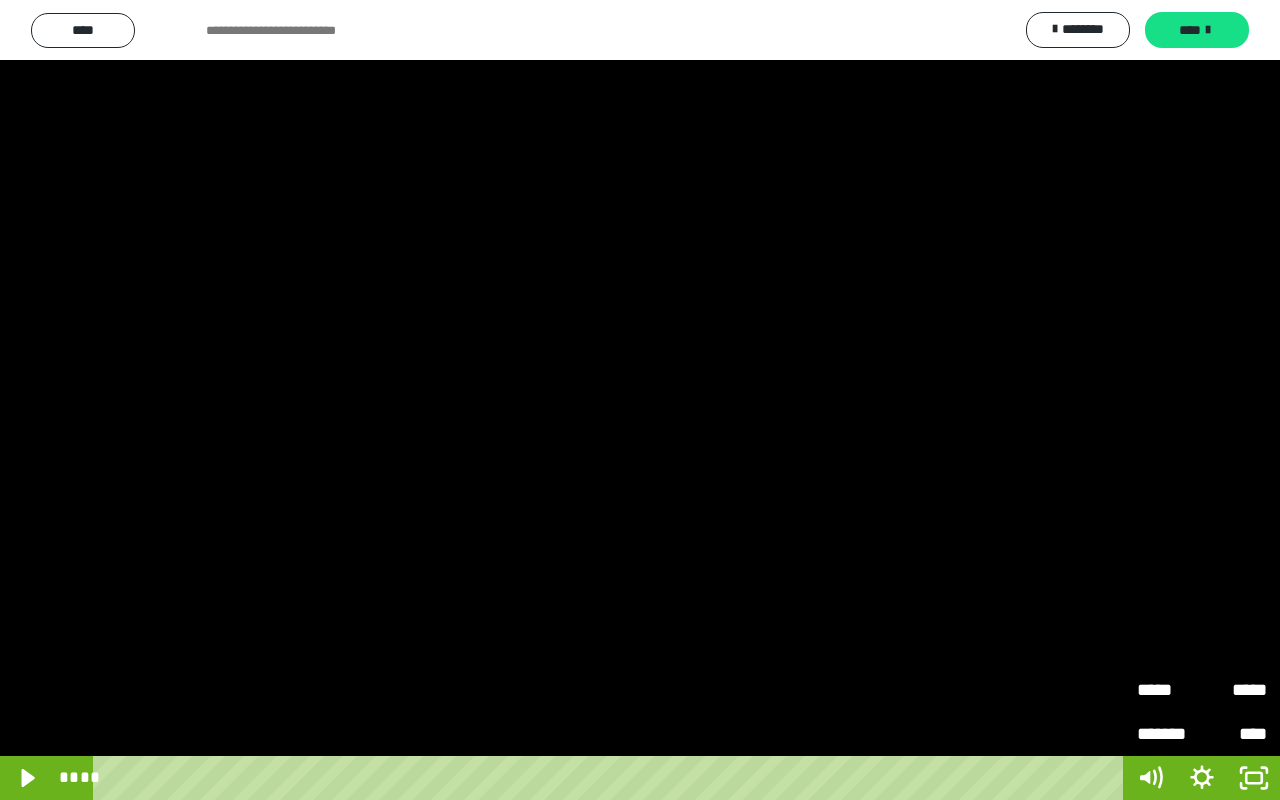 click on "*****" at bounding box center [1169, 690] 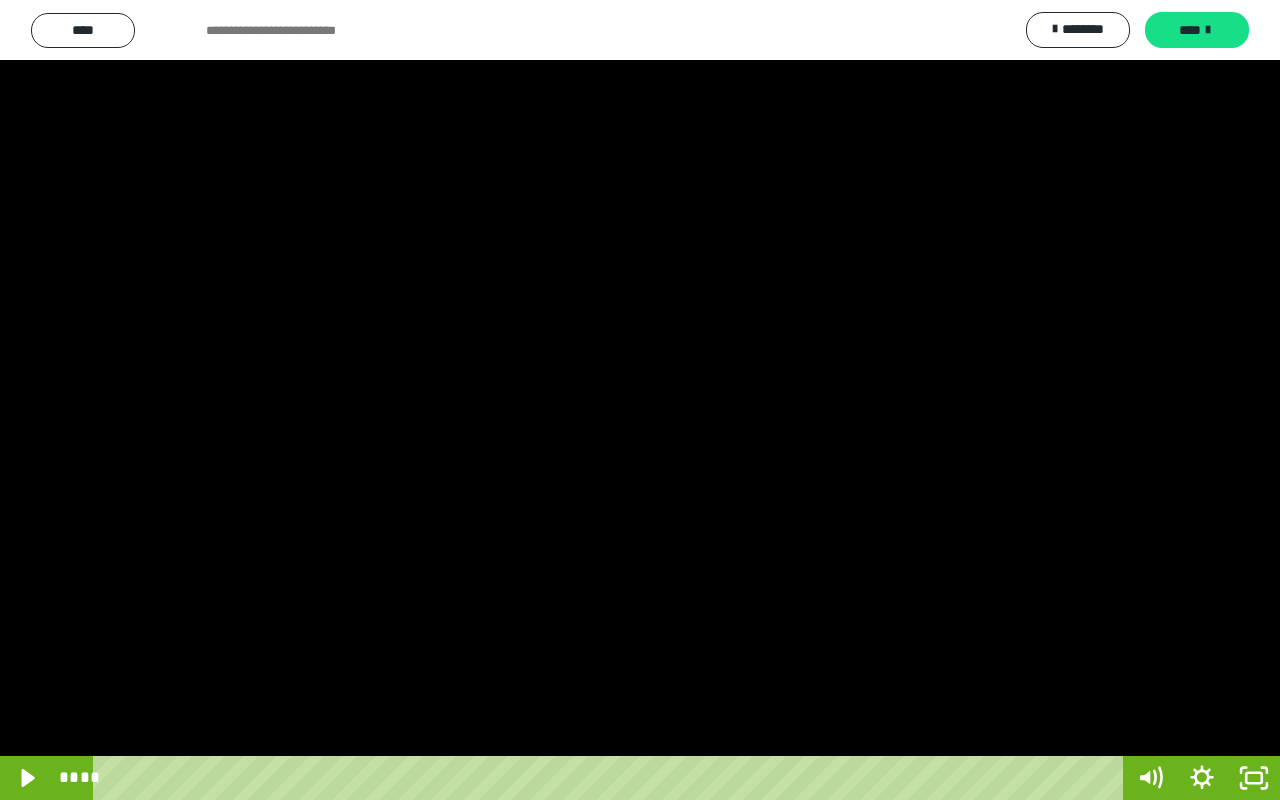 click at bounding box center (640, 400) 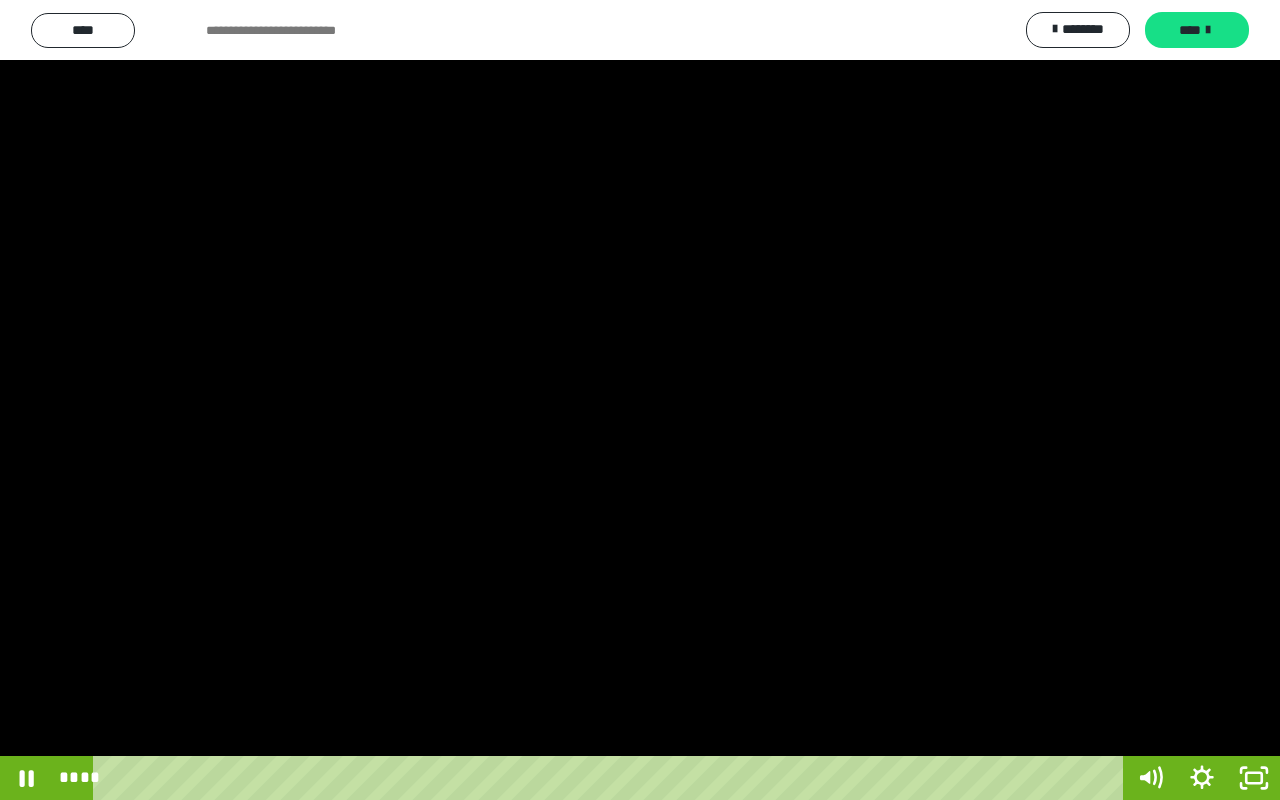 click at bounding box center (640, 400) 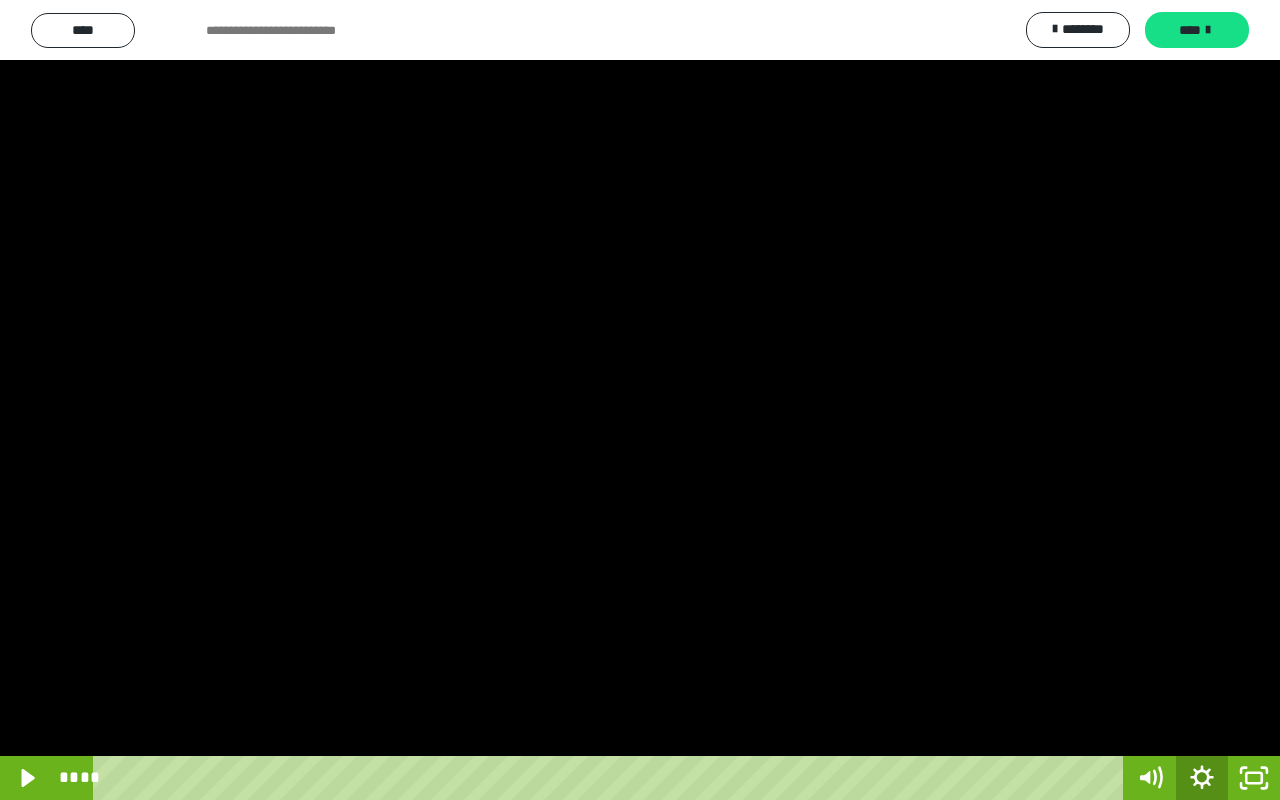 click 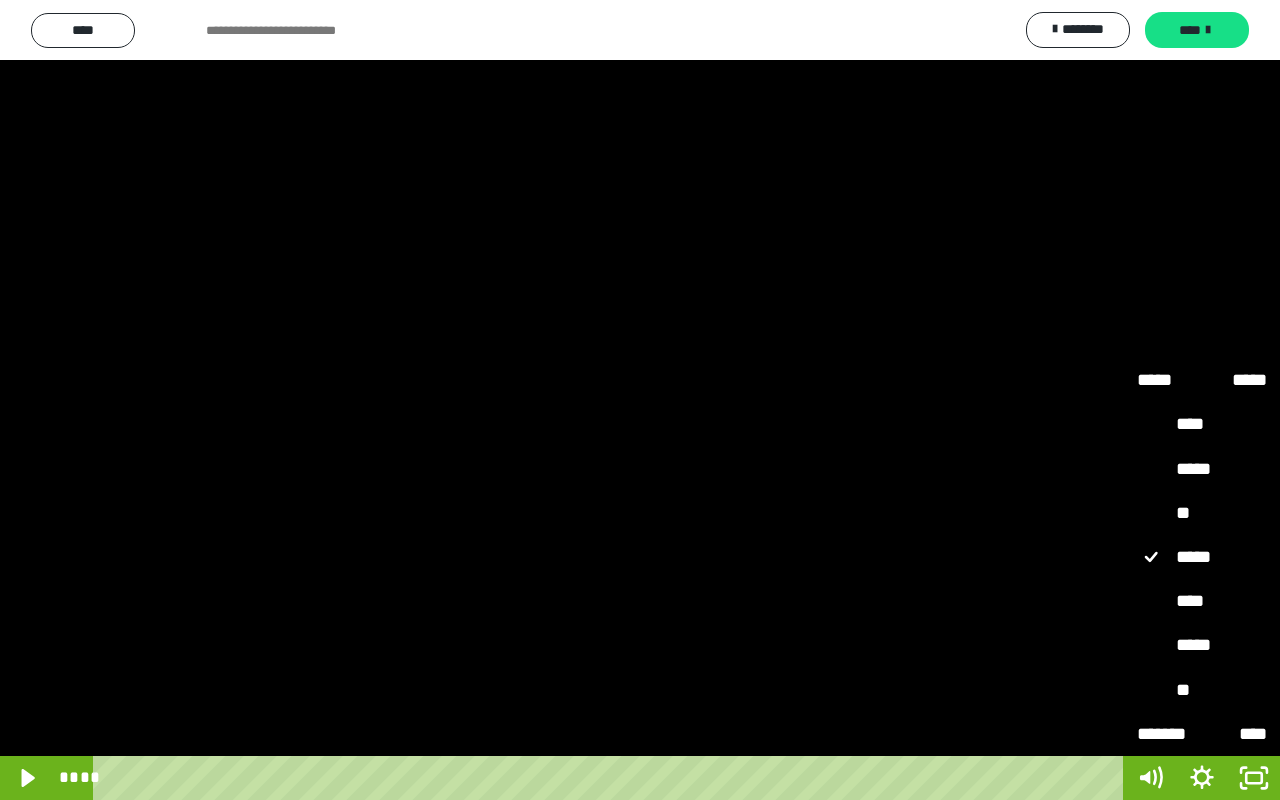 click on "*****" at bounding box center (1202, 470) 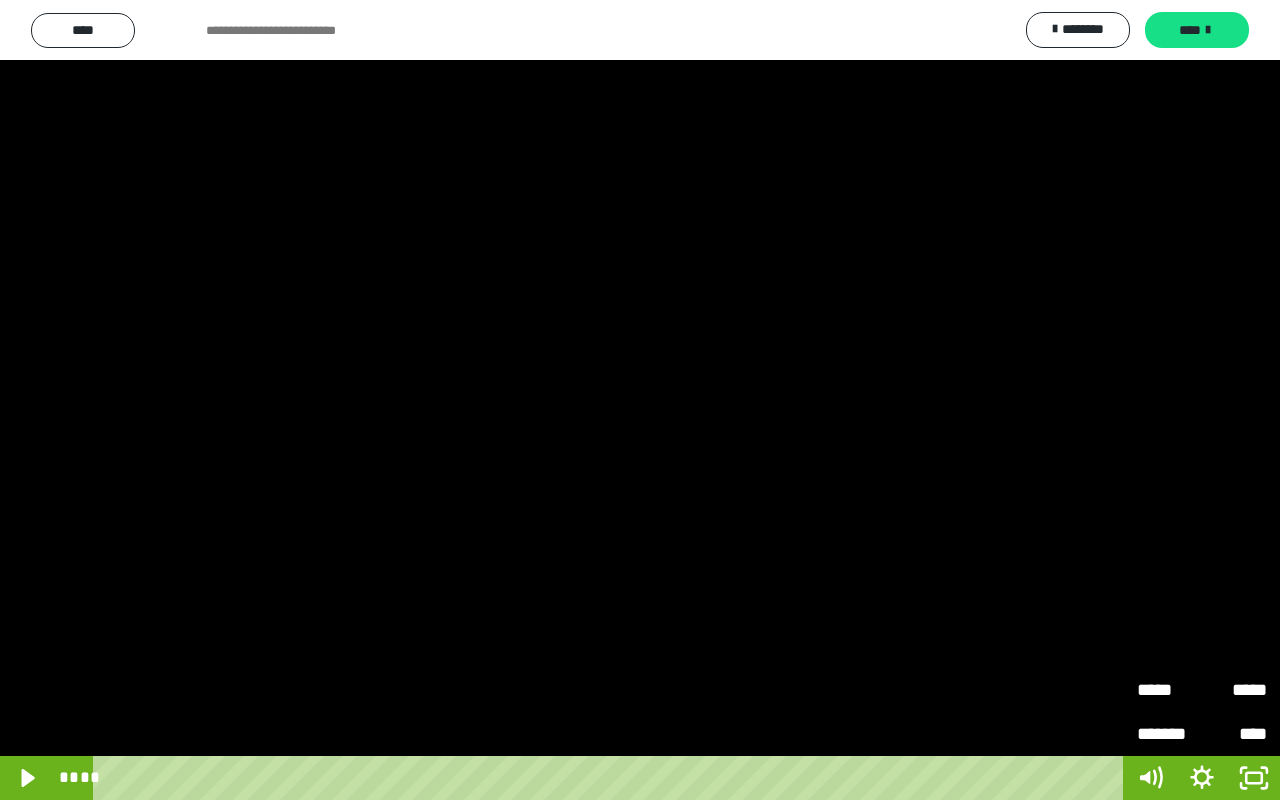 click at bounding box center [640, 400] 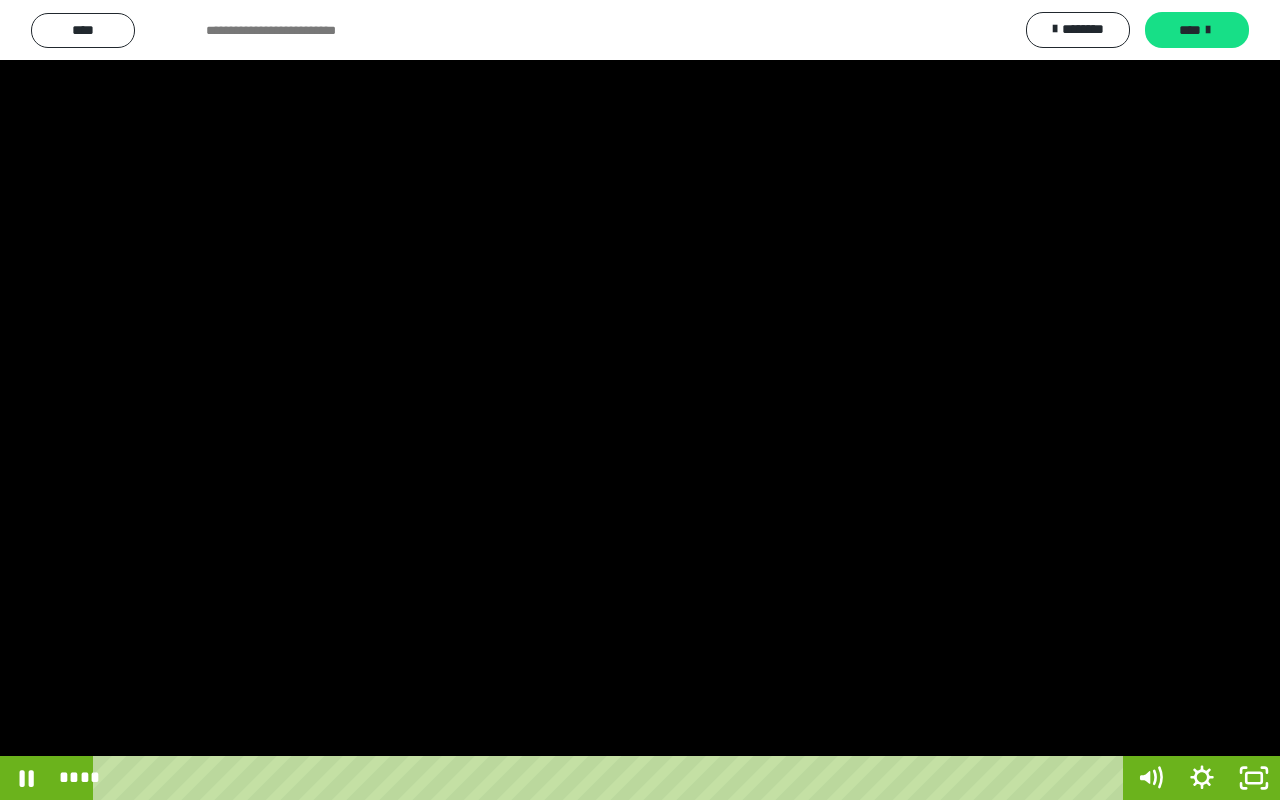 click at bounding box center [640, 400] 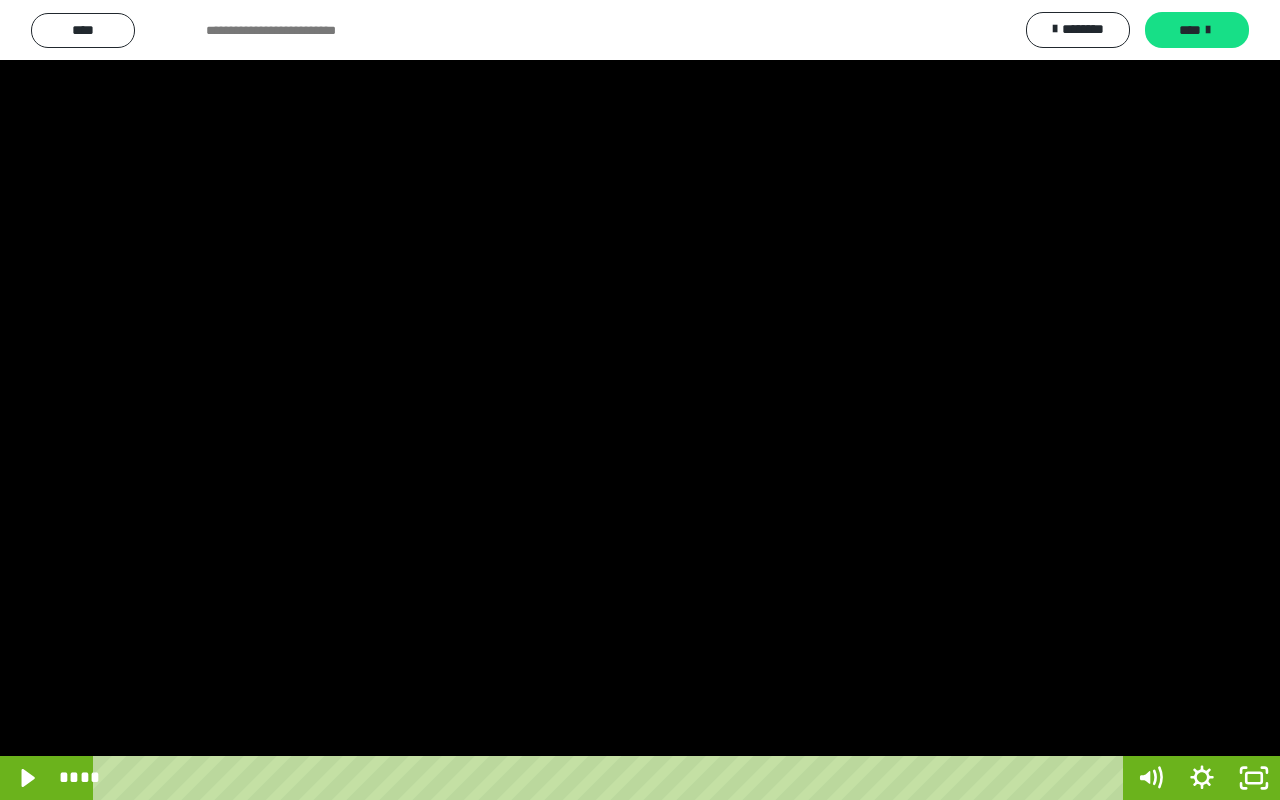 click at bounding box center [640, 400] 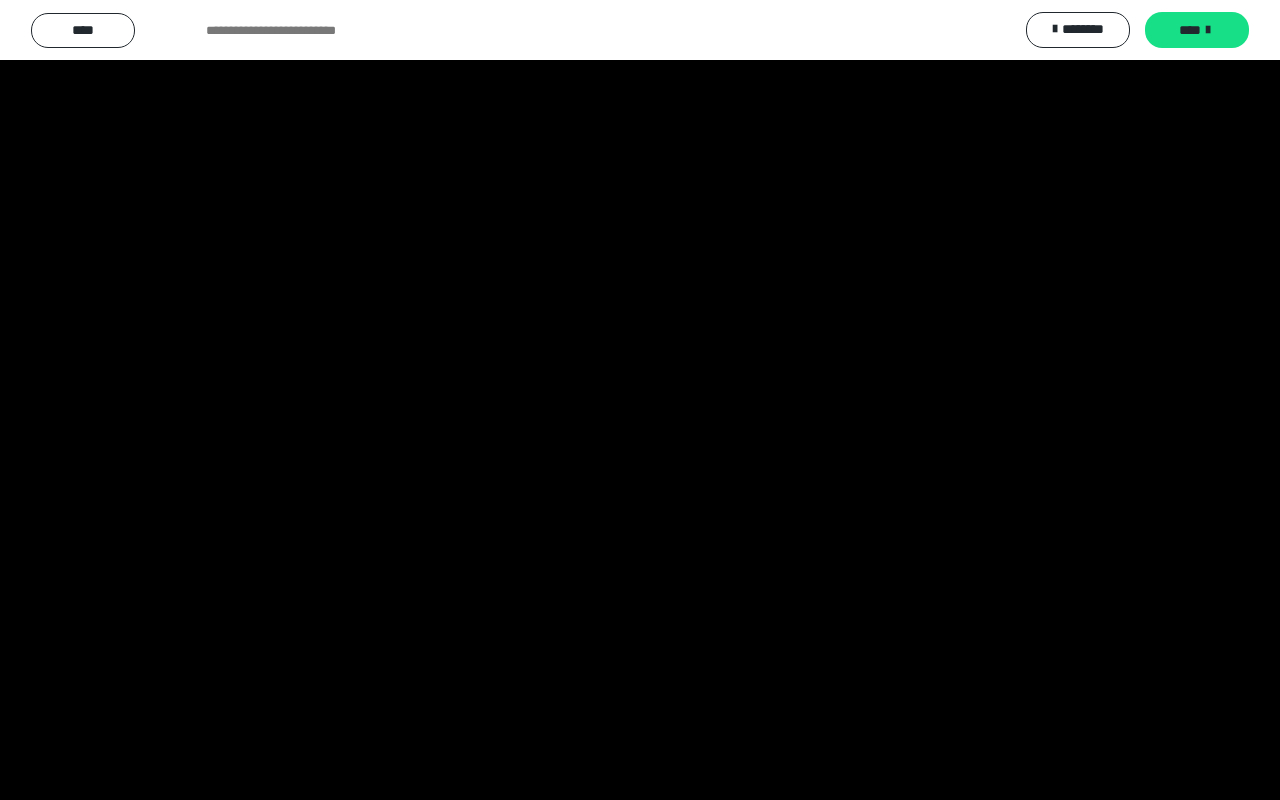 click at bounding box center [640, 400] 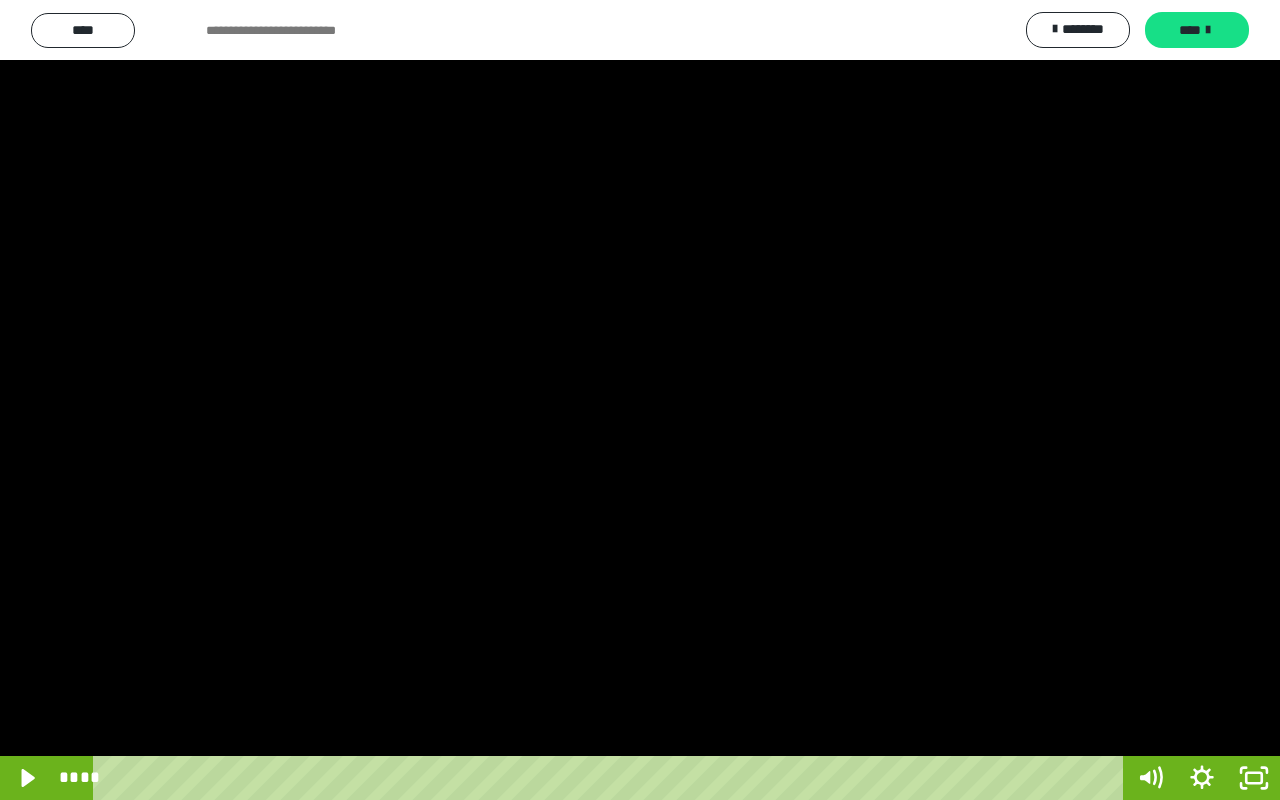 click at bounding box center [640, 400] 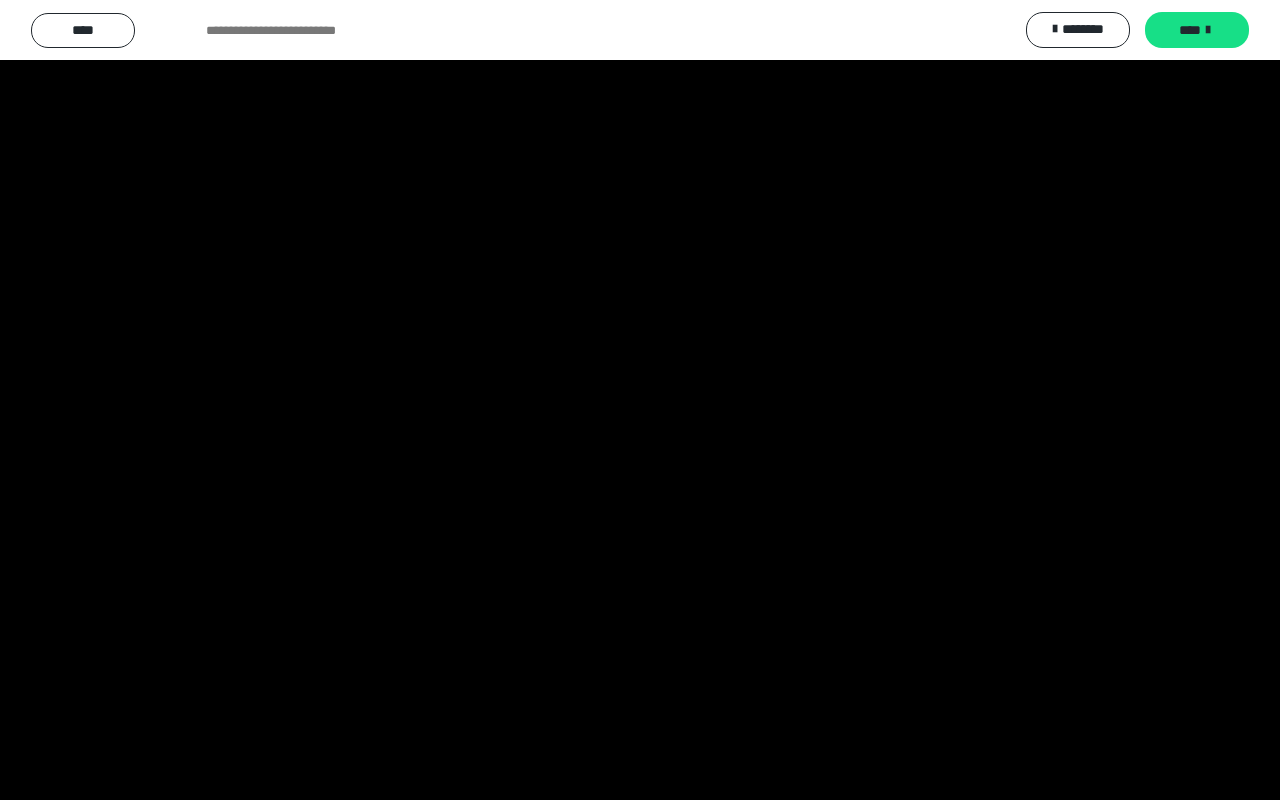 click at bounding box center (640, 400) 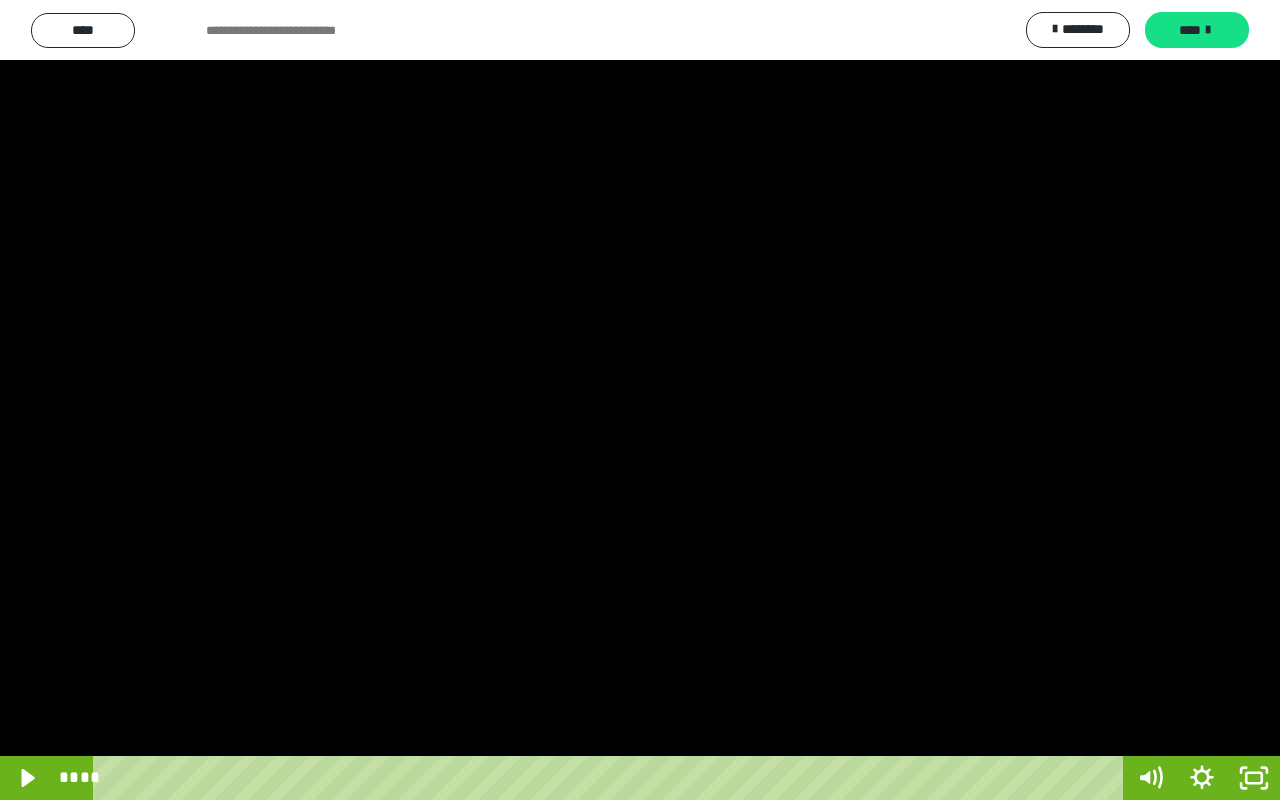 click at bounding box center [640, 400] 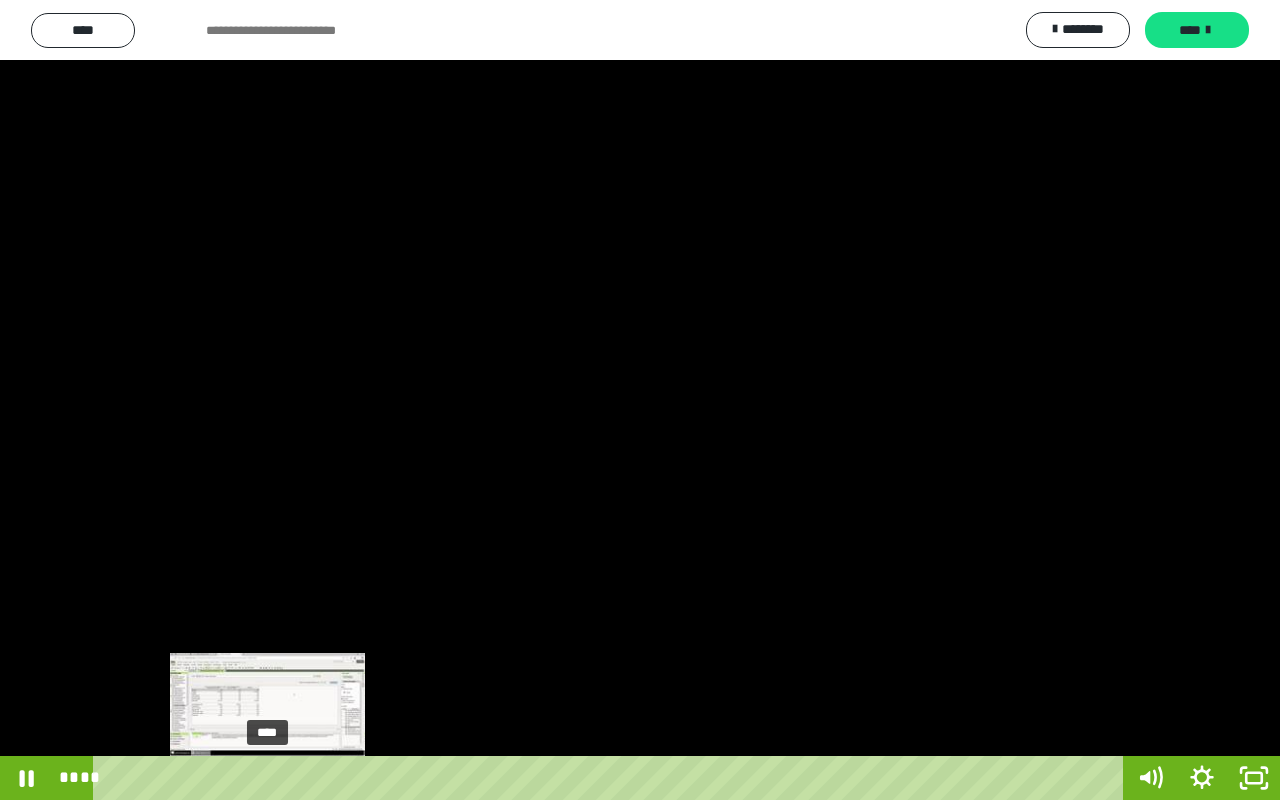 click on "****" at bounding box center [612, 778] 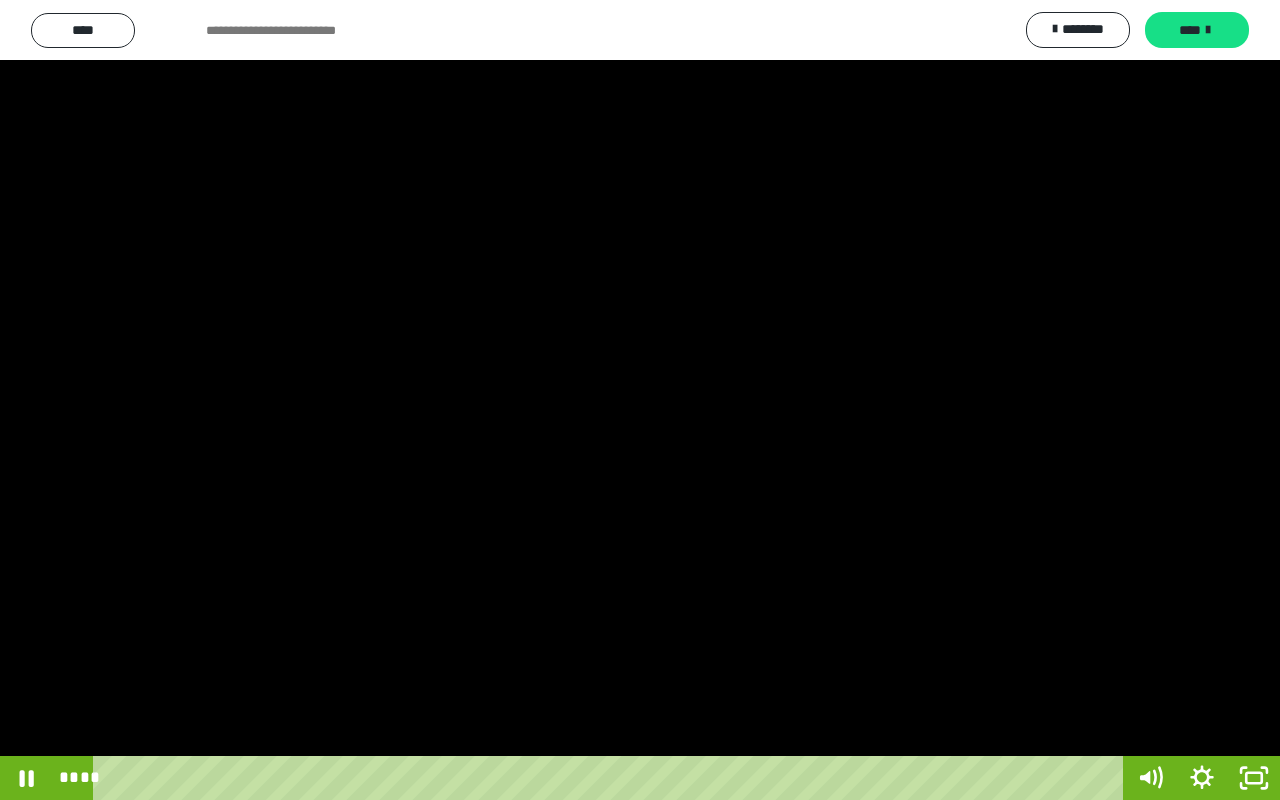 click at bounding box center (640, 400) 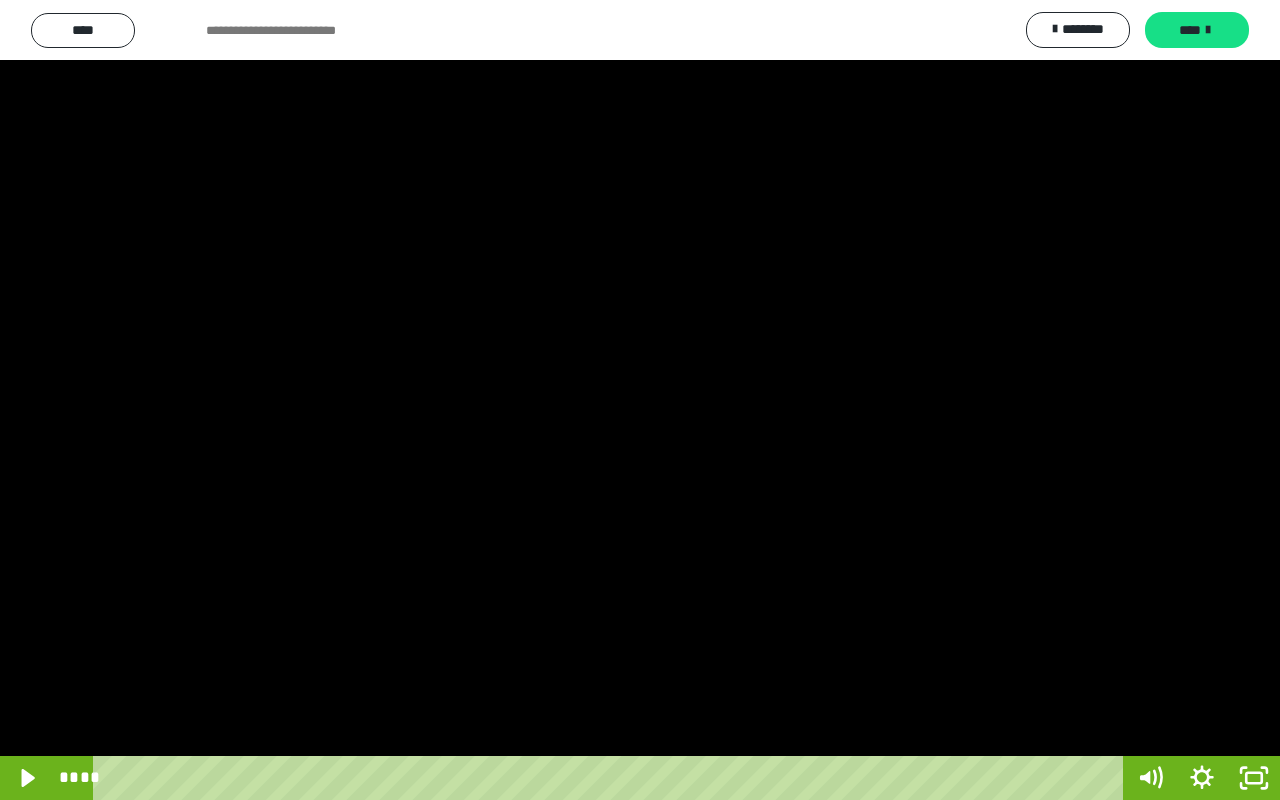 click at bounding box center (640, 400) 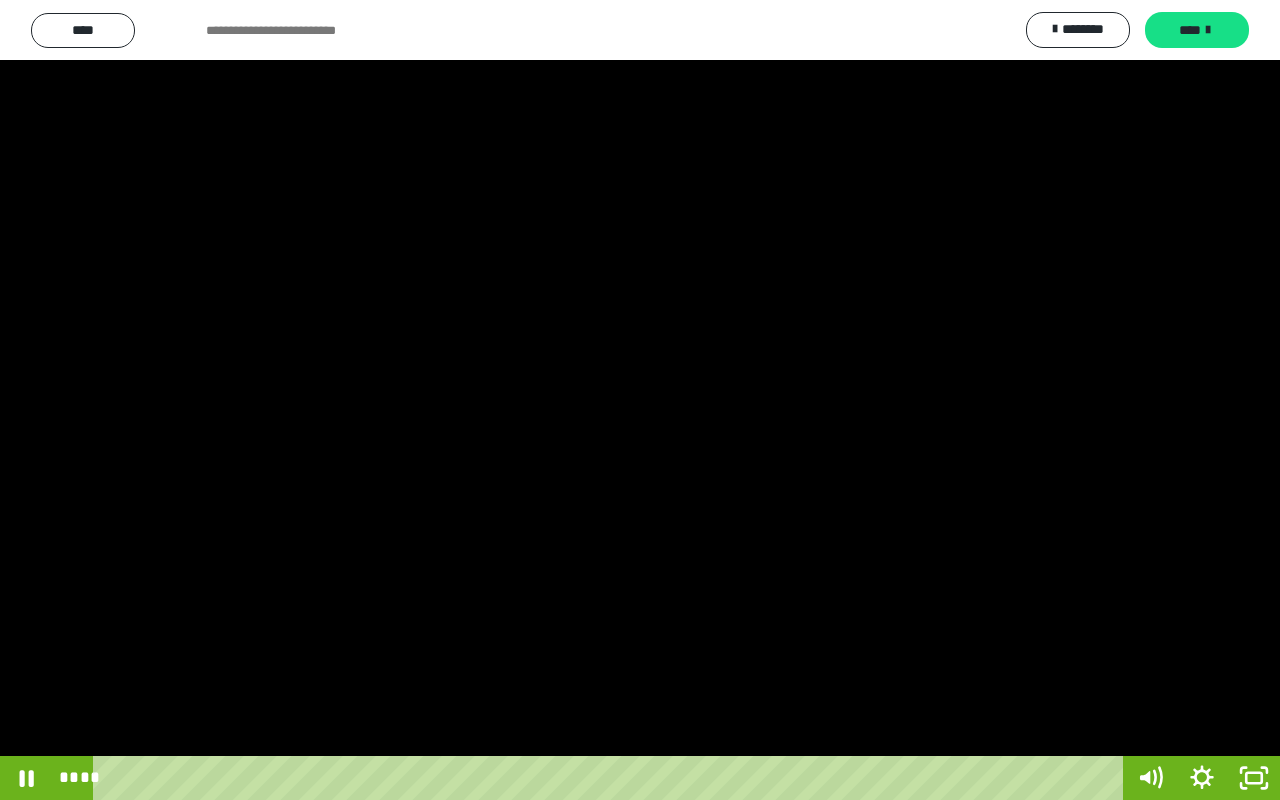 click at bounding box center (640, 400) 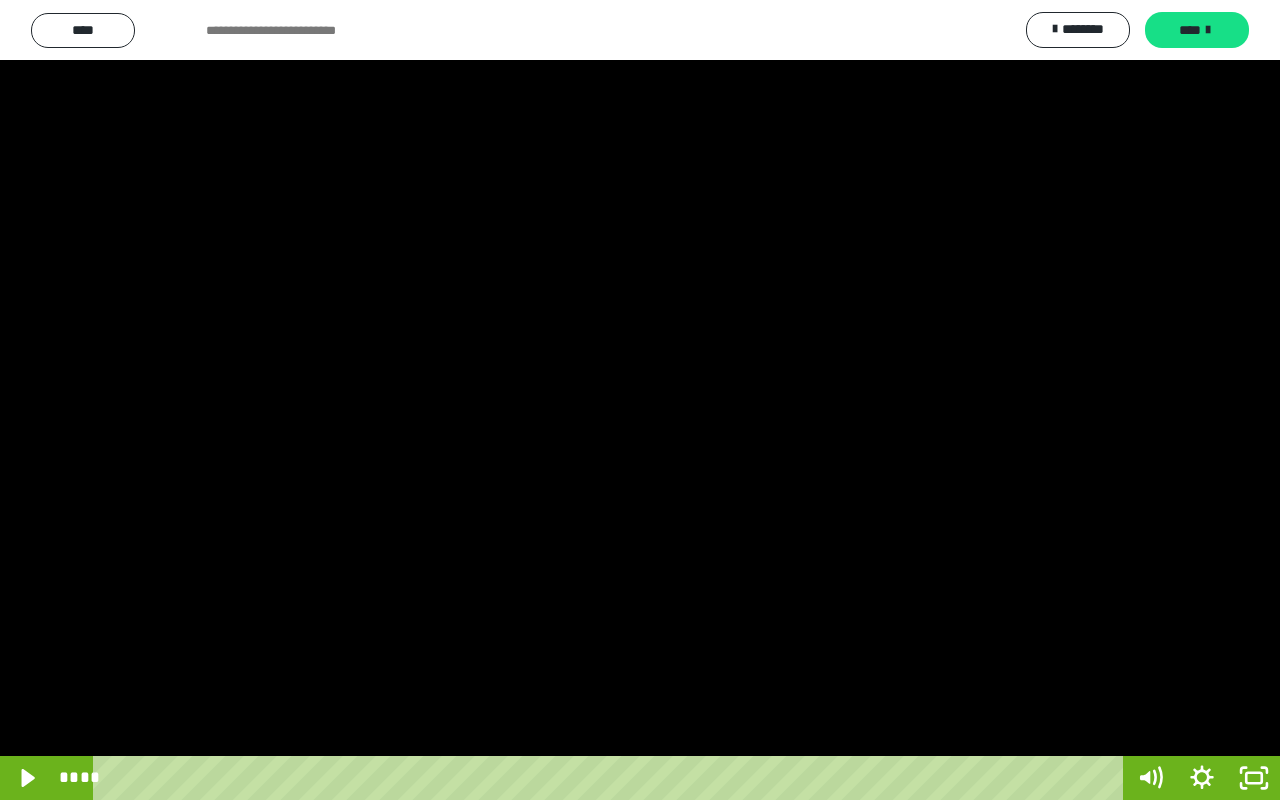 click at bounding box center [640, 400] 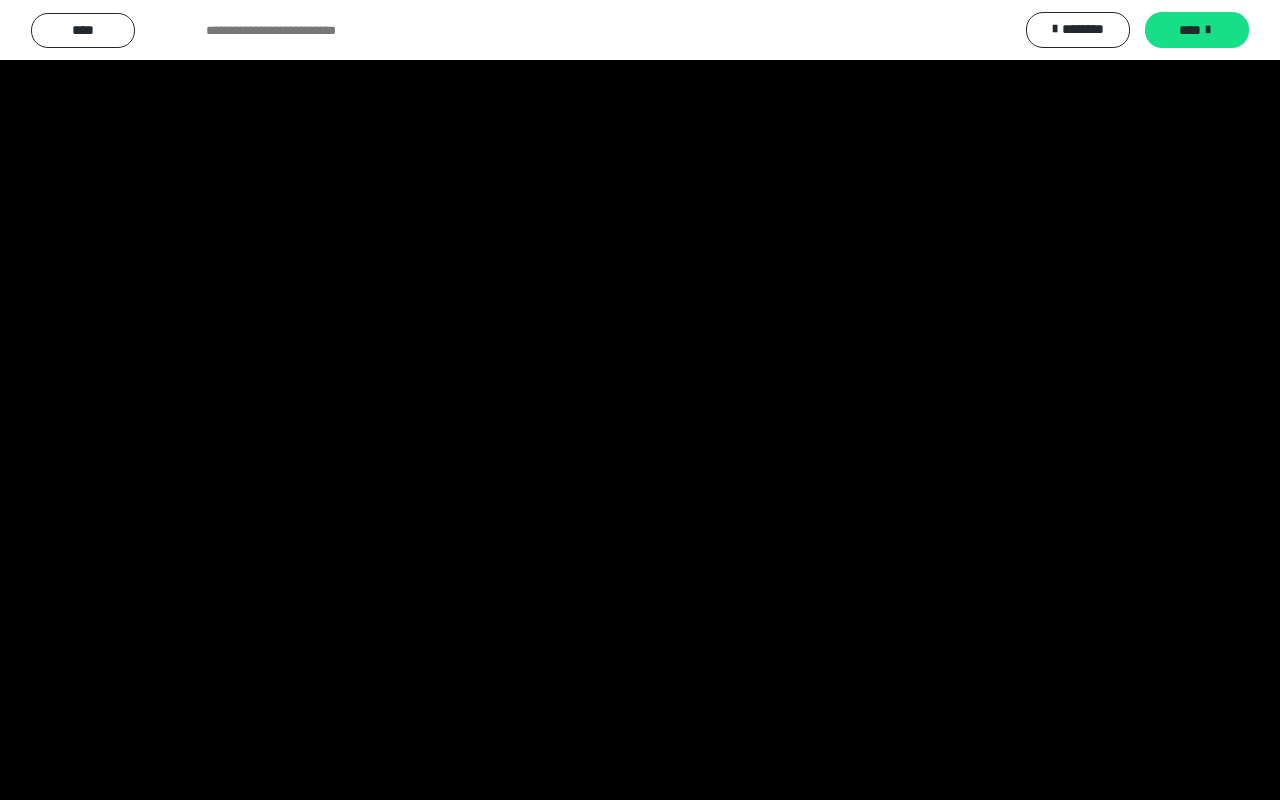 click at bounding box center [640, 400] 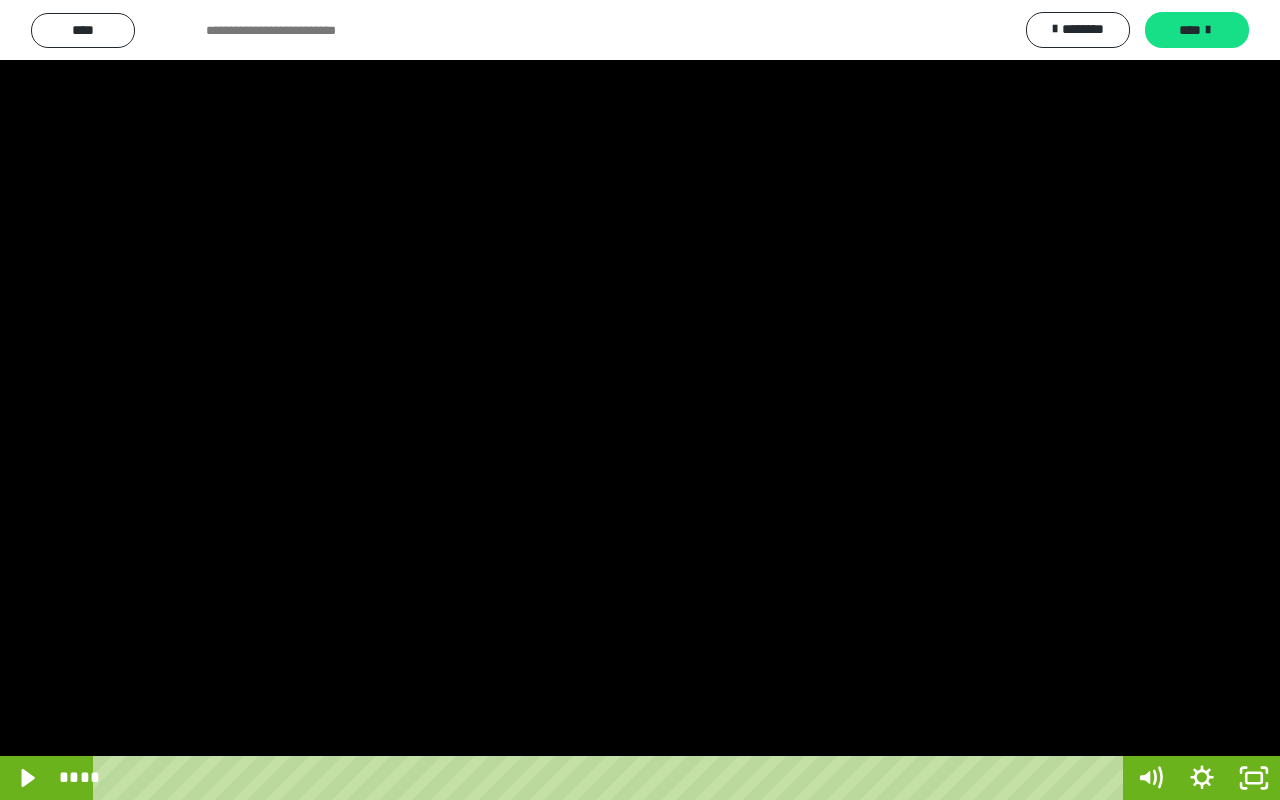 click at bounding box center (640, 400) 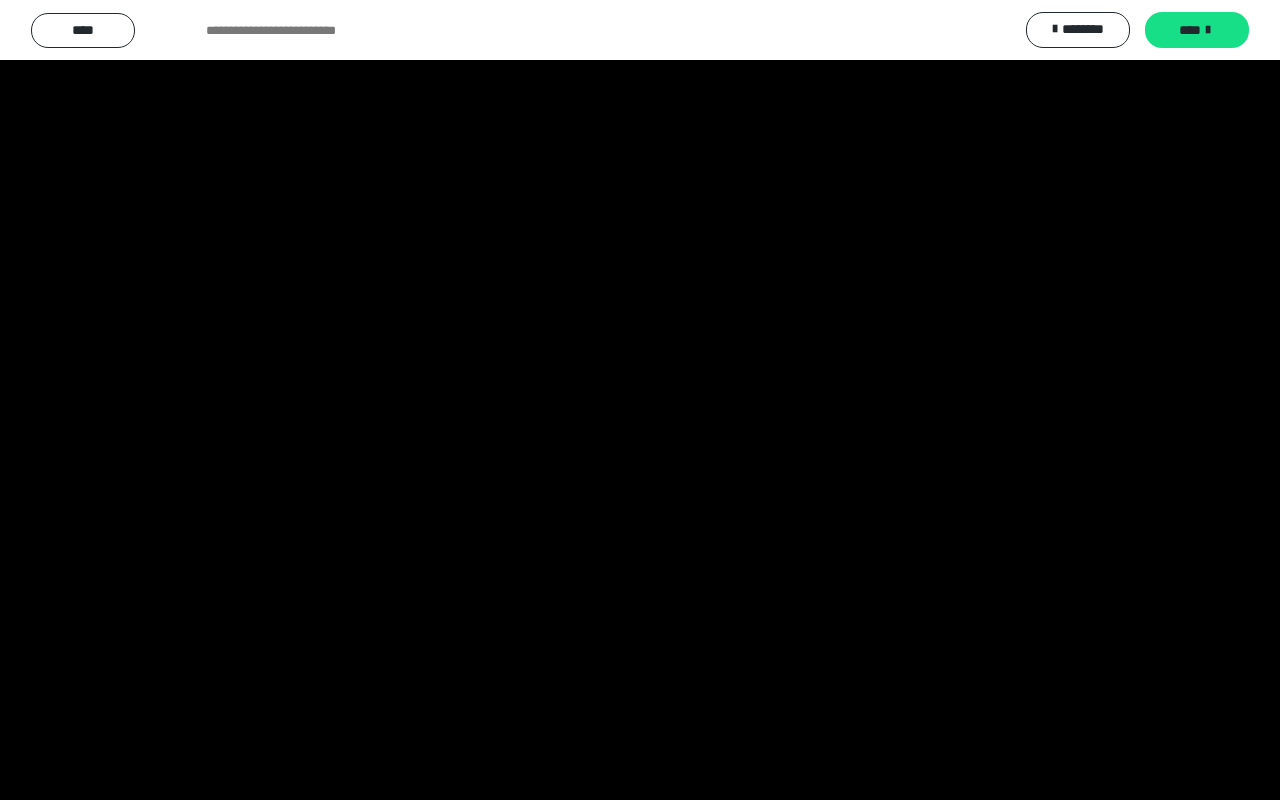 click at bounding box center (640, 400) 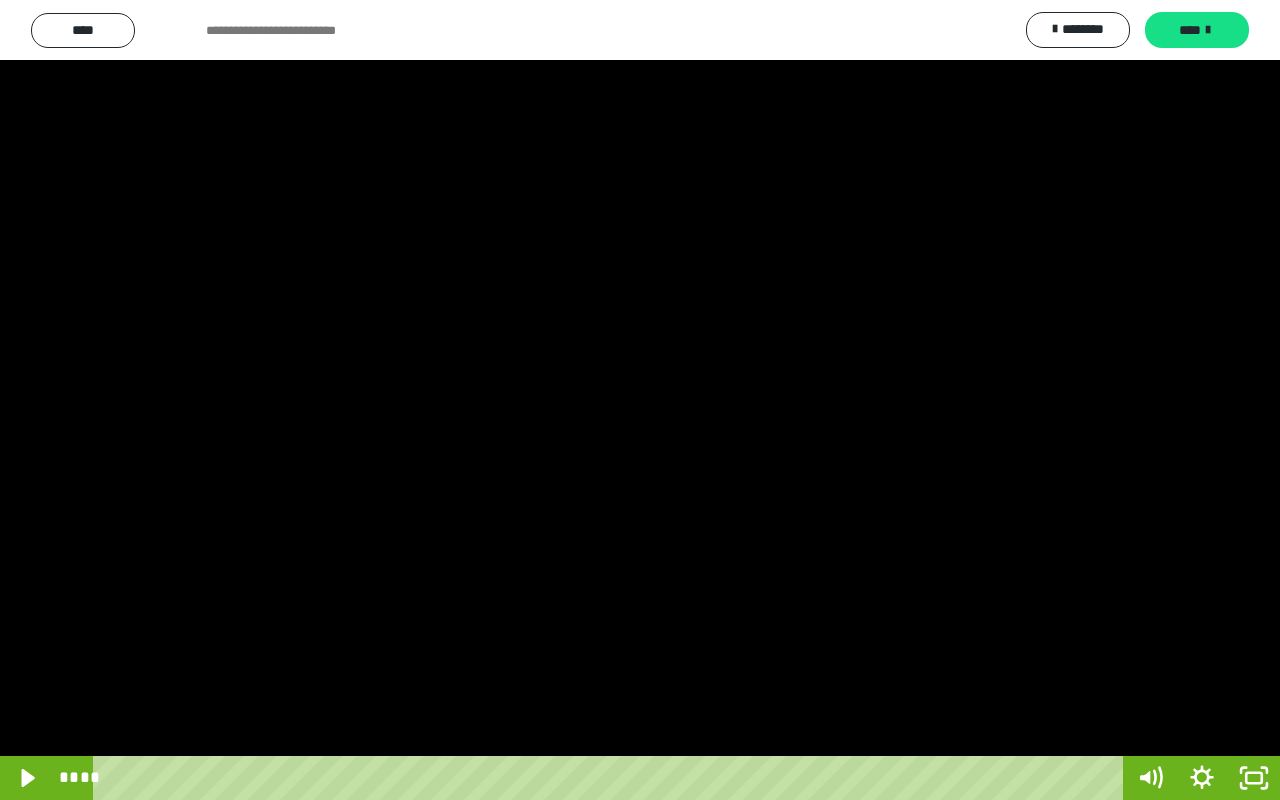 click at bounding box center (640, 400) 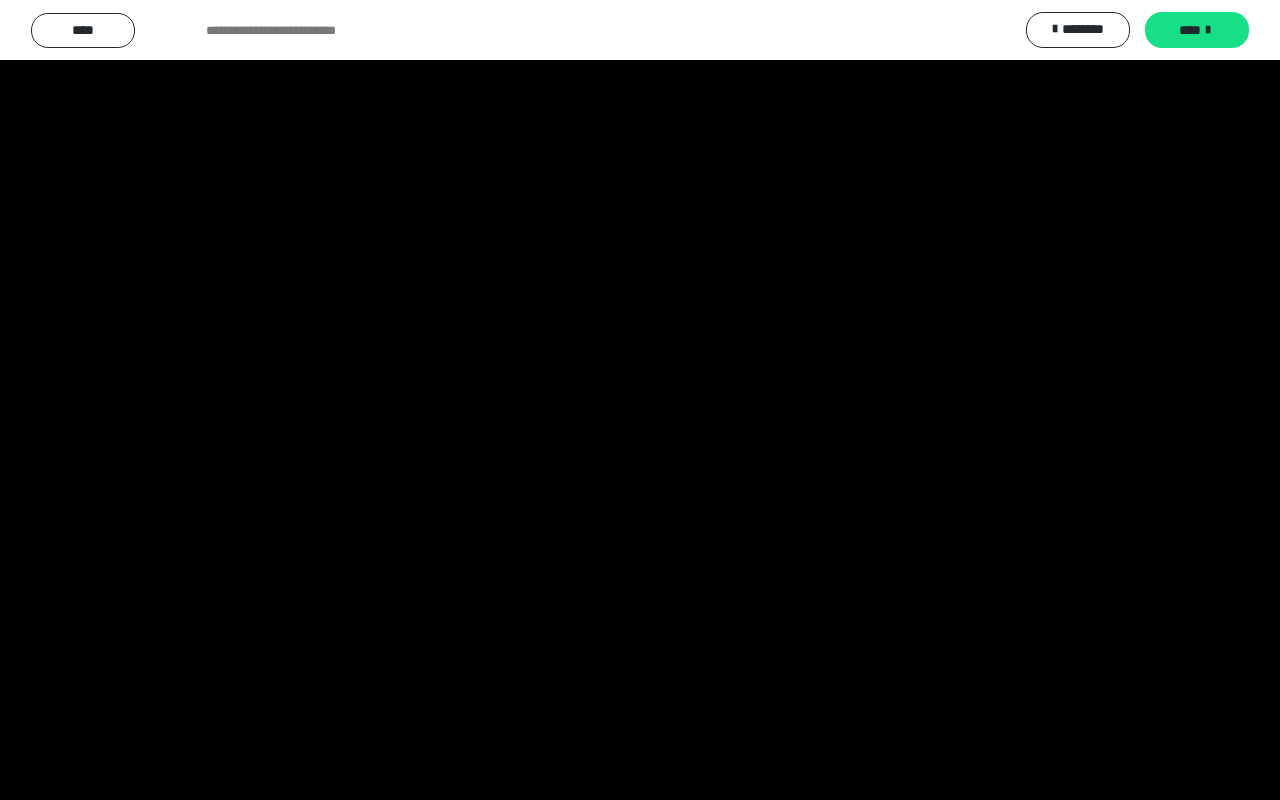 click at bounding box center (640, 400) 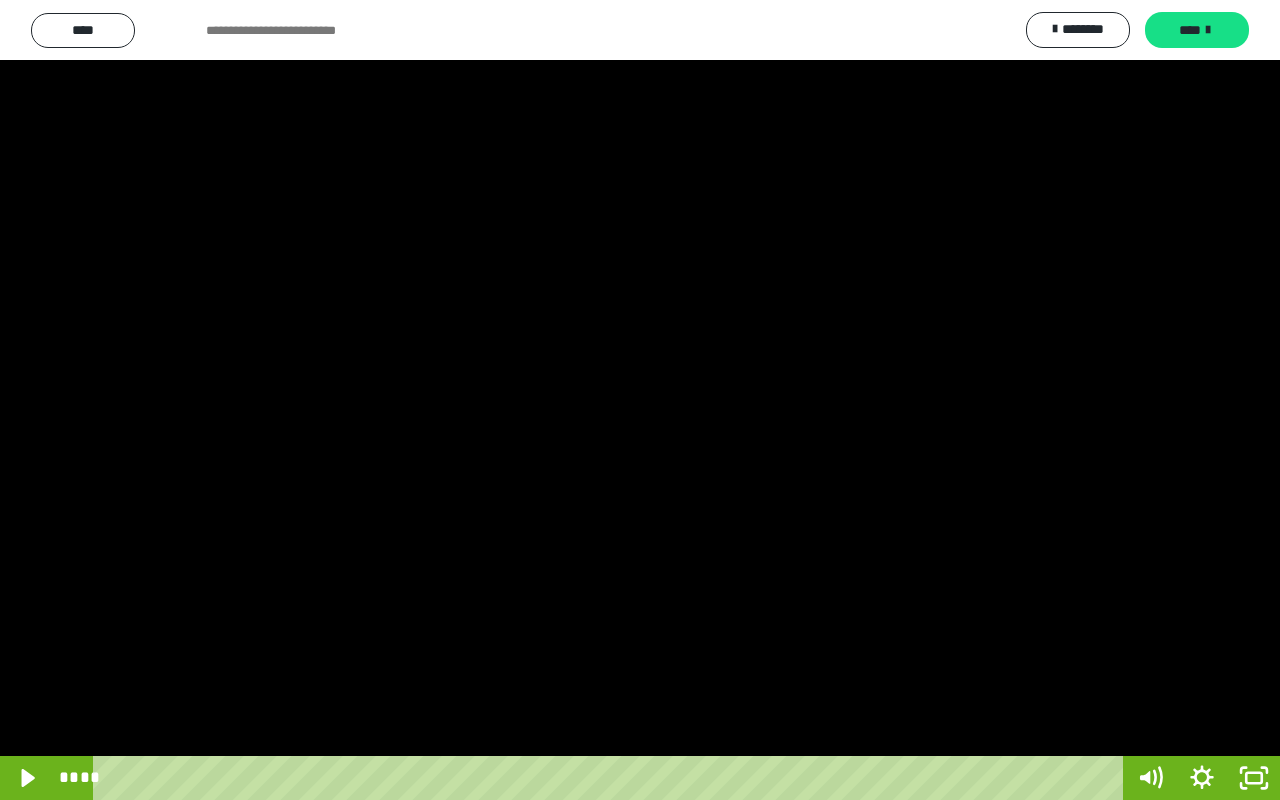 click at bounding box center (640, 400) 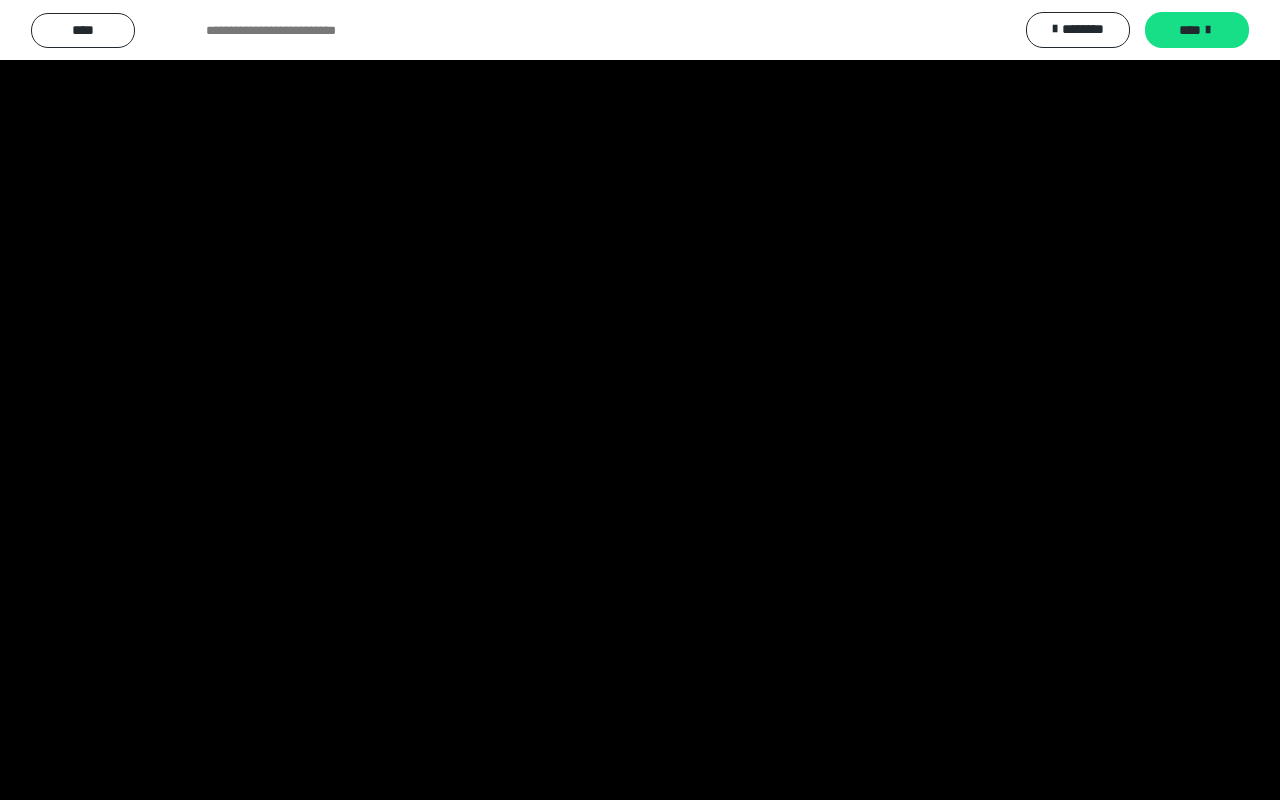 click at bounding box center [640, 400] 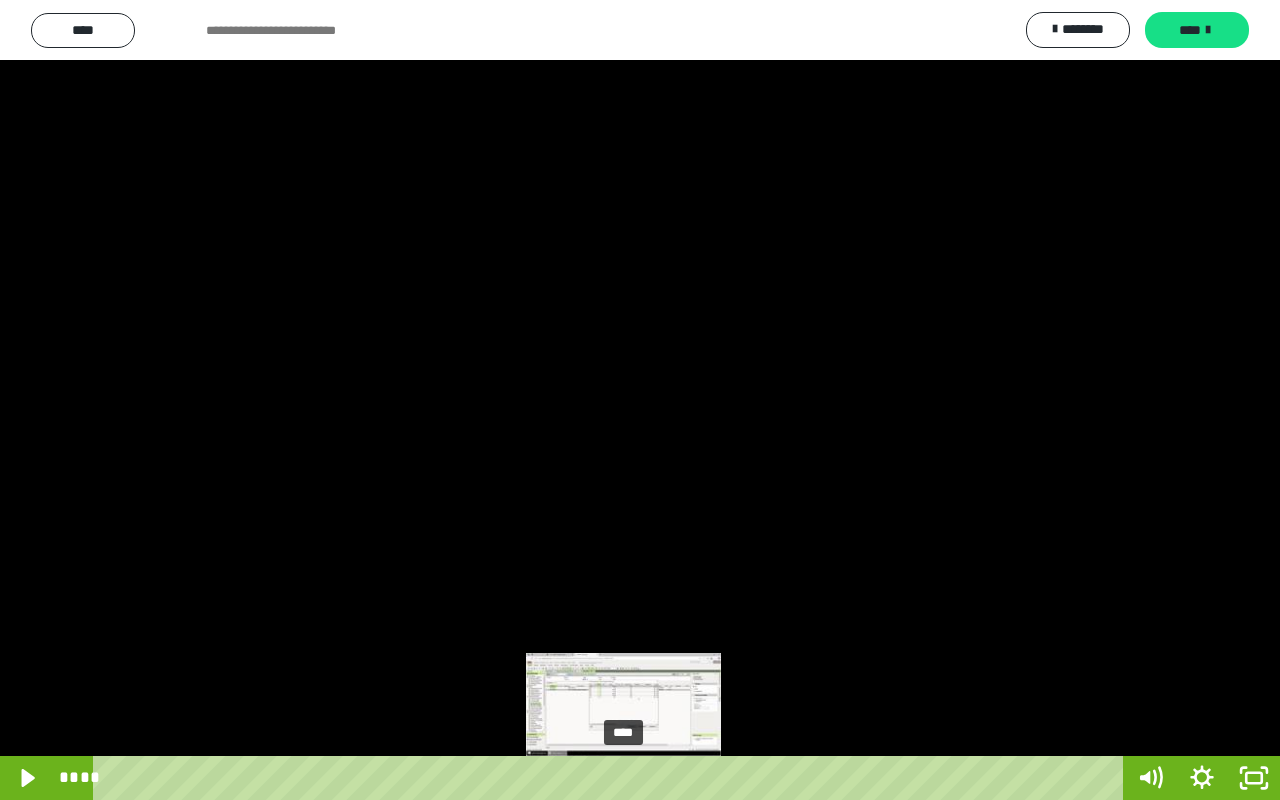 click on "****" at bounding box center [612, 778] 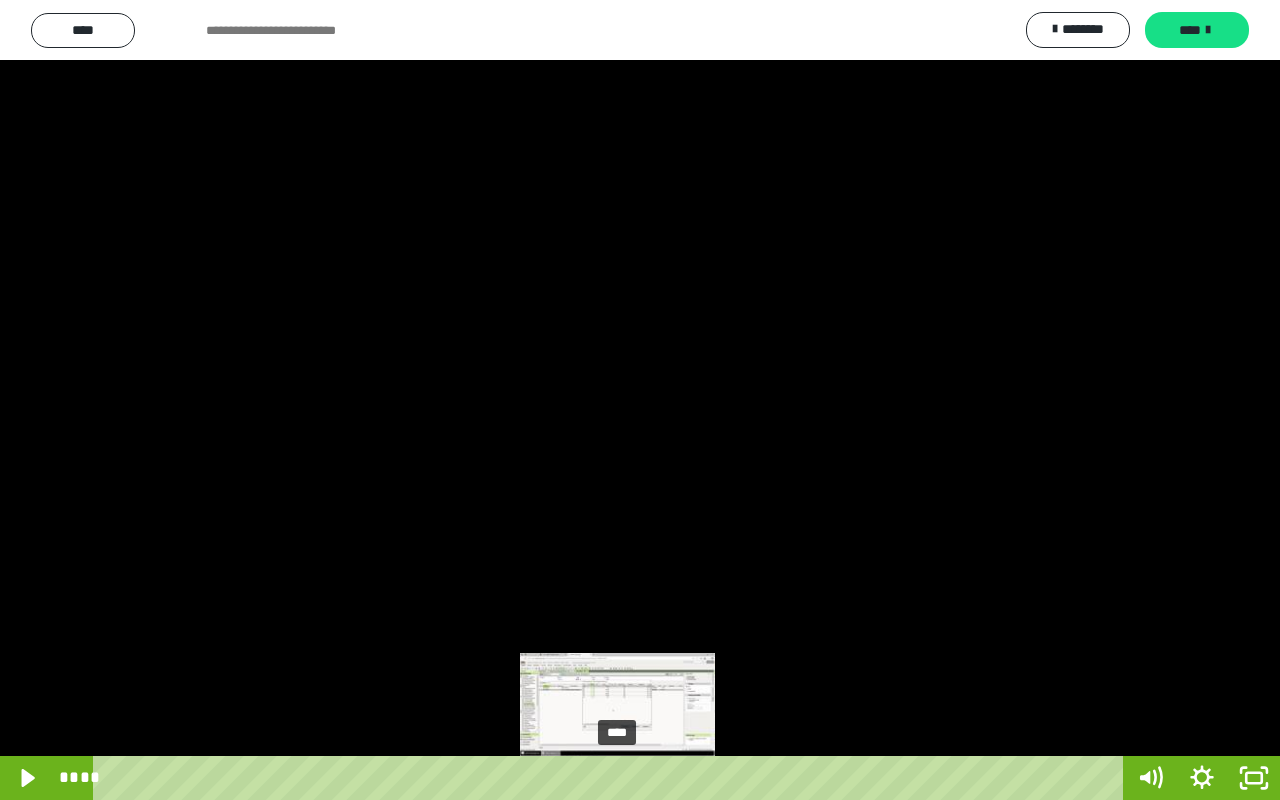 click at bounding box center (623, 778) 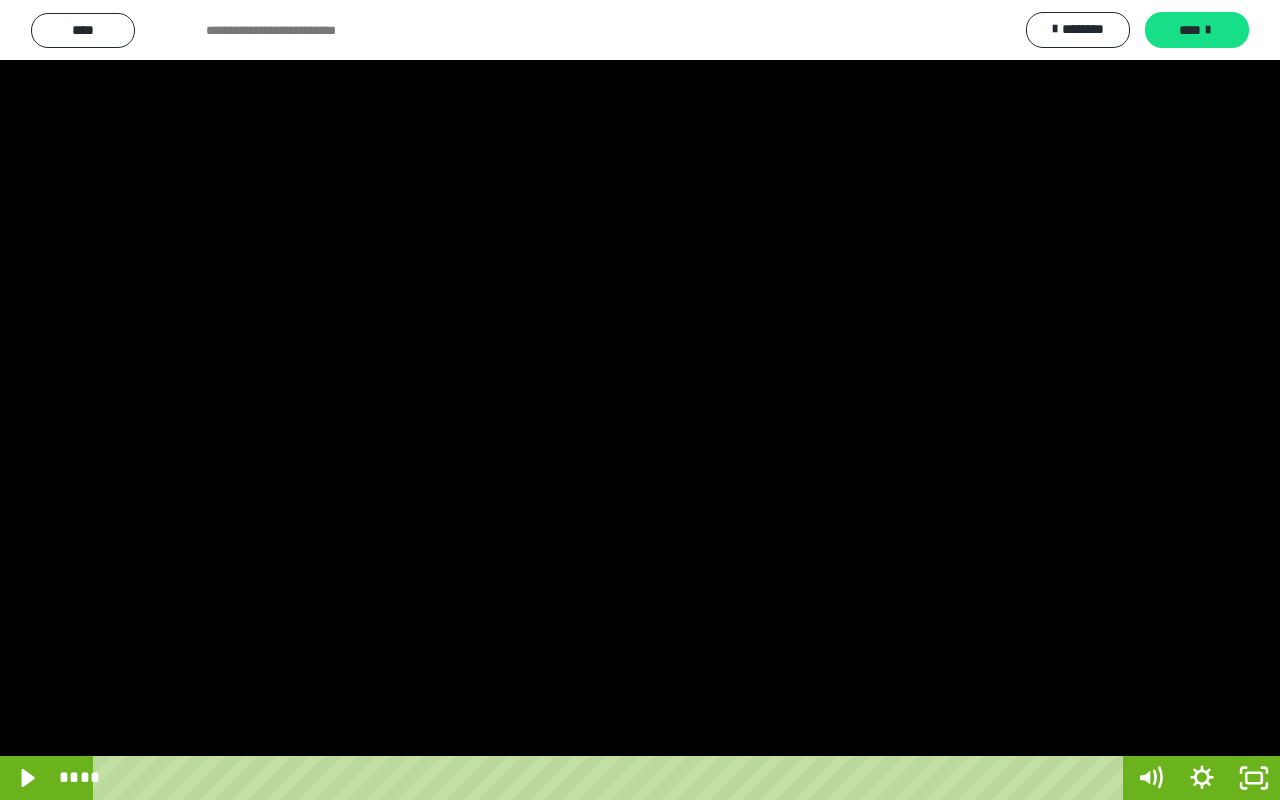 click at bounding box center [640, 400] 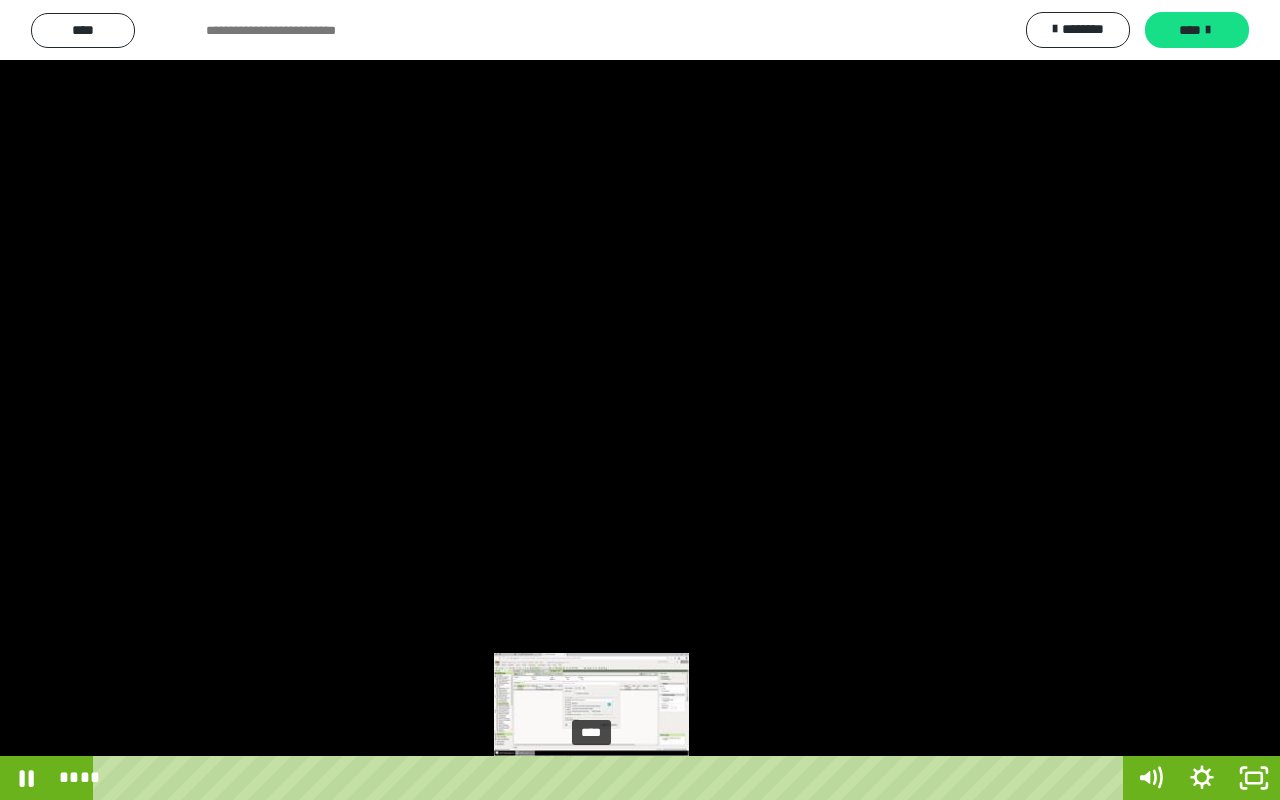 click on "****" at bounding box center [612, 778] 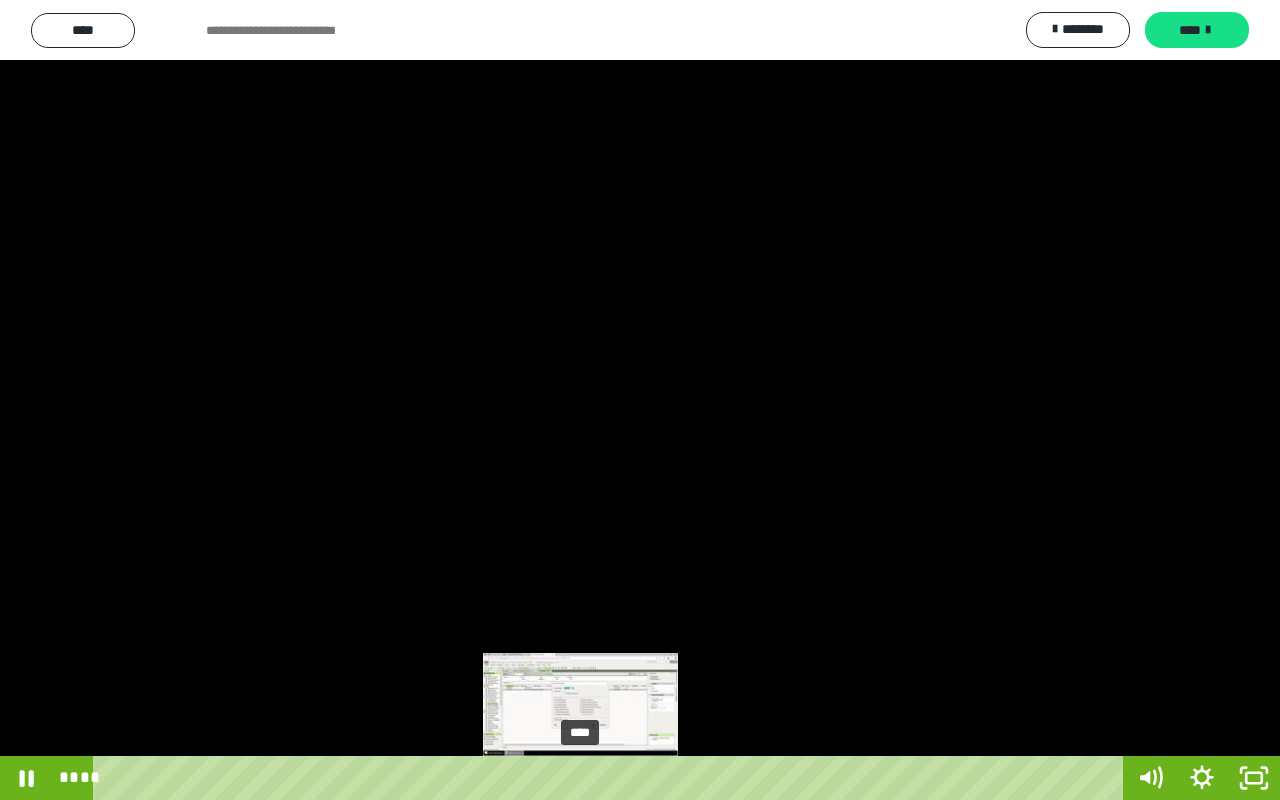 click on "****" at bounding box center [612, 778] 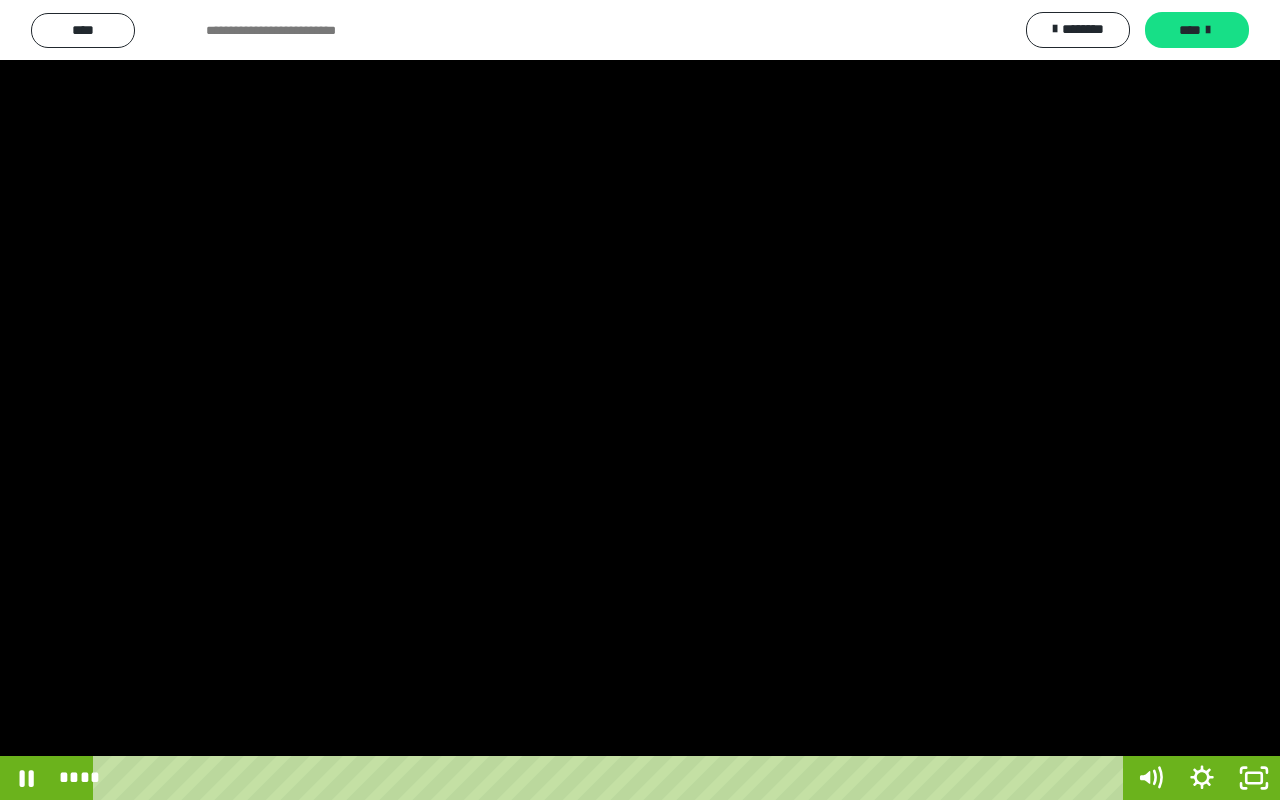 click at bounding box center [640, 400] 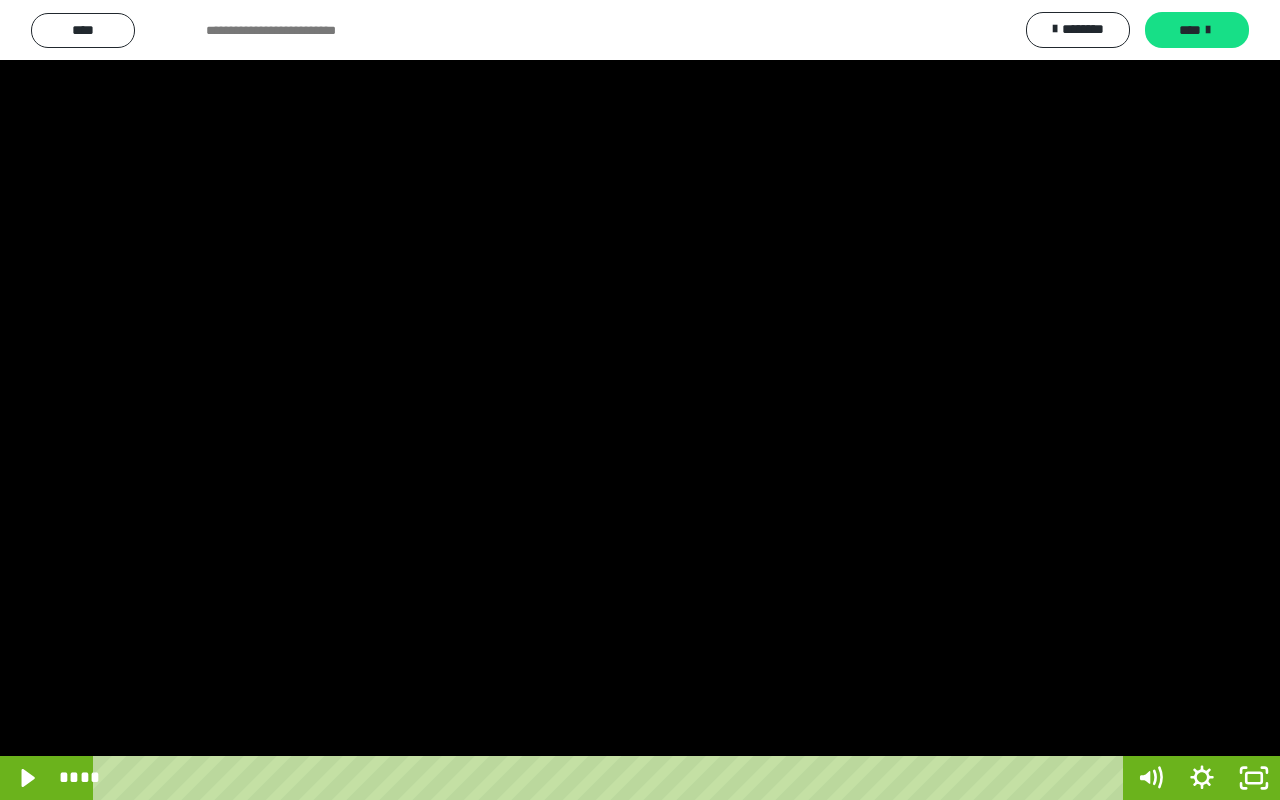 click at bounding box center (640, 400) 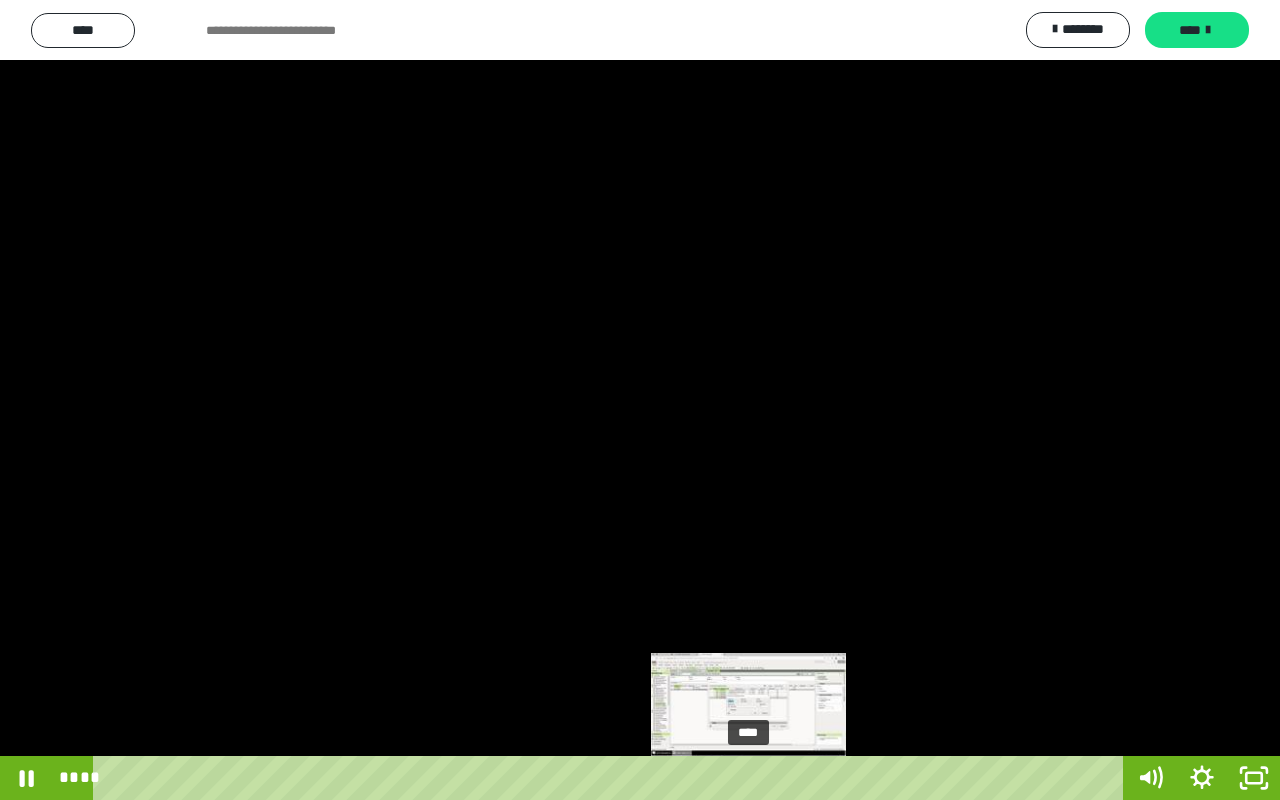 click on "****" at bounding box center [612, 778] 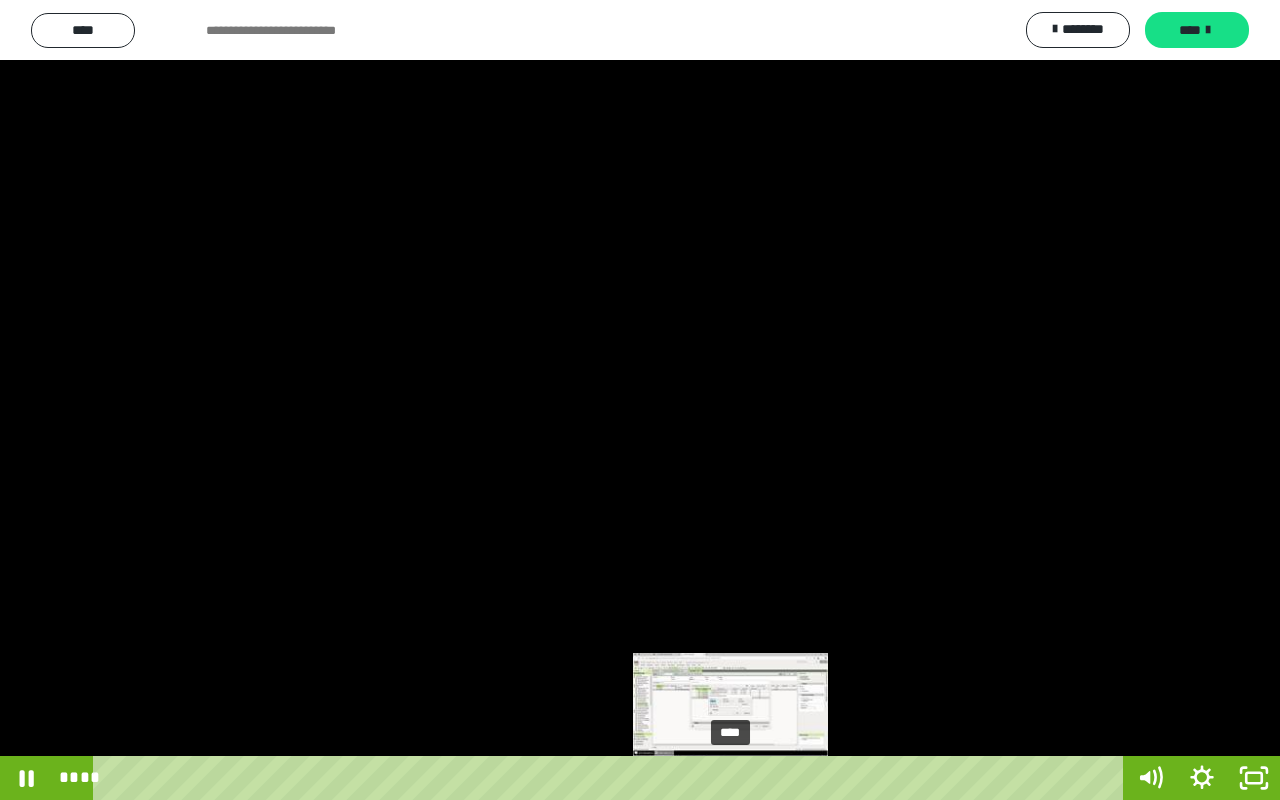 click on "****" at bounding box center [612, 778] 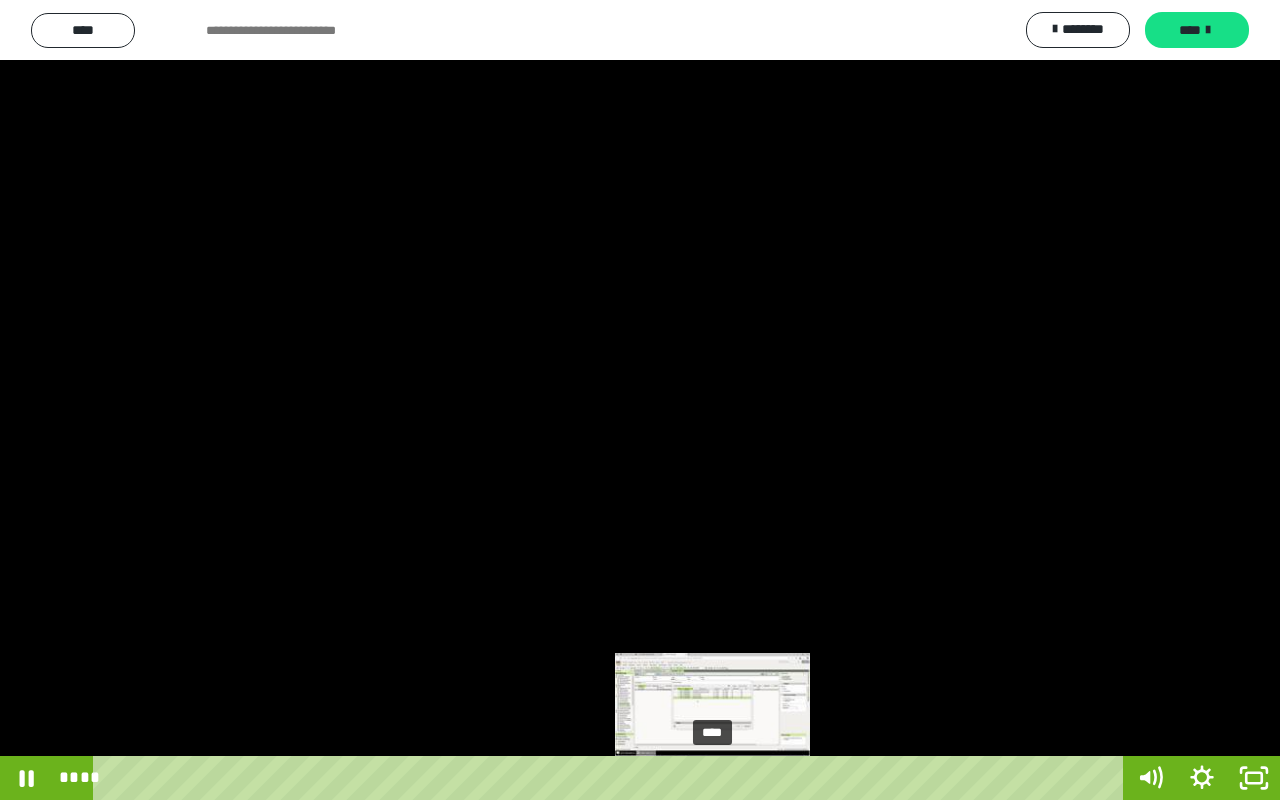 click on "****" at bounding box center [612, 778] 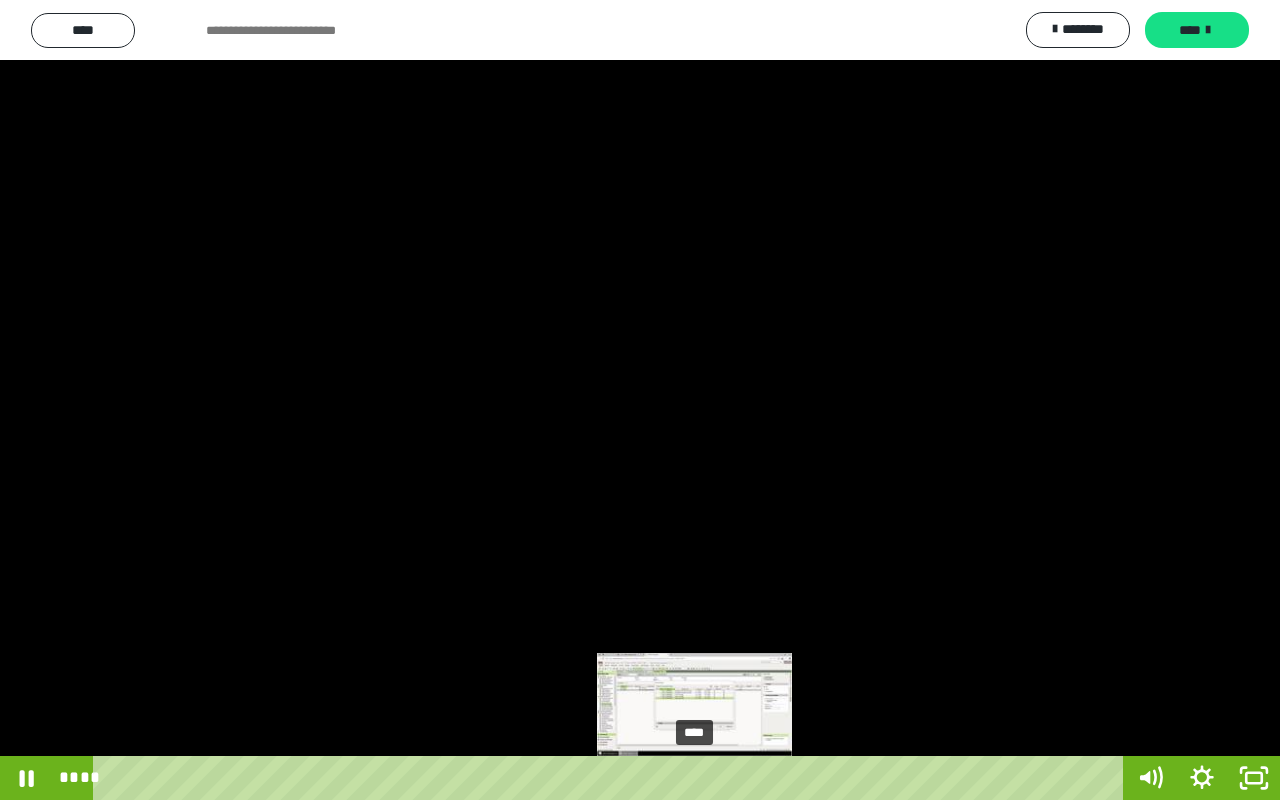 click on "****" at bounding box center (612, 778) 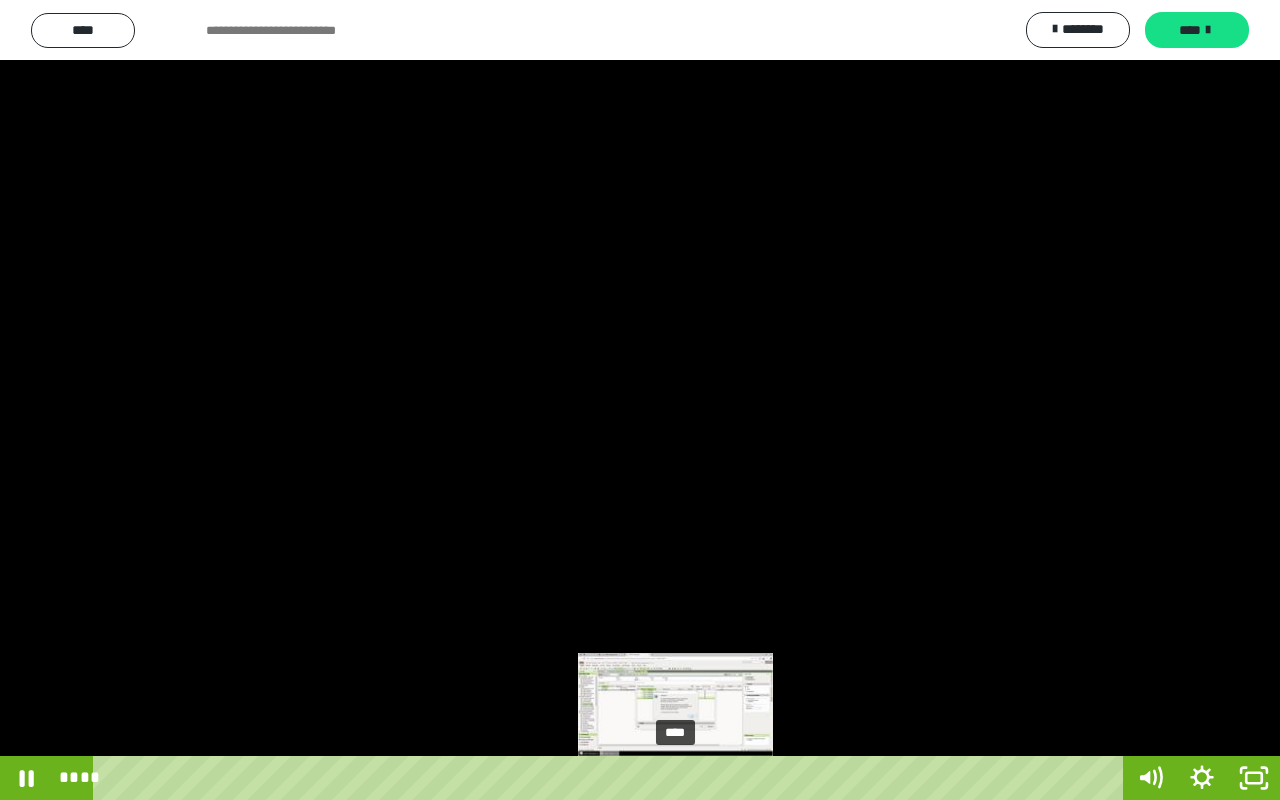 click on "****" at bounding box center (612, 778) 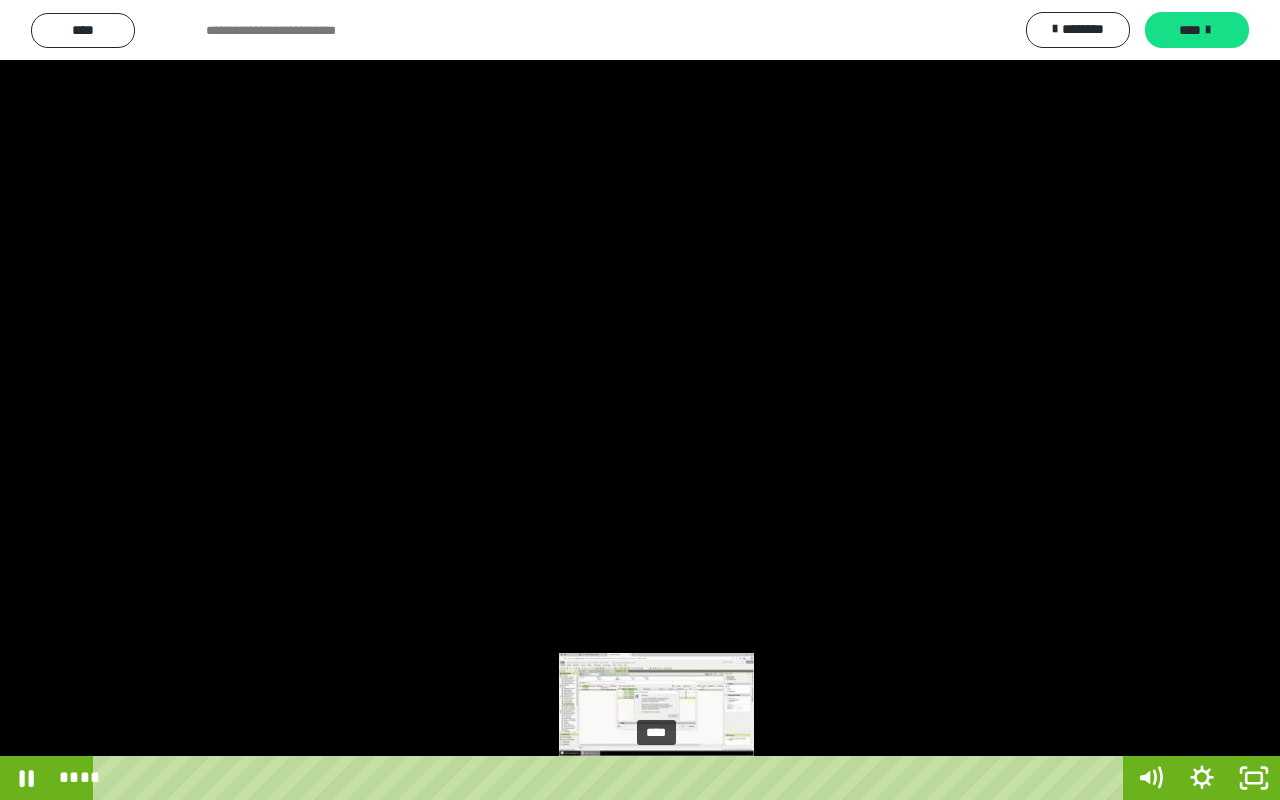 click on "****" at bounding box center [612, 778] 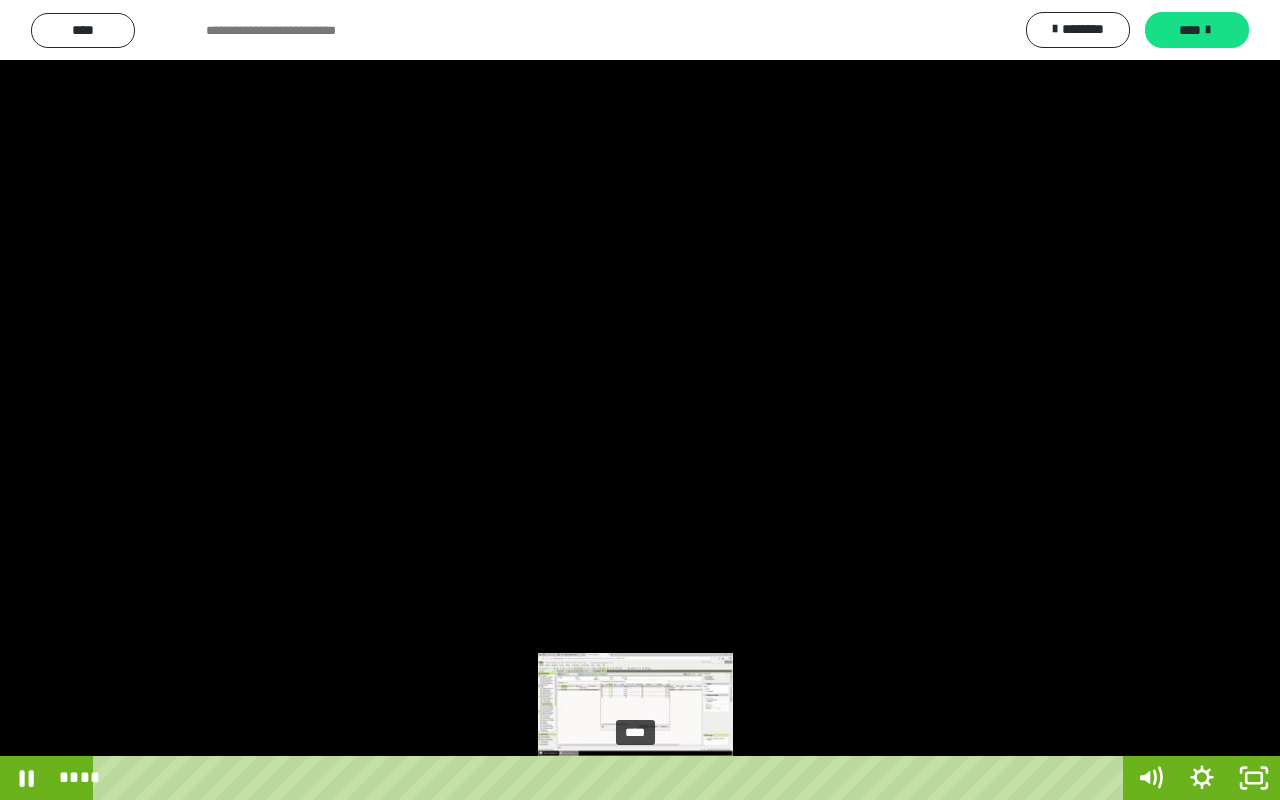 click on "****" at bounding box center (612, 778) 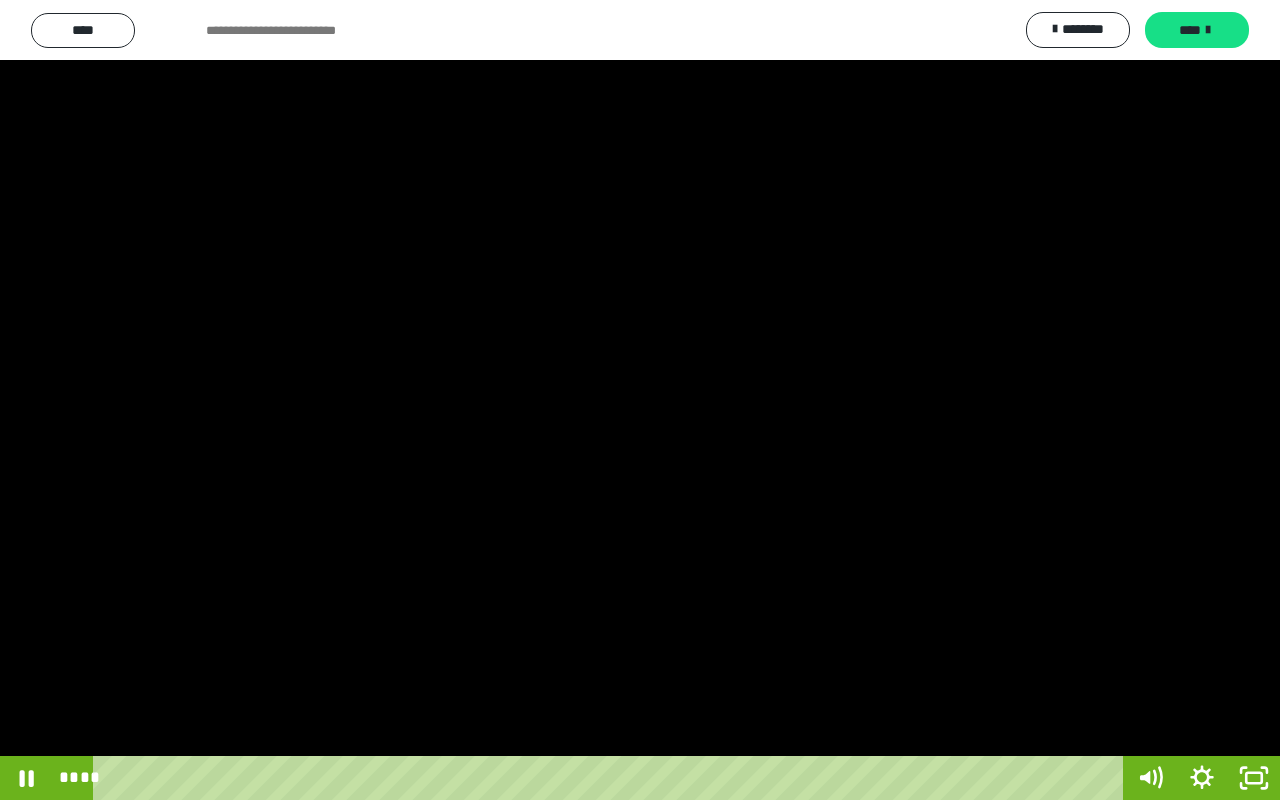 click at bounding box center [640, 400] 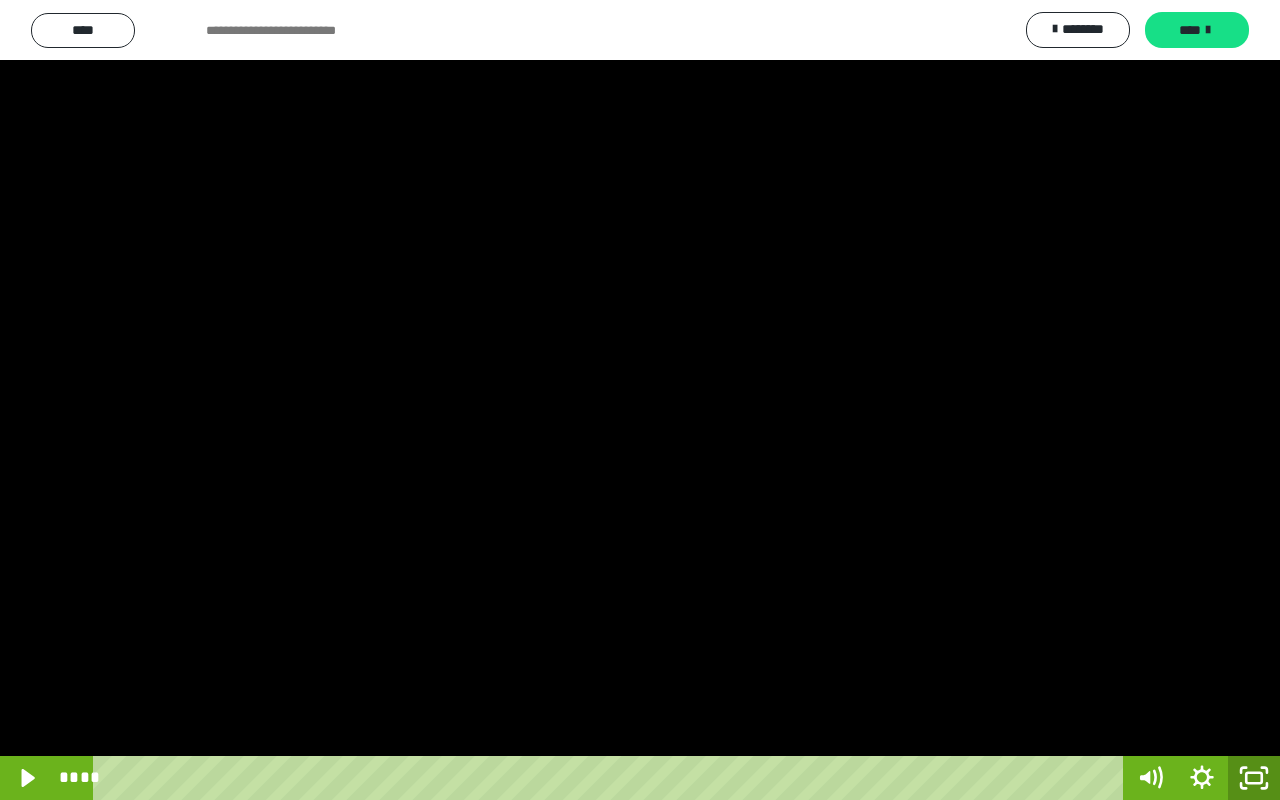 click 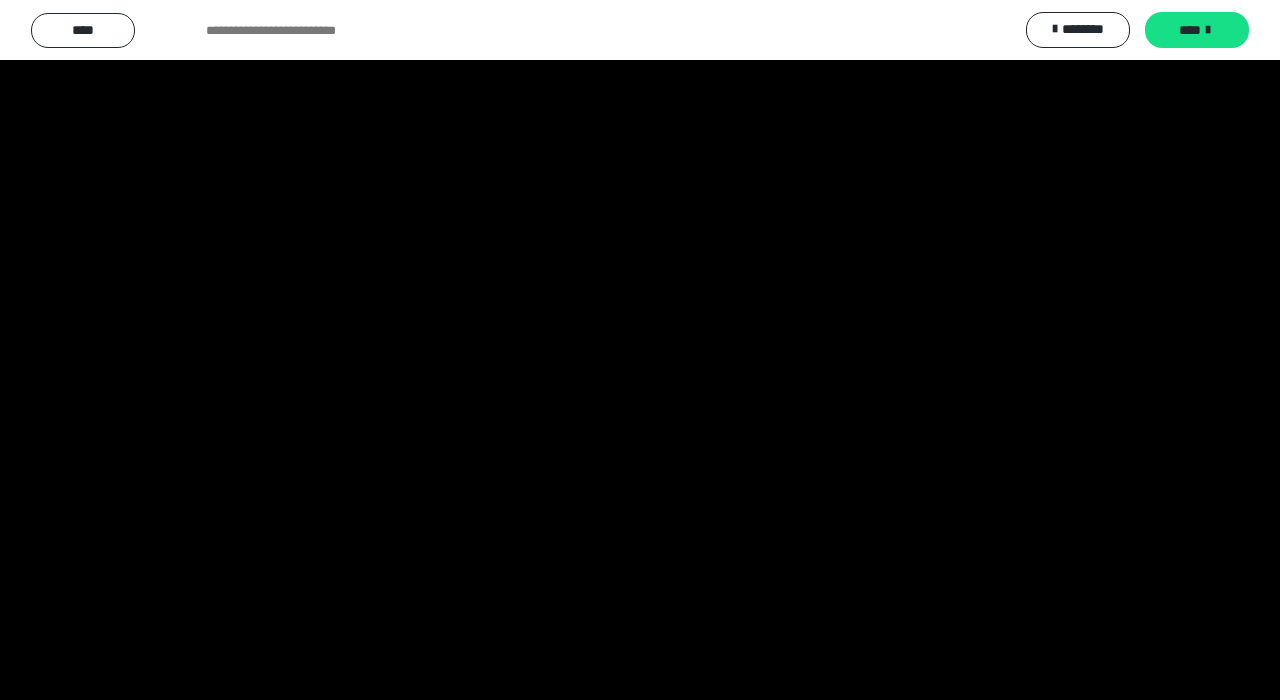 scroll, scrollTop: 3743, scrollLeft: 0, axis: vertical 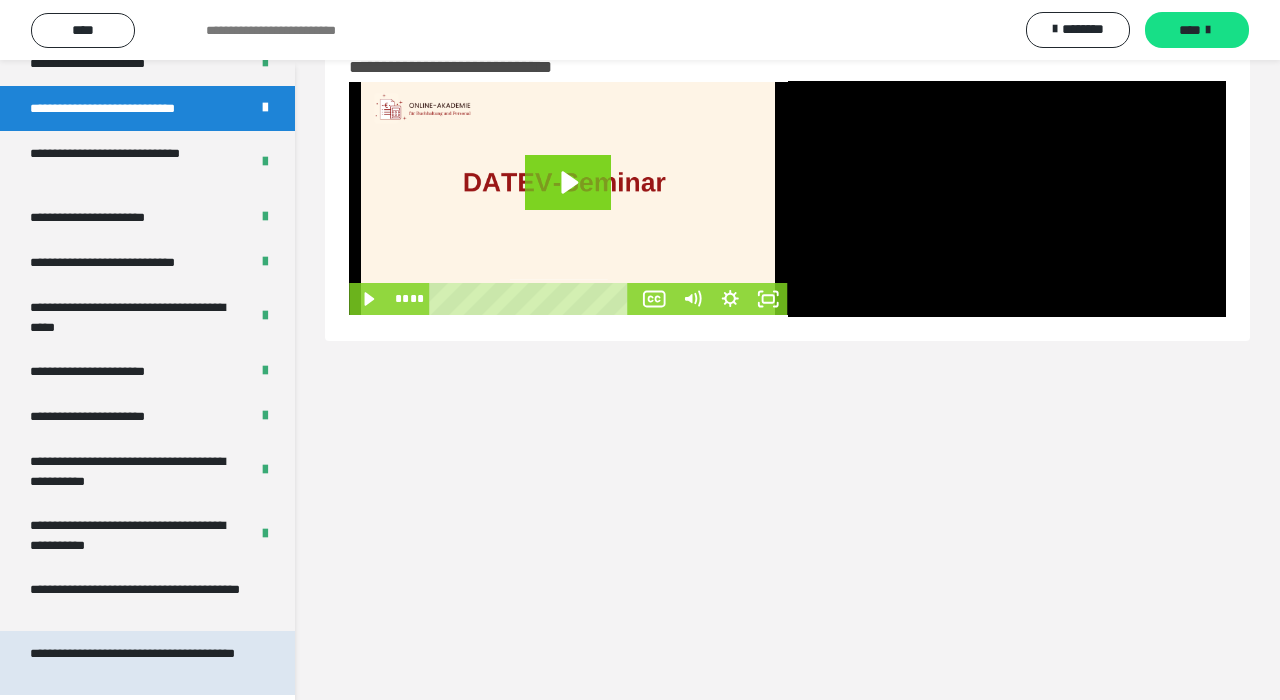 click on "**********" at bounding box center [139, 663] 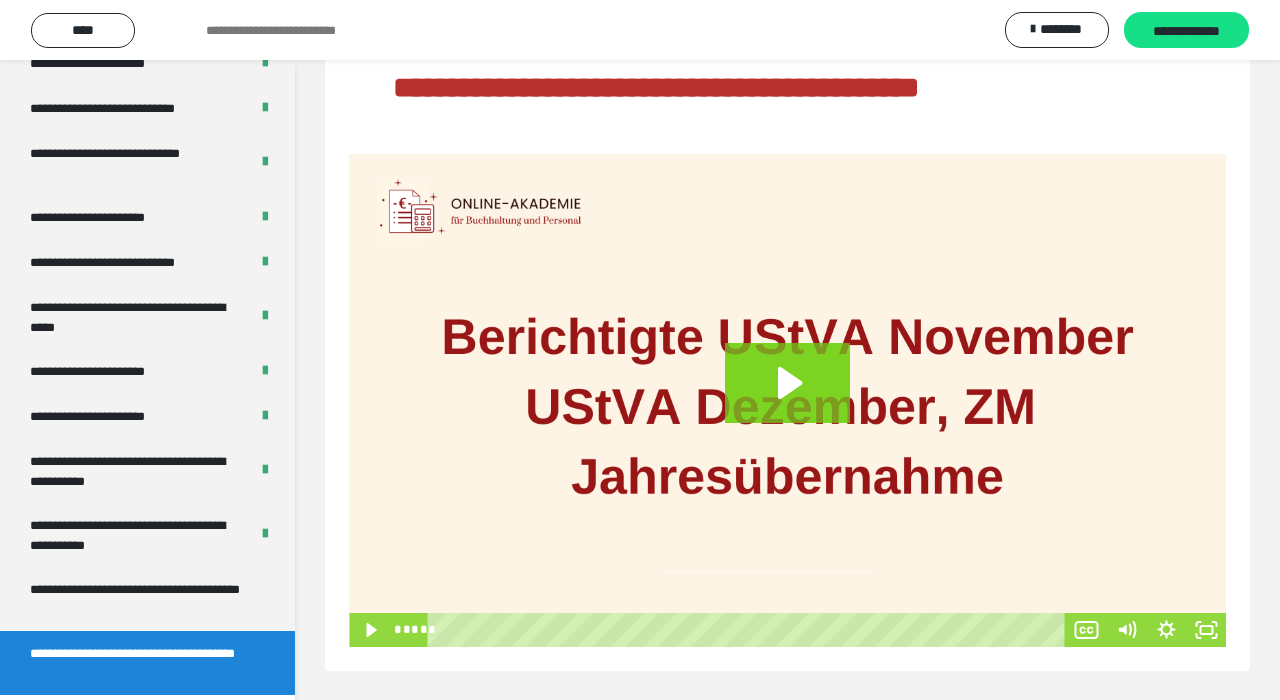 scroll, scrollTop: 182, scrollLeft: 0, axis: vertical 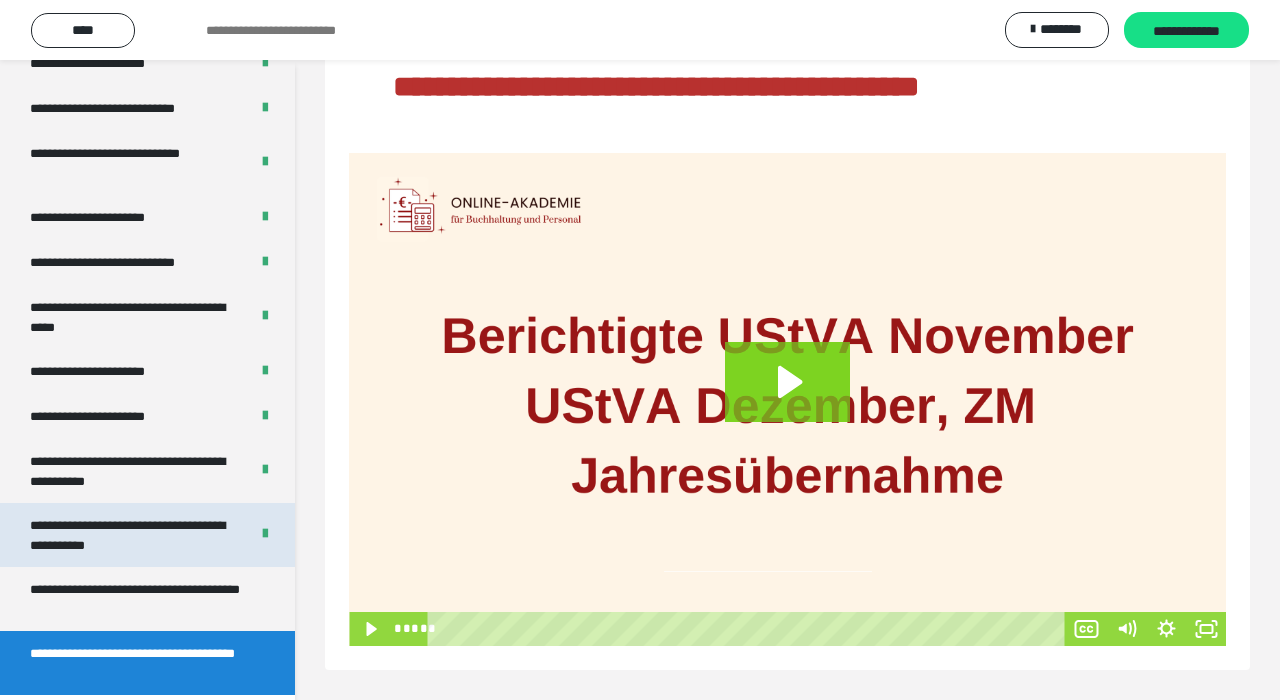 click on "**********" at bounding box center [131, 535] 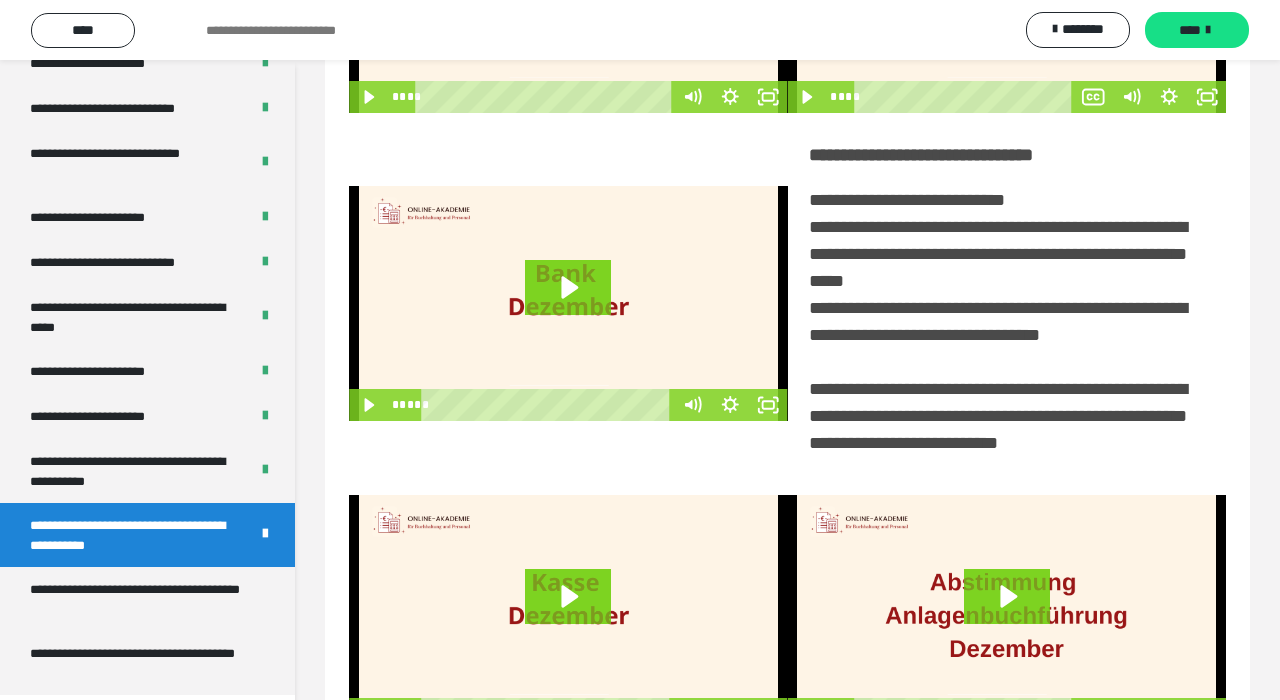scroll, scrollTop: 402, scrollLeft: 0, axis: vertical 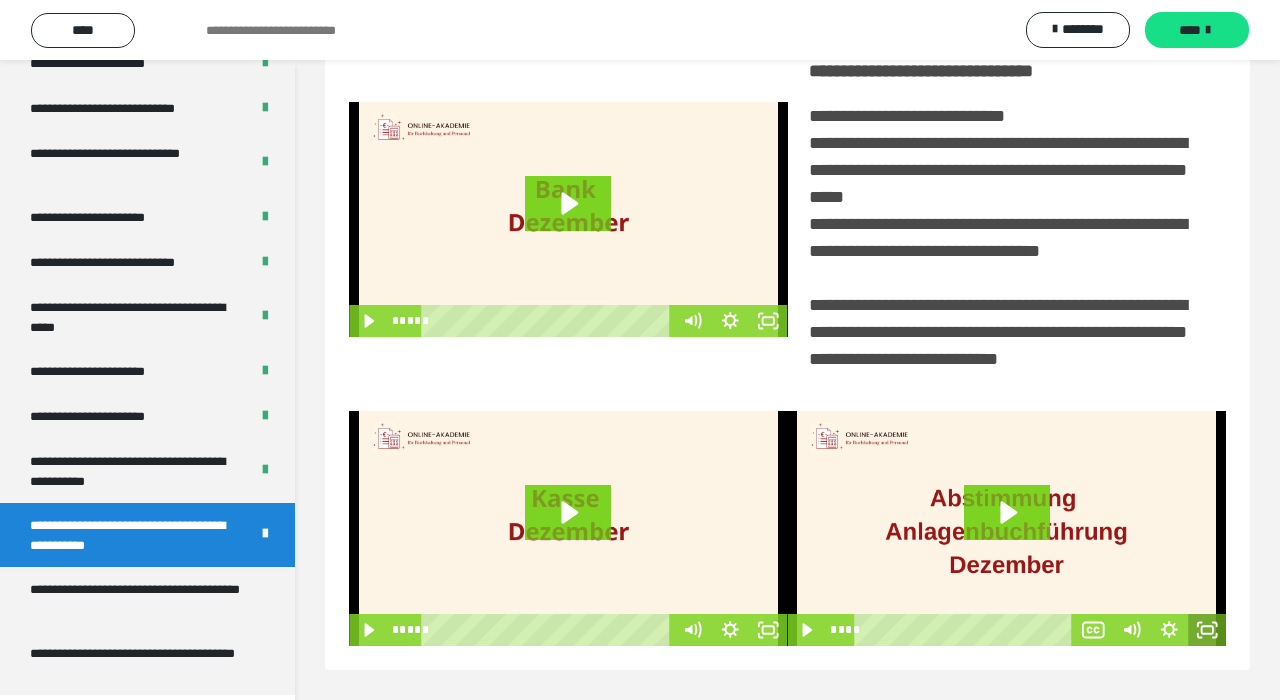 click 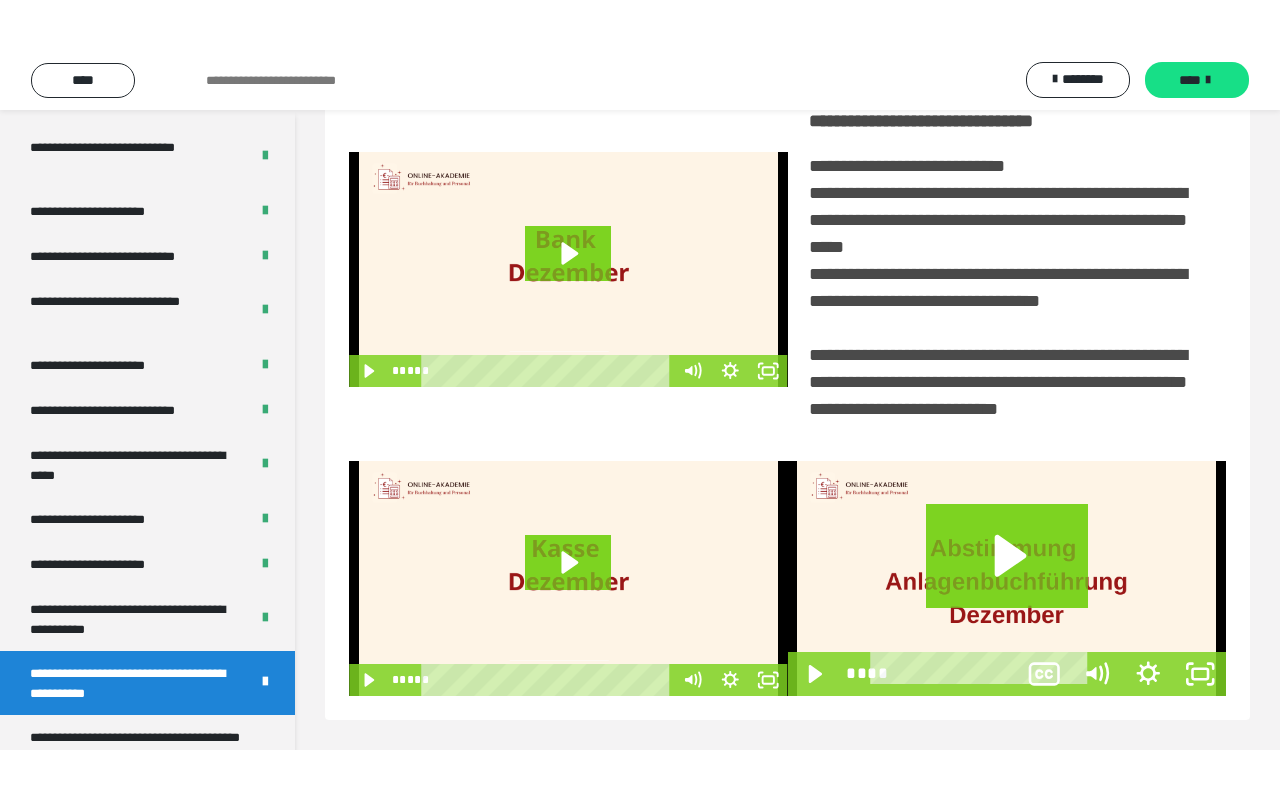 scroll, scrollTop: 302, scrollLeft: 0, axis: vertical 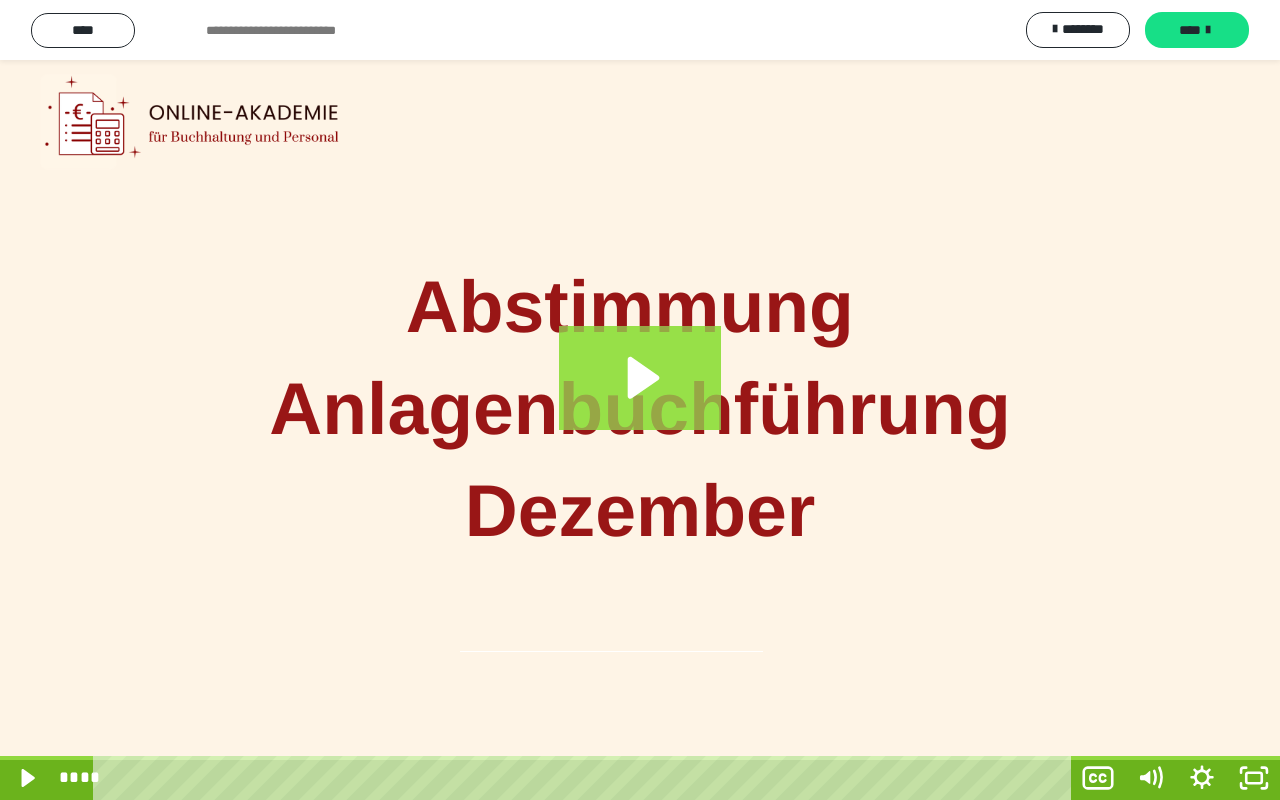 click 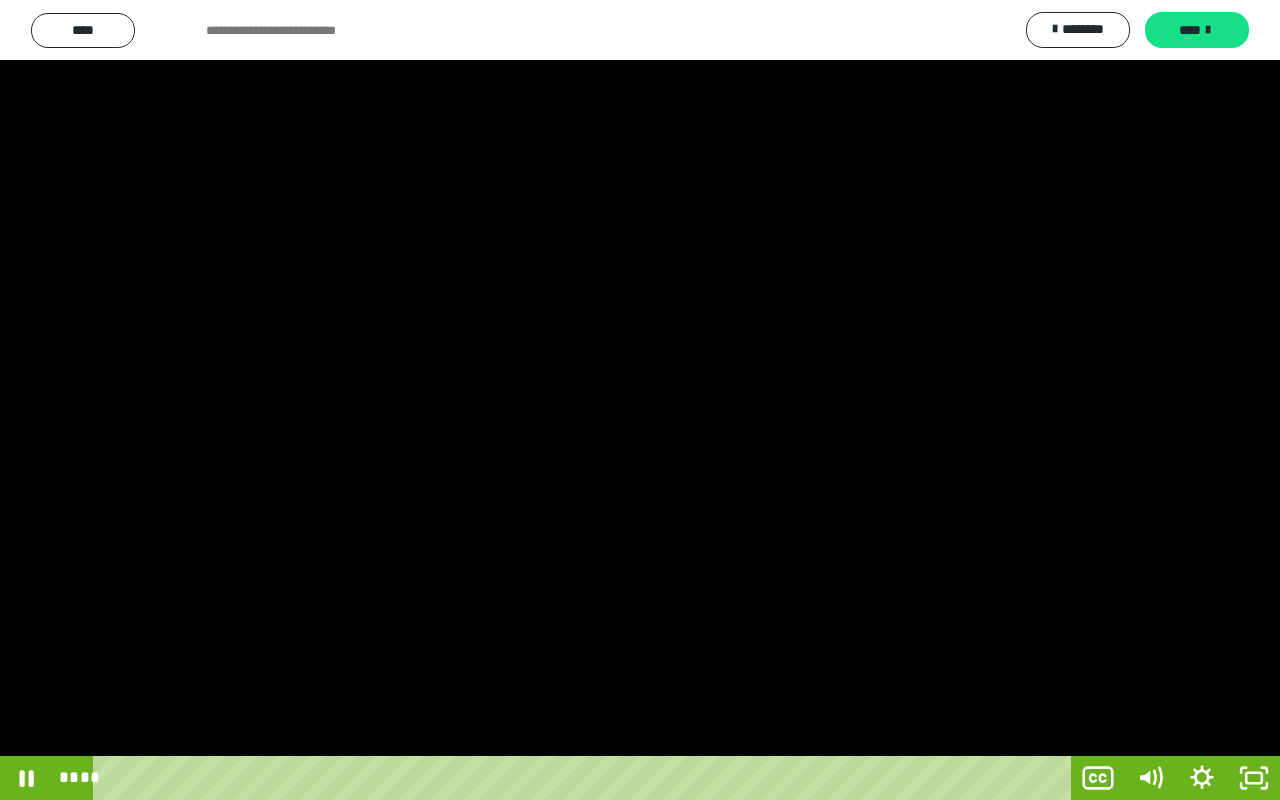 click at bounding box center [640, 400] 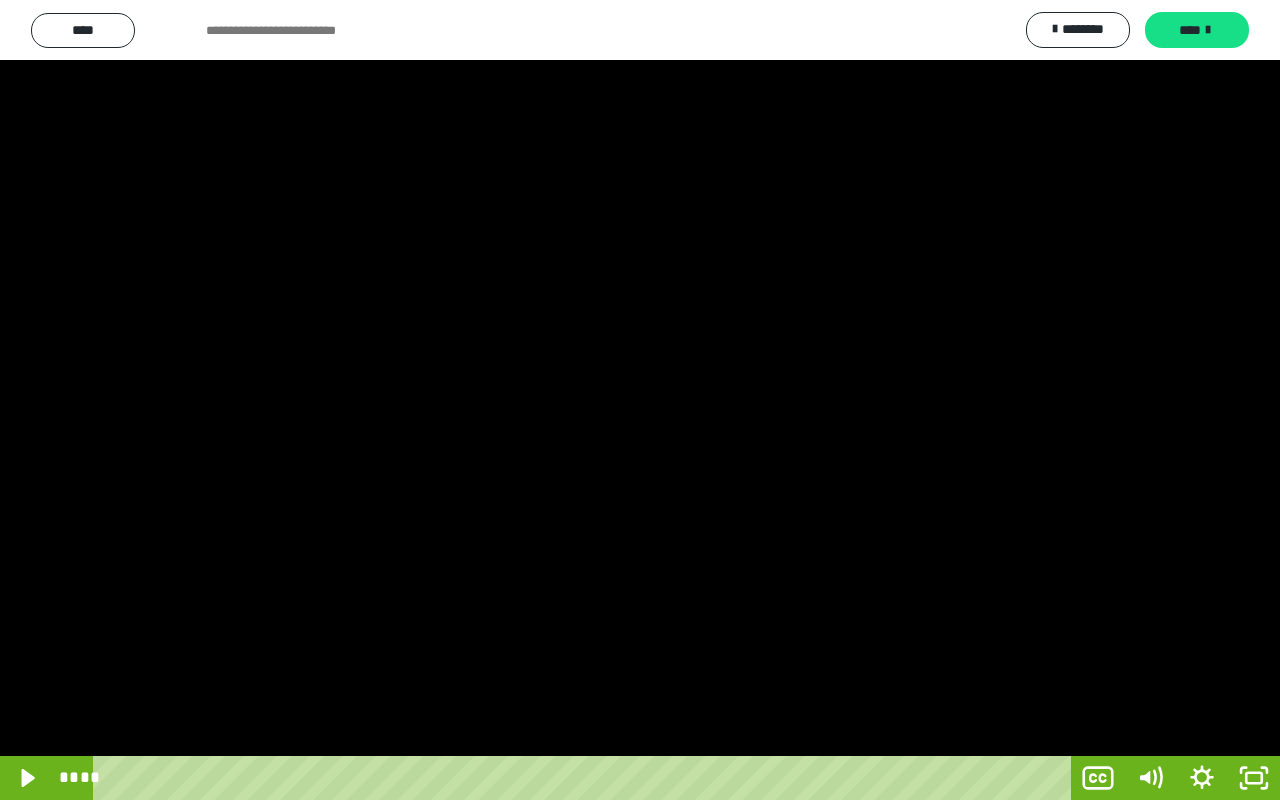 click at bounding box center [640, 400] 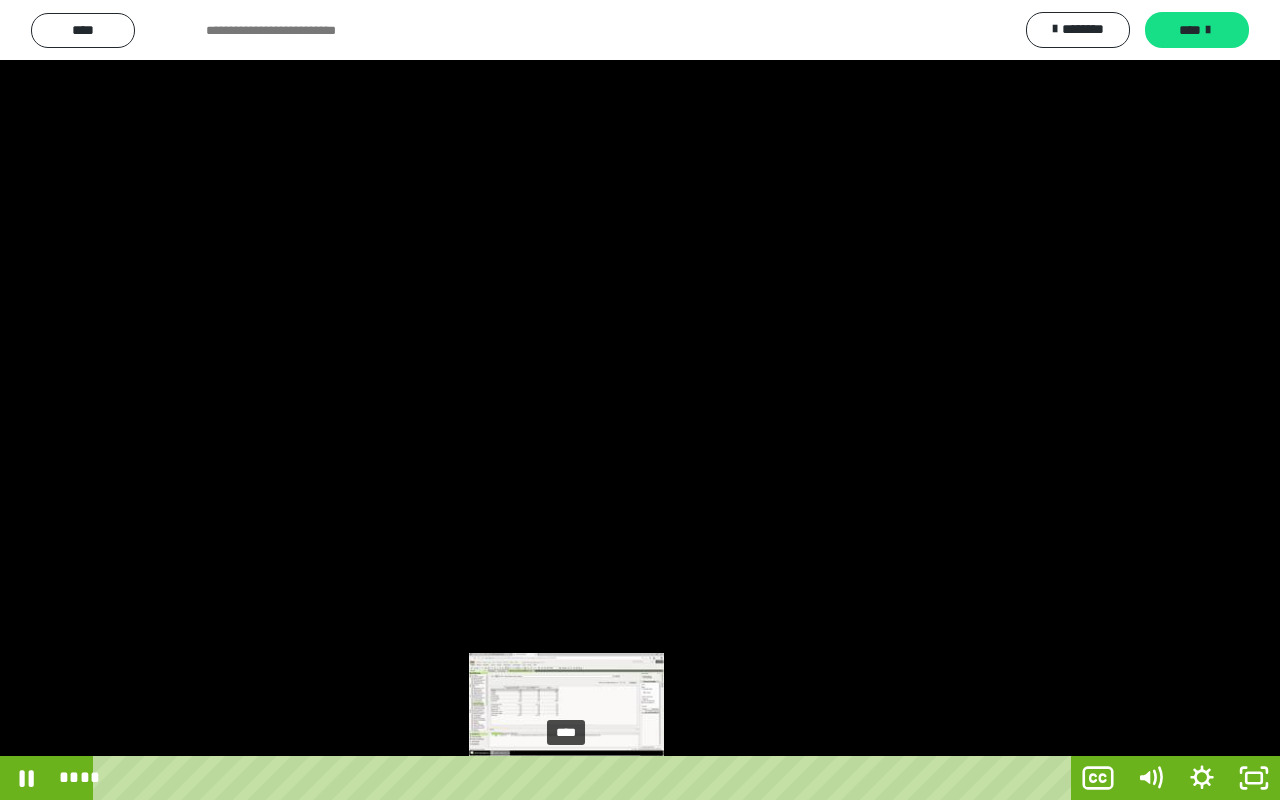 click on "****" at bounding box center (586, 778) 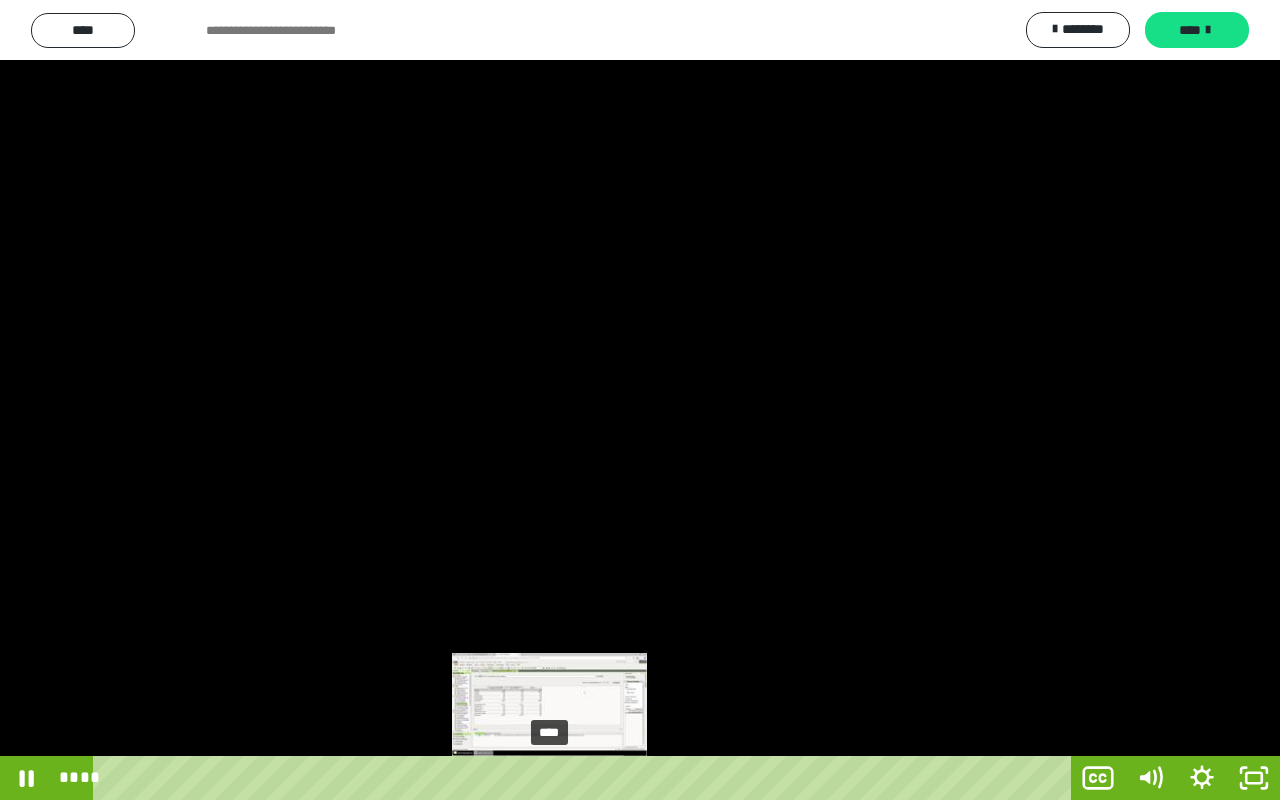 click on "****" at bounding box center [586, 778] 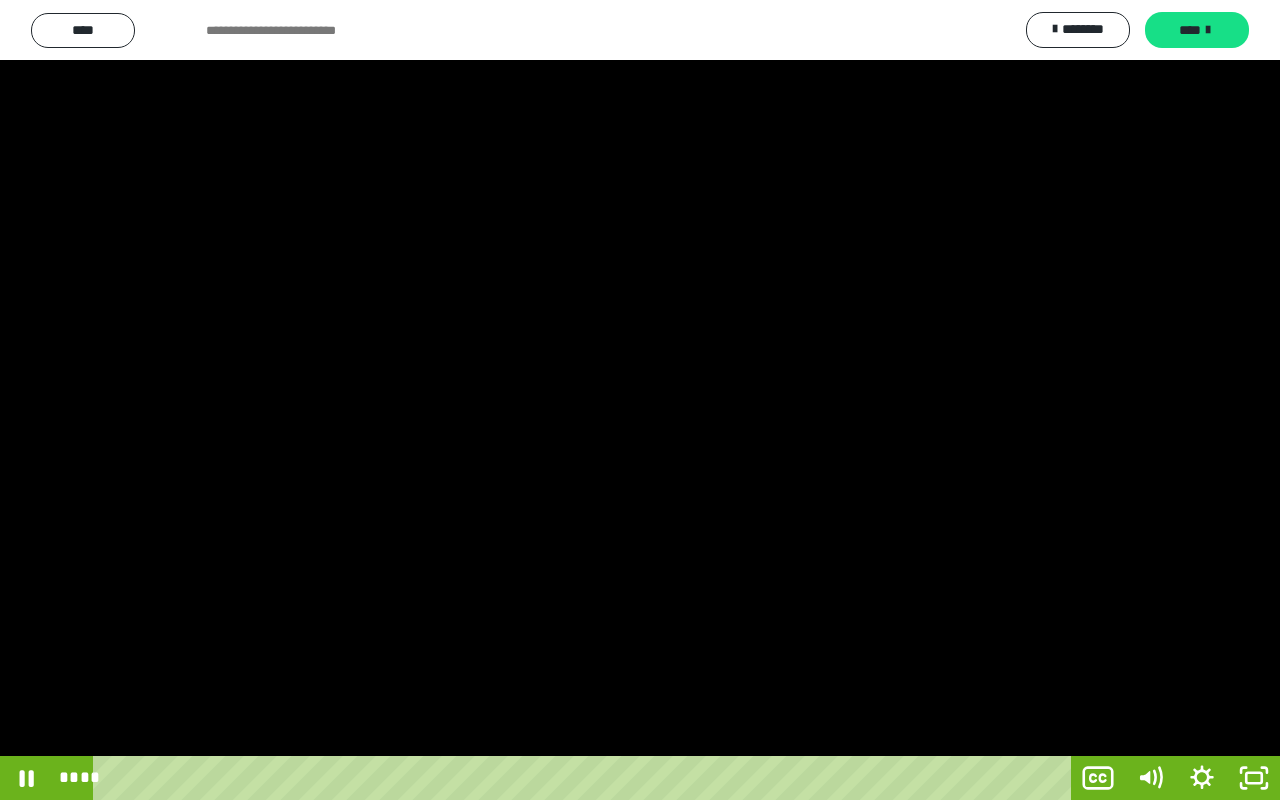 click at bounding box center [640, 400] 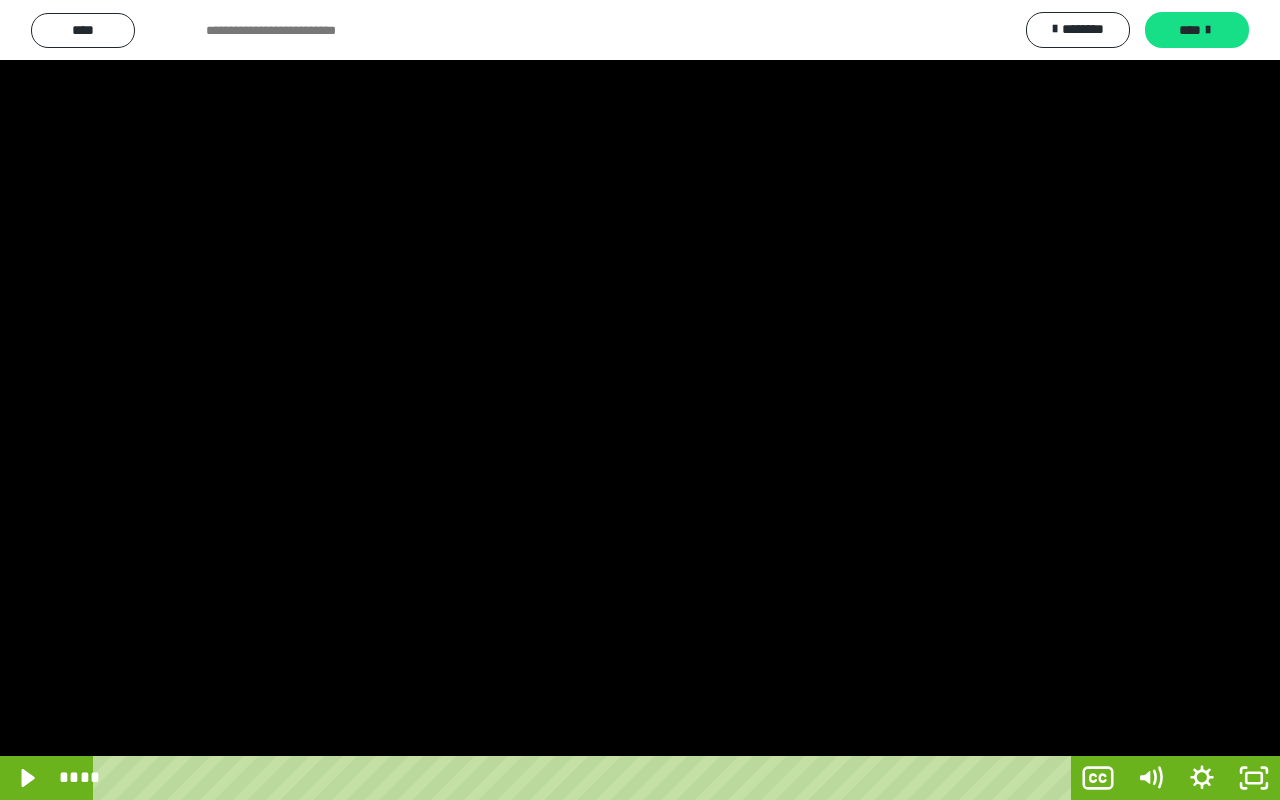 click at bounding box center (640, 400) 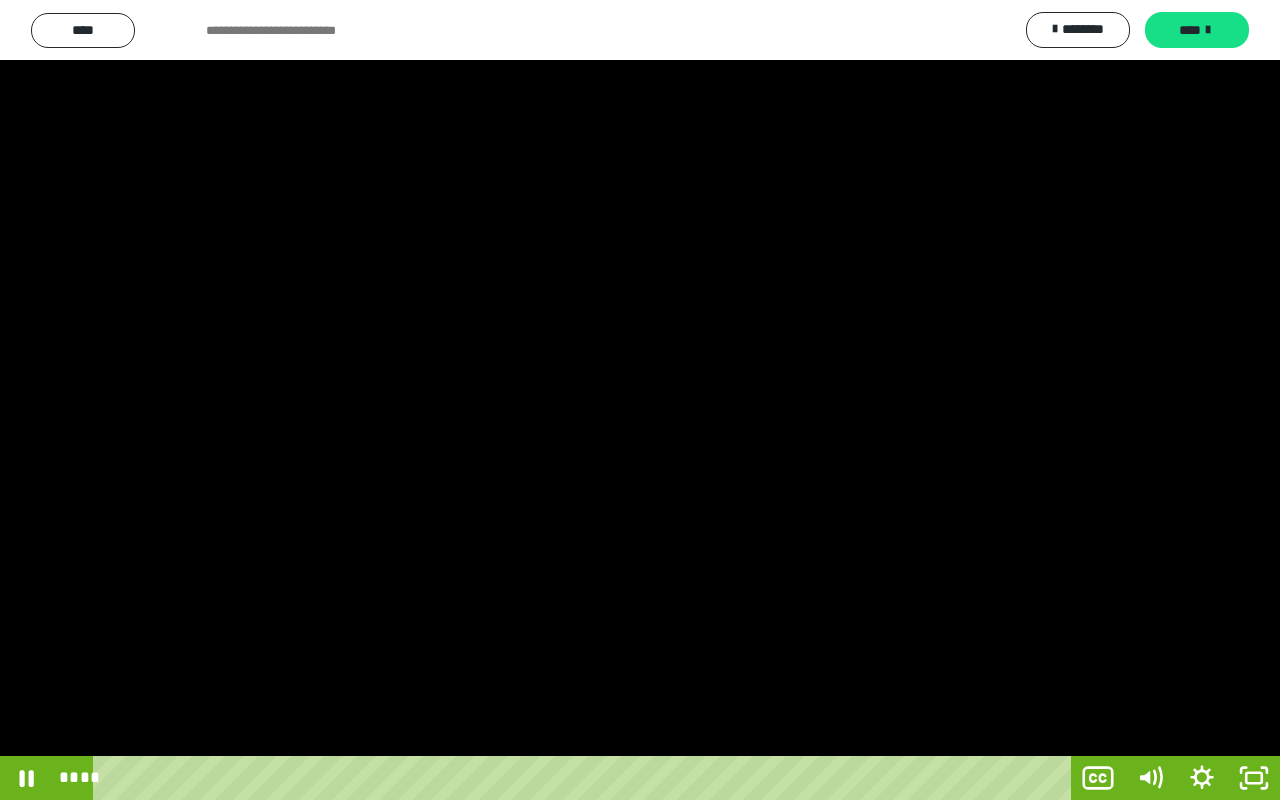 click at bounding box center (640, 400) 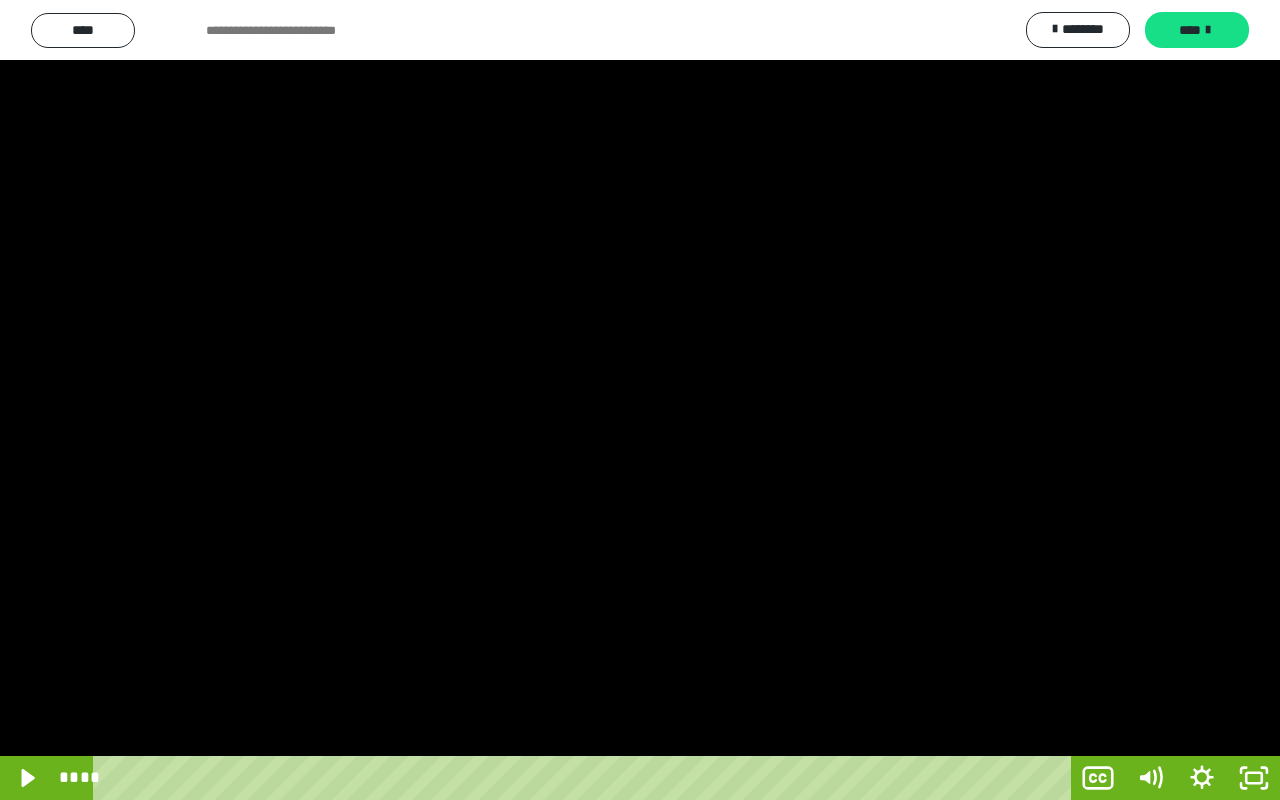 click at bounding box center (640, 400) 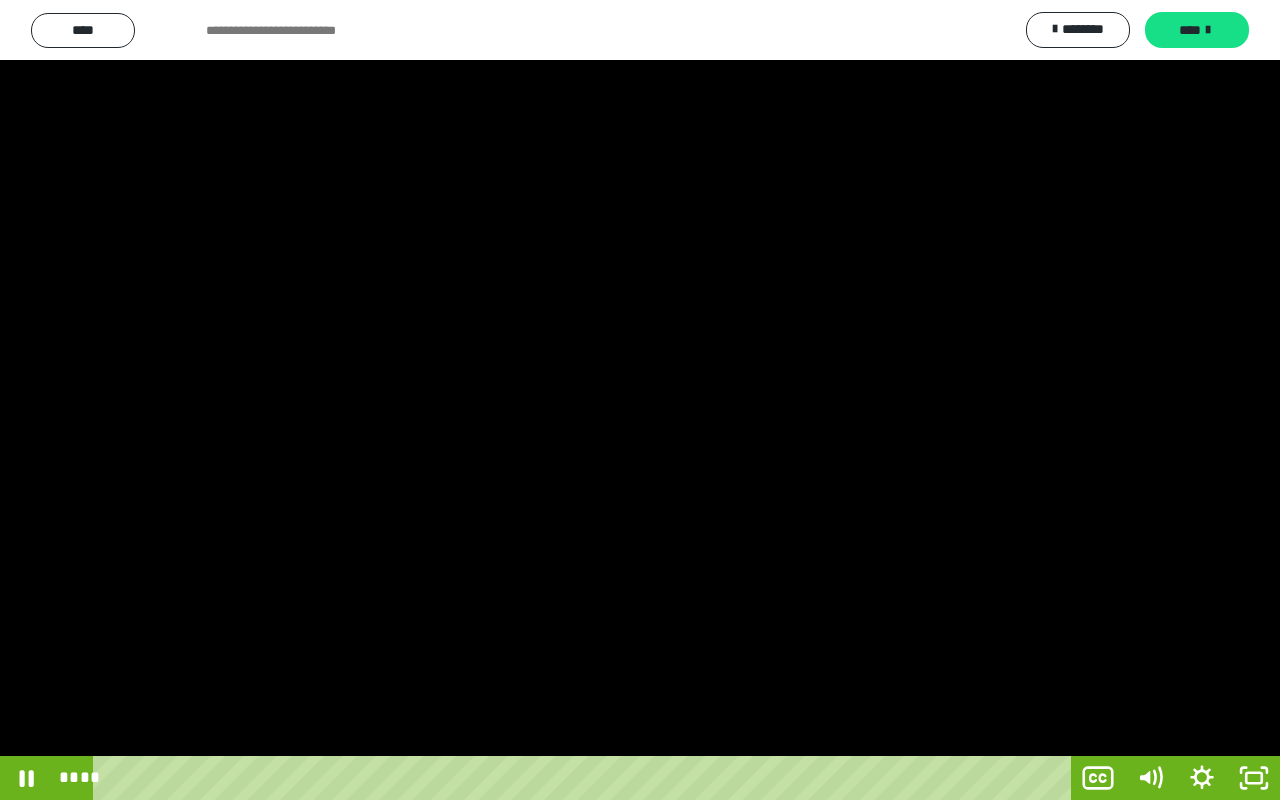 click at bounding box center [640, 400] 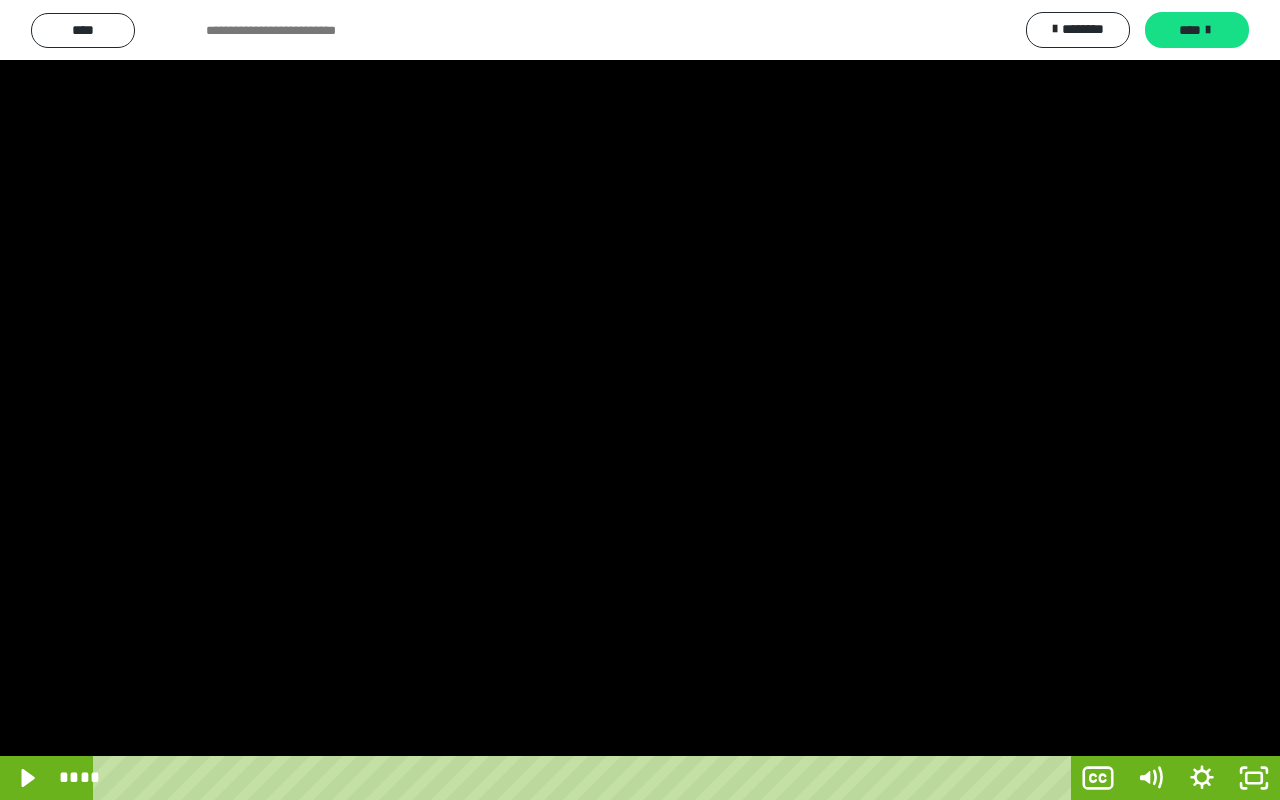 click at bounding box center (640, 400) 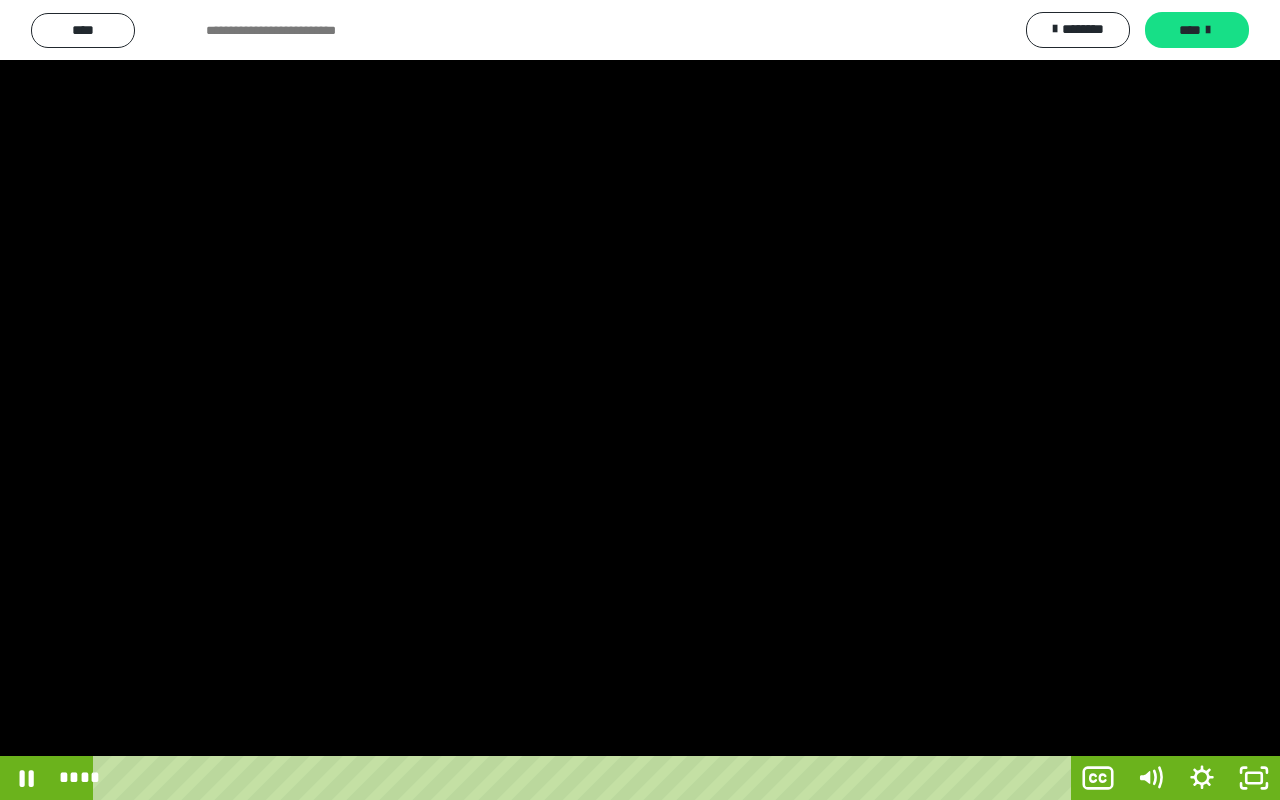 click at bounding box center (640, 400) 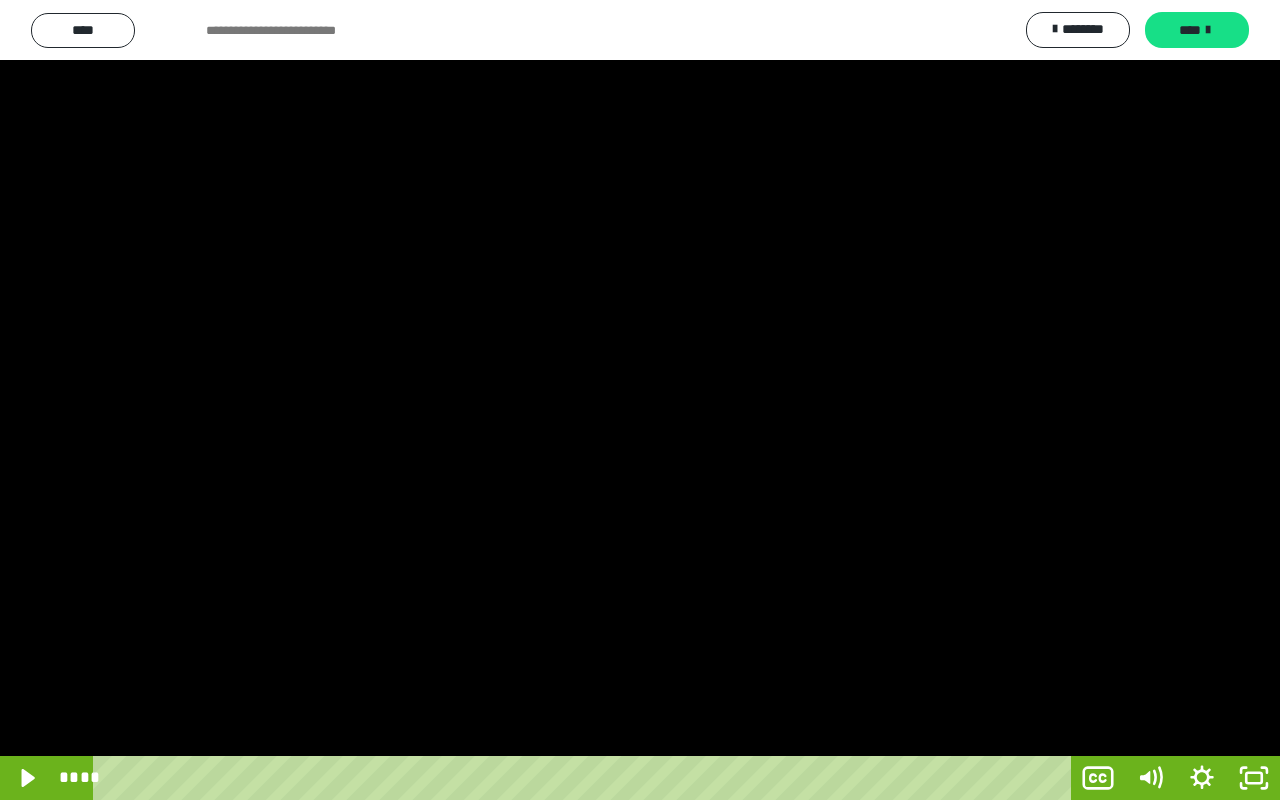 click at bounding box center [640, 400] 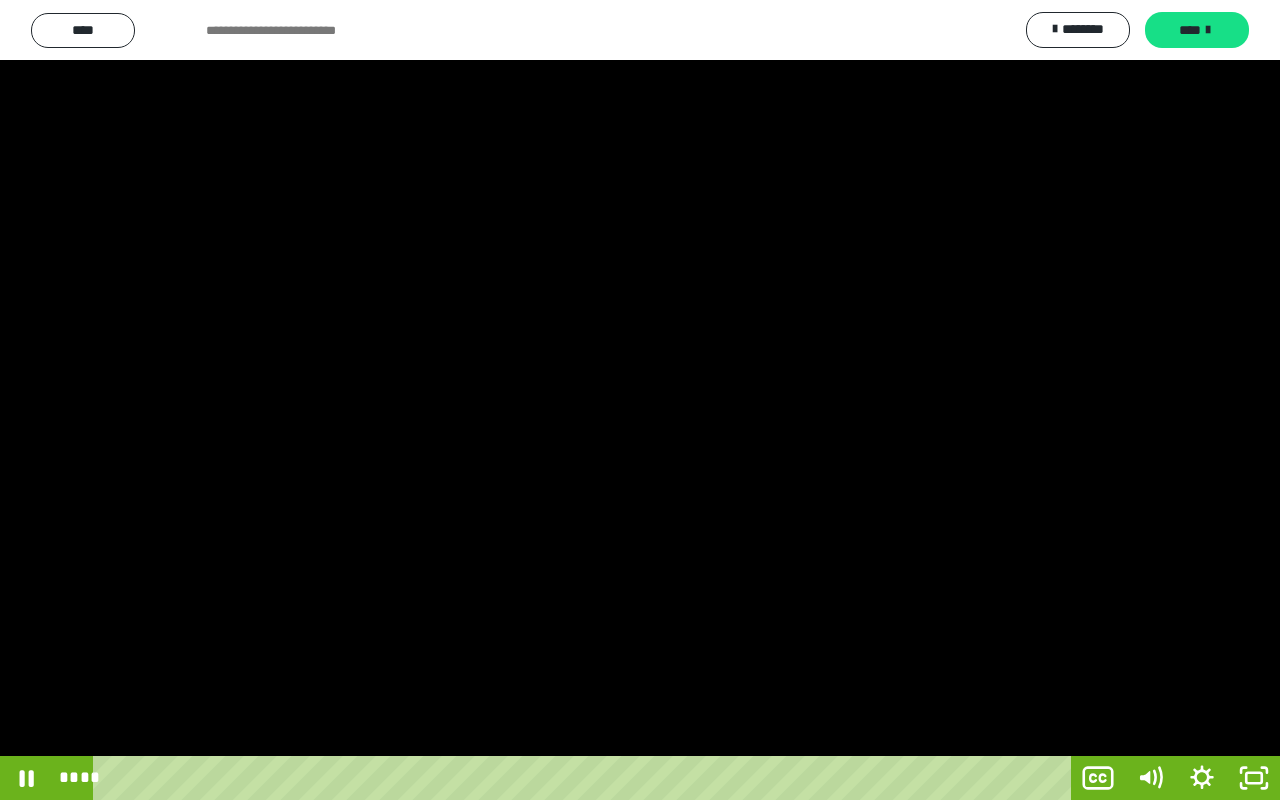 click at bounding box center [640, 400] 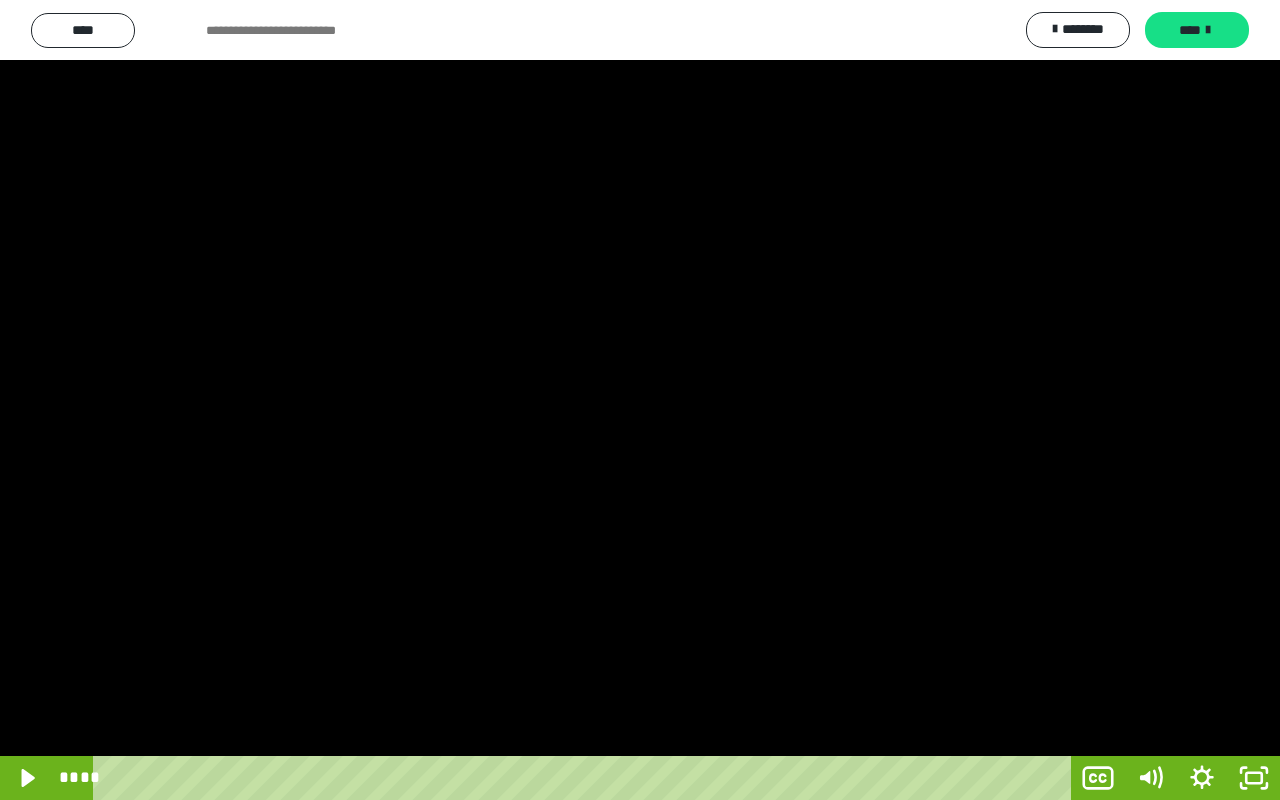 click at bounding box center (640, 400) 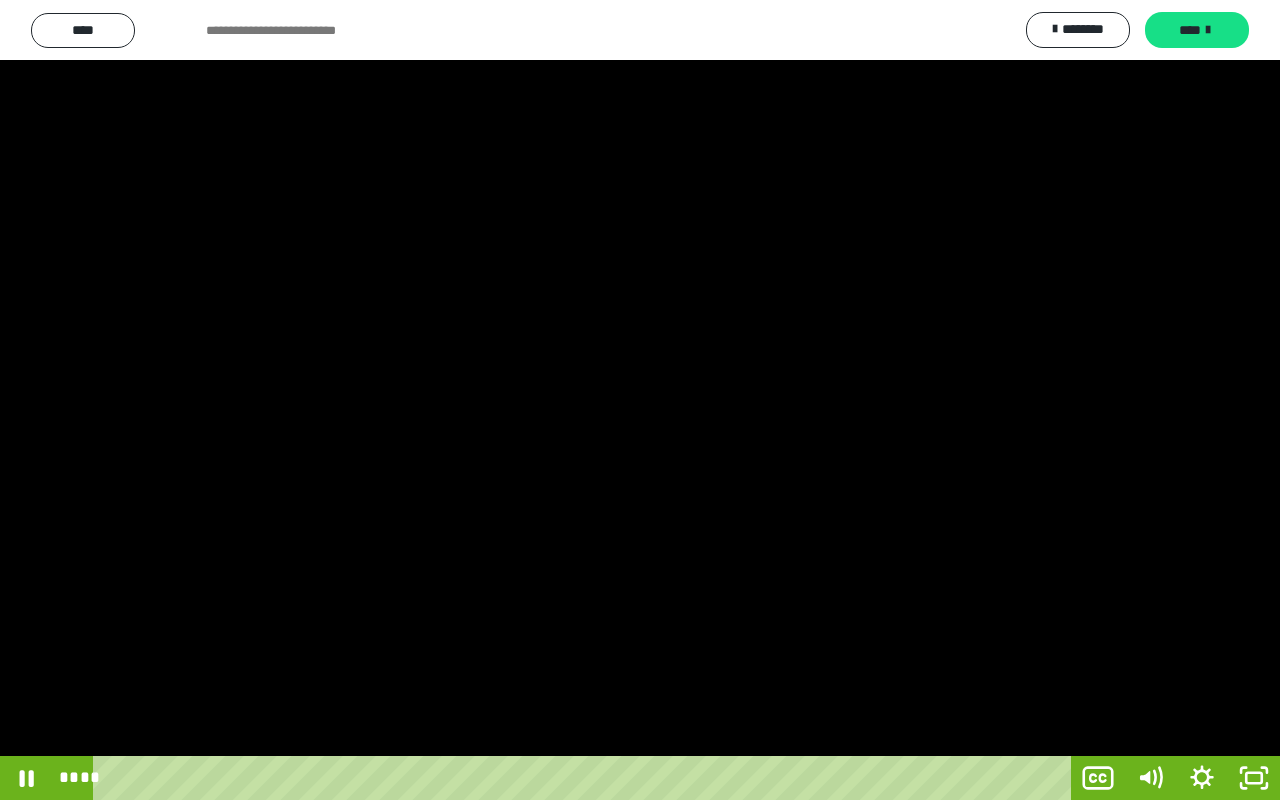 click at bounding box center (640, 400) 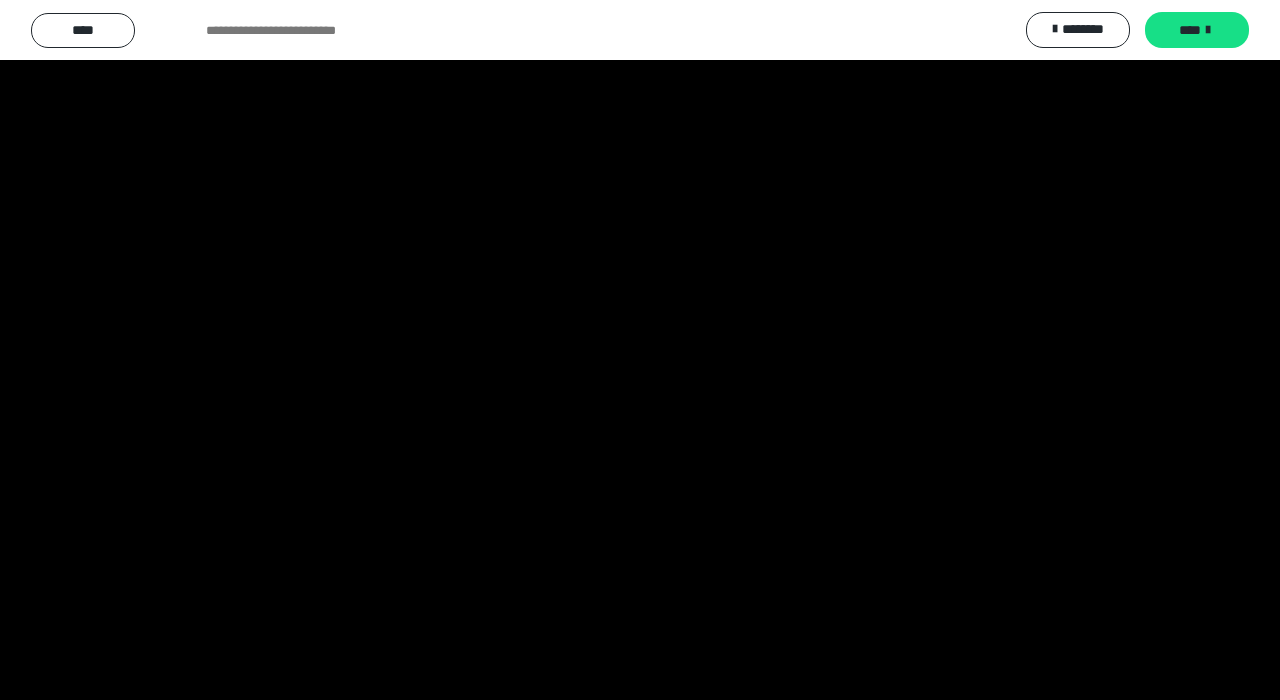 scroll, scrollTop: 3743, scrollLeft: 0, axis: vertical 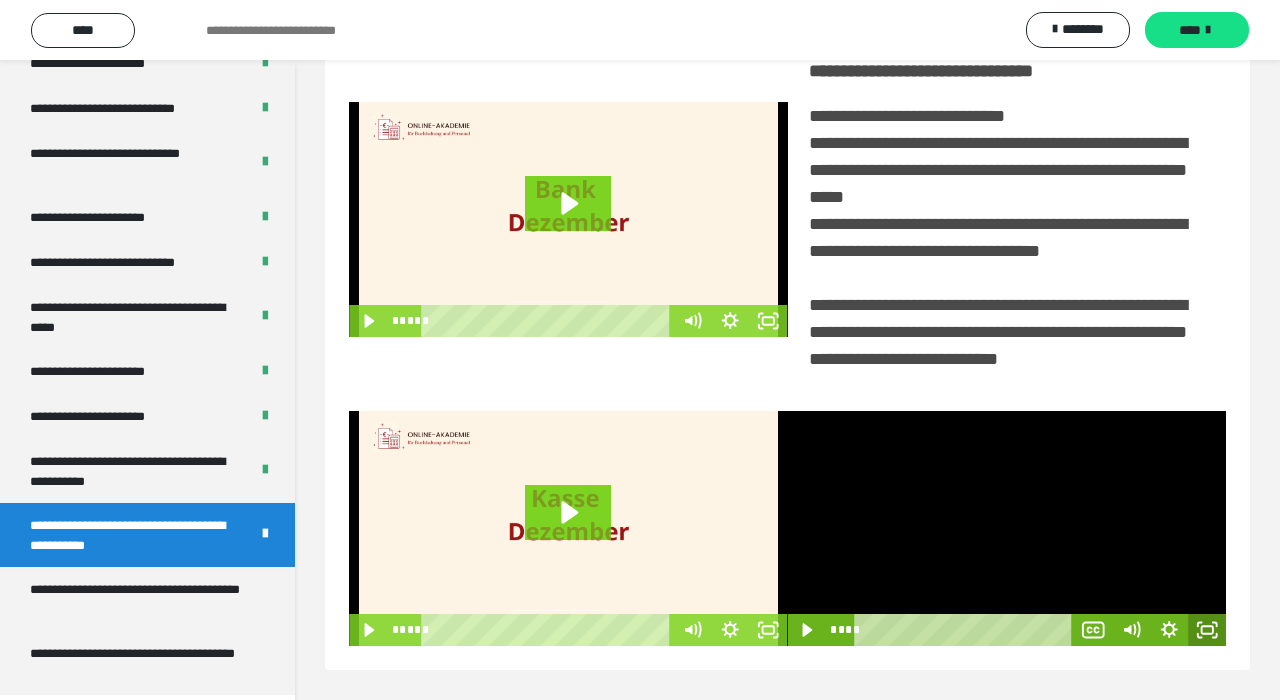 click 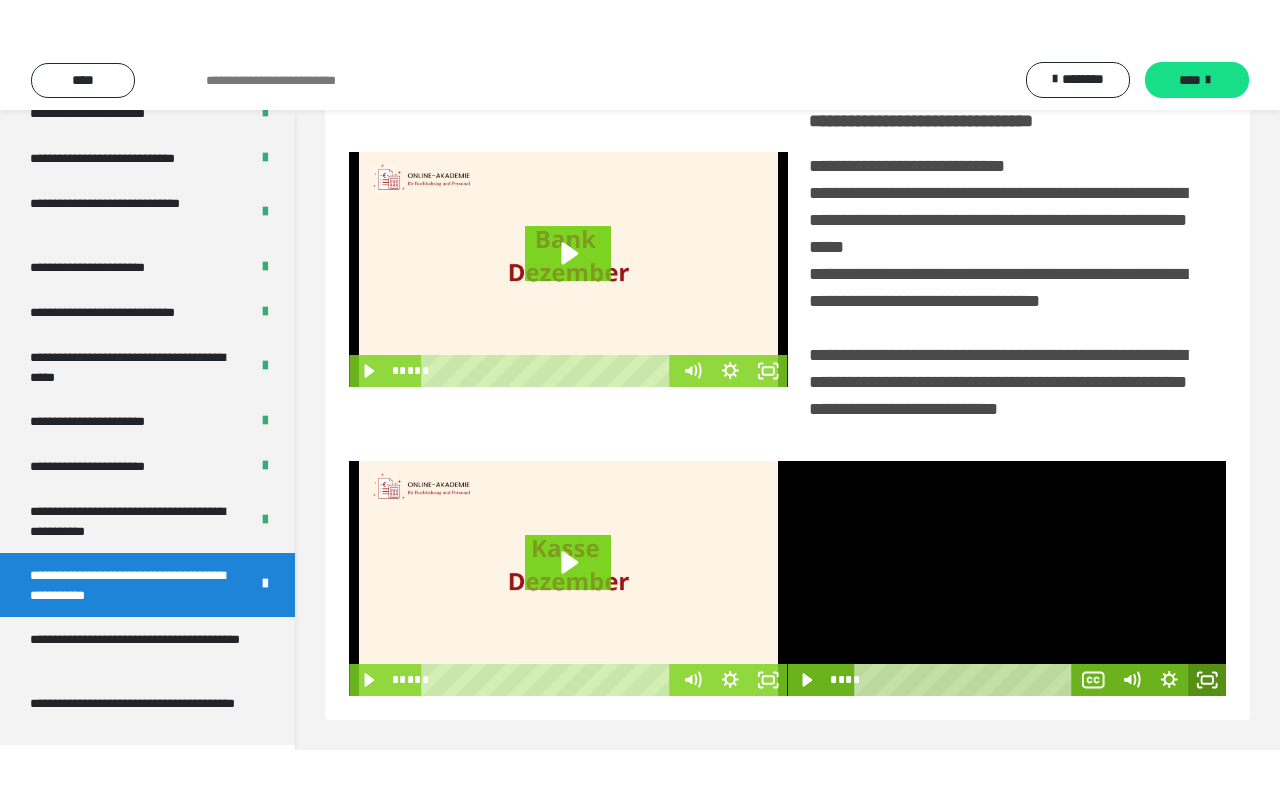 scroll, scrollTop: 302, scrollLeft: 0, axis: vertical 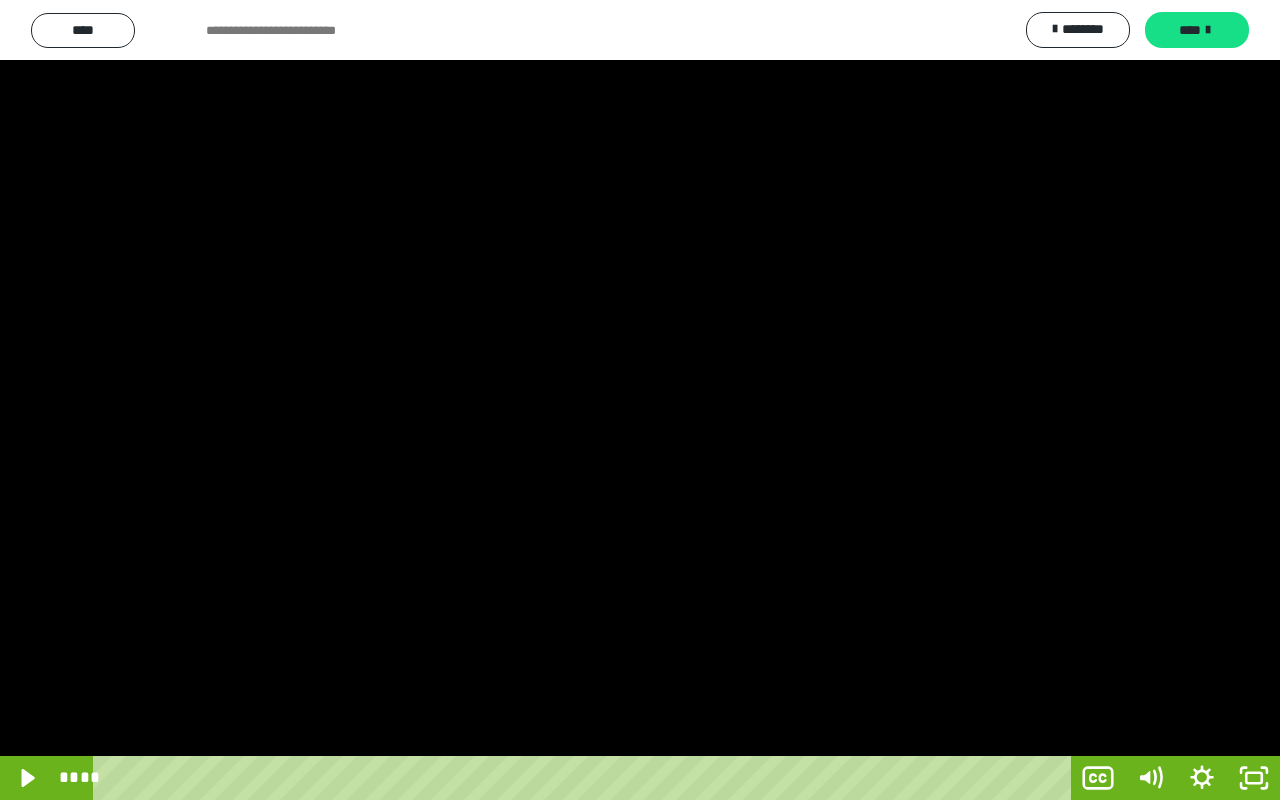 click at bounding box center (640, 400) 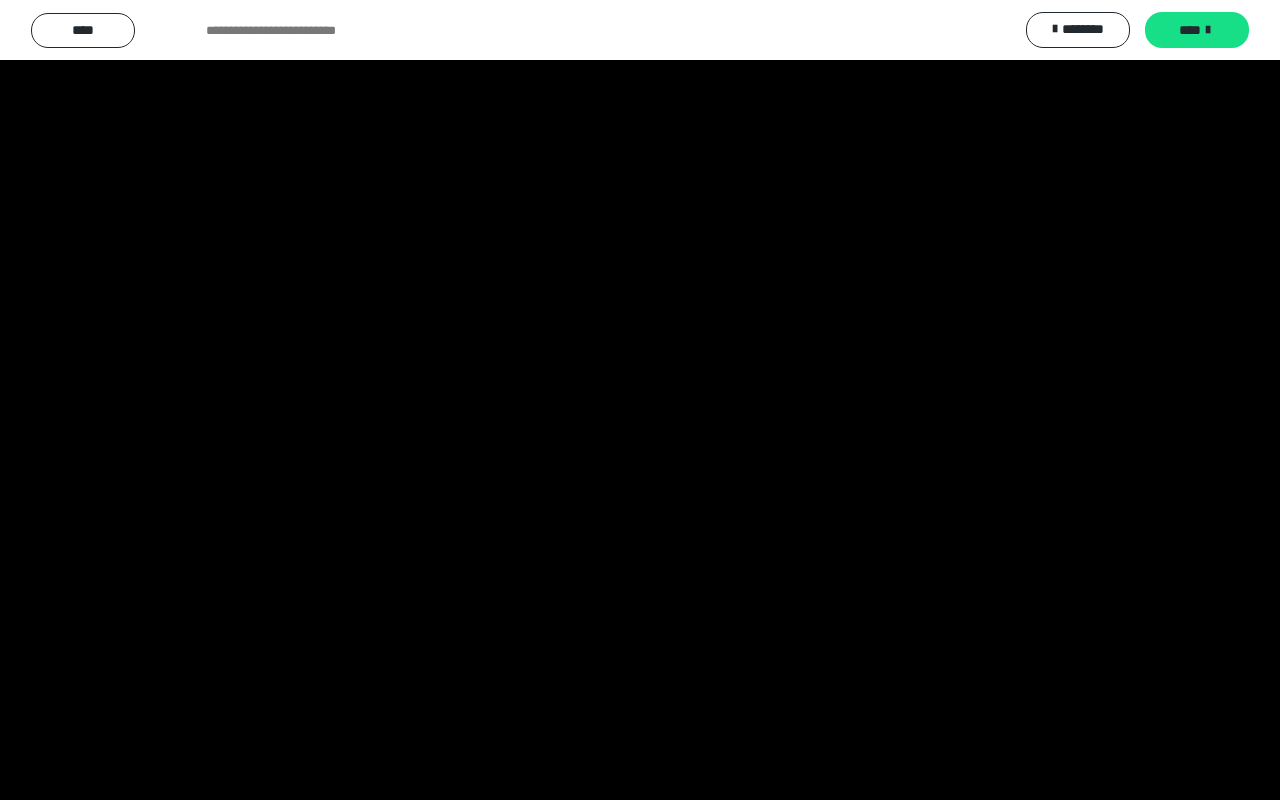 click at bounding box center (640, 400) 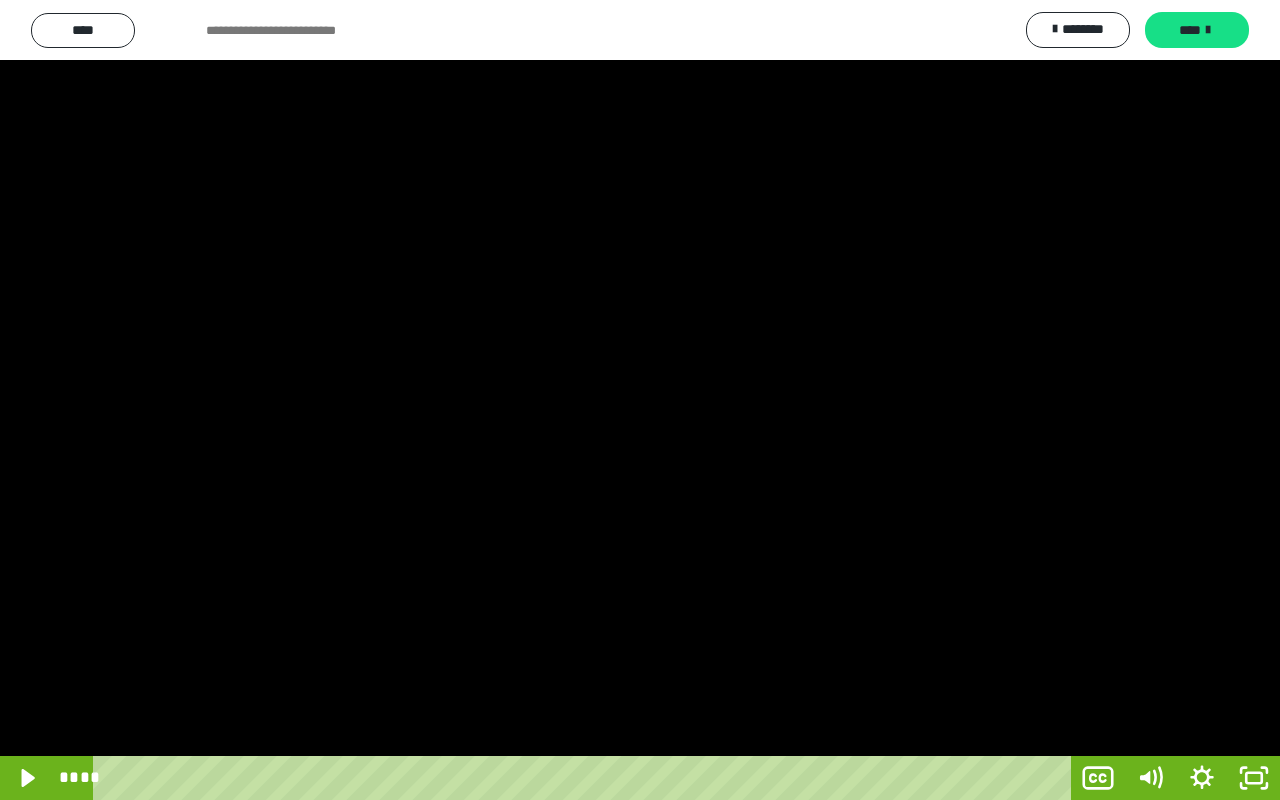 click at bounding box center [640, 400] 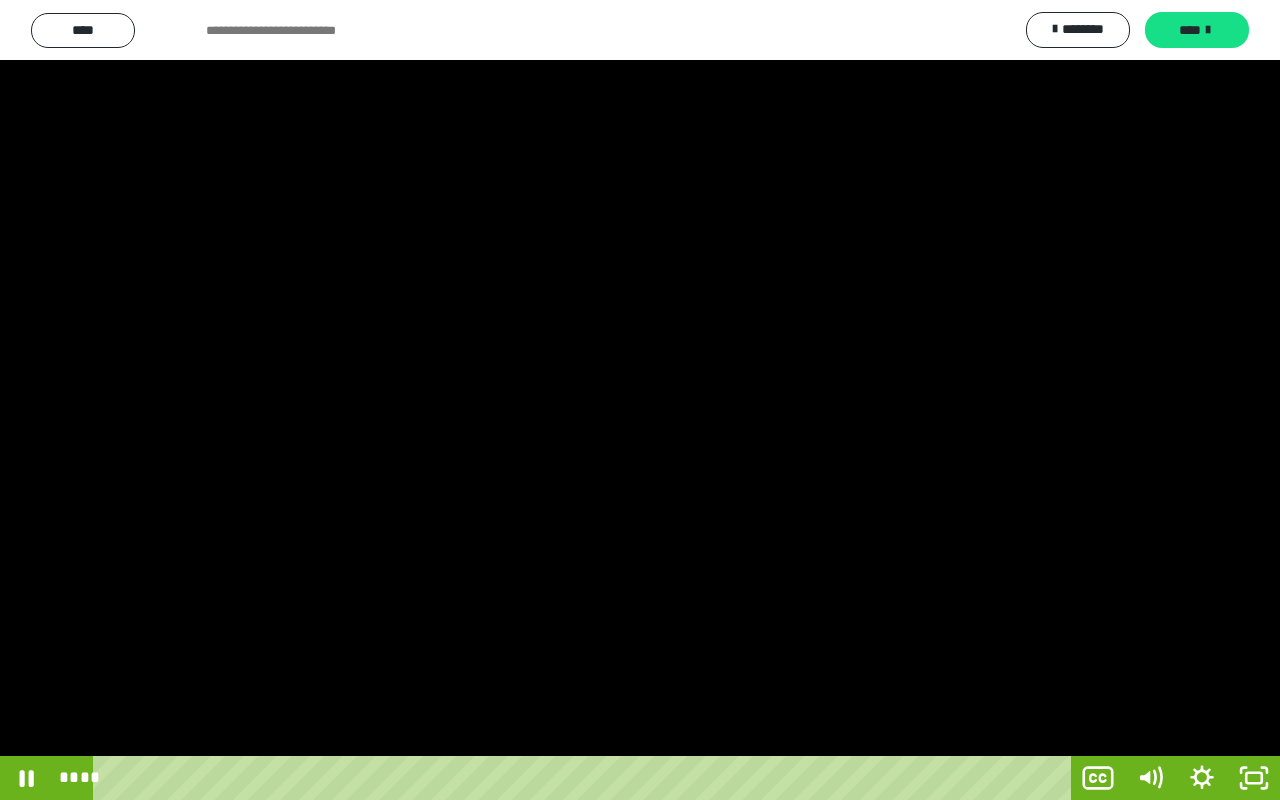 click at bounding box center [640, 400] 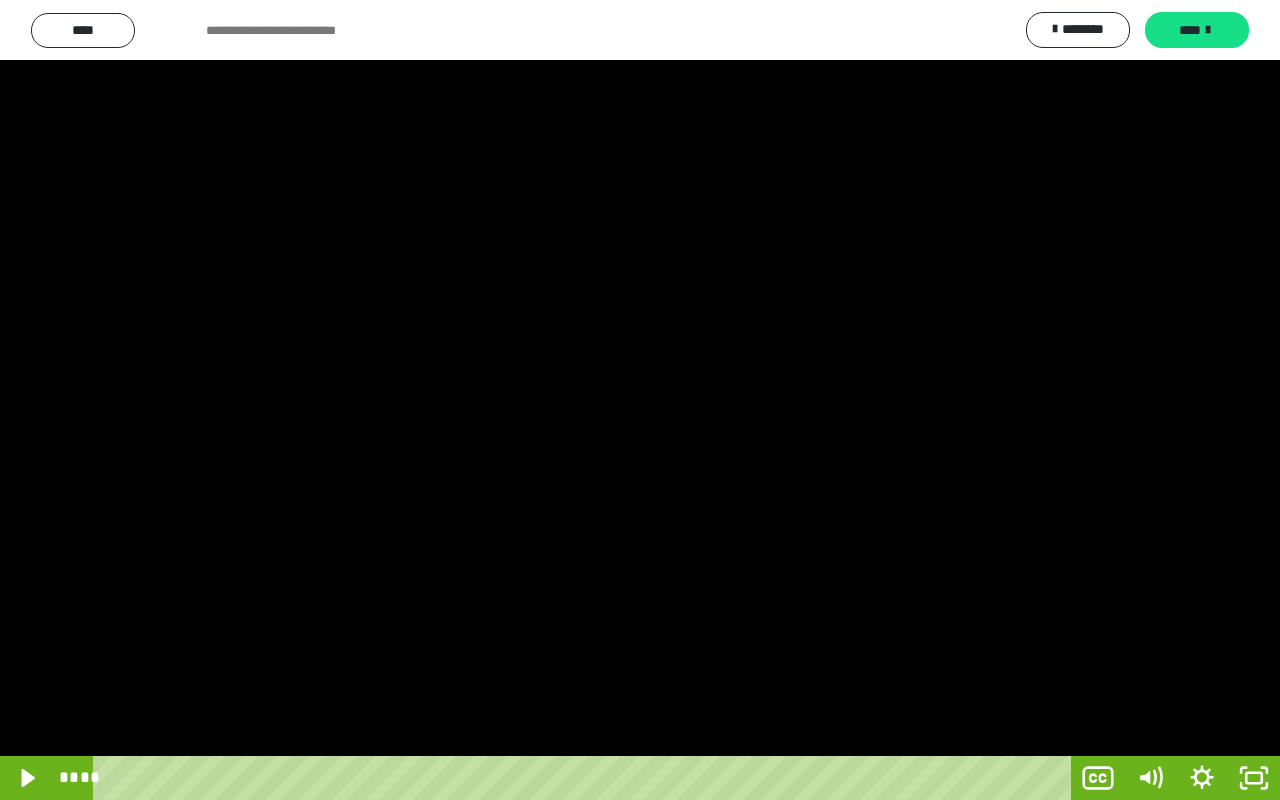 click at bounding box center [640, 400] 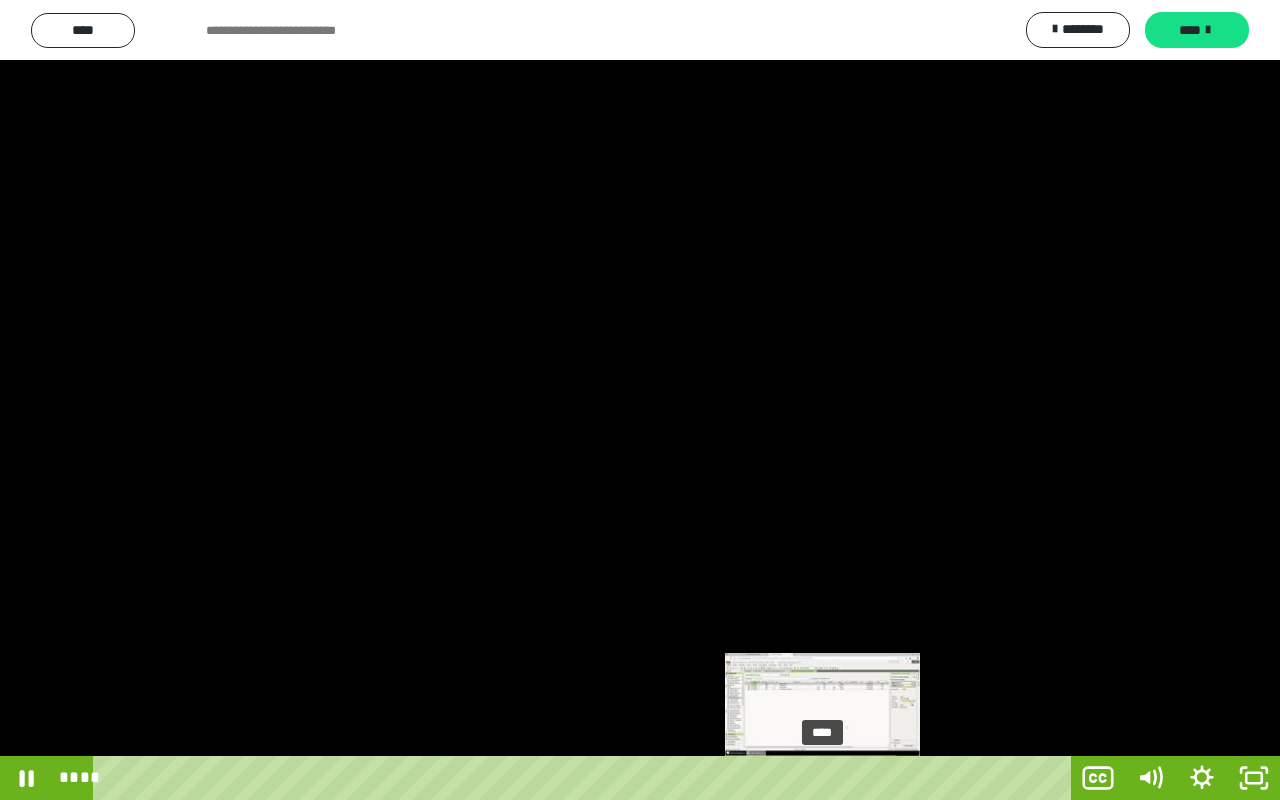 click on "****" at bounding box center (586, 778) 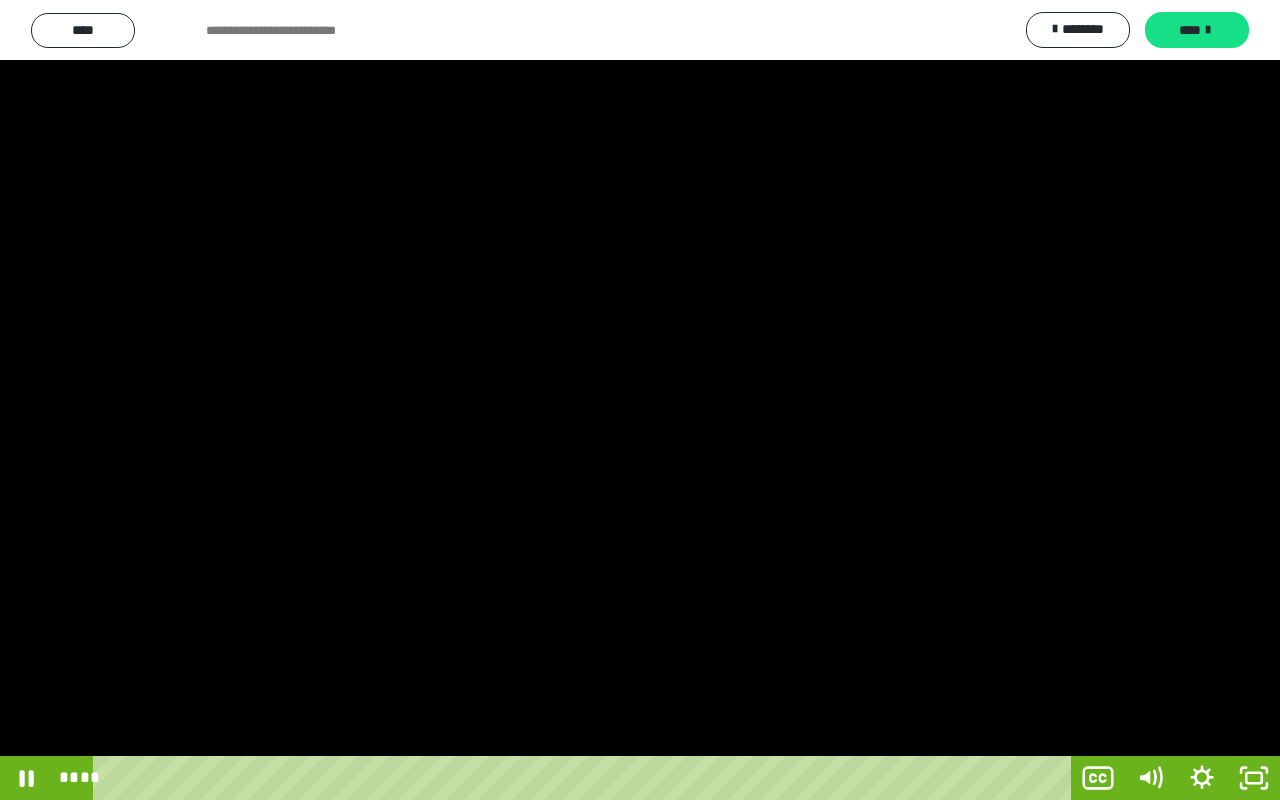click at bounding box center (640, 400) 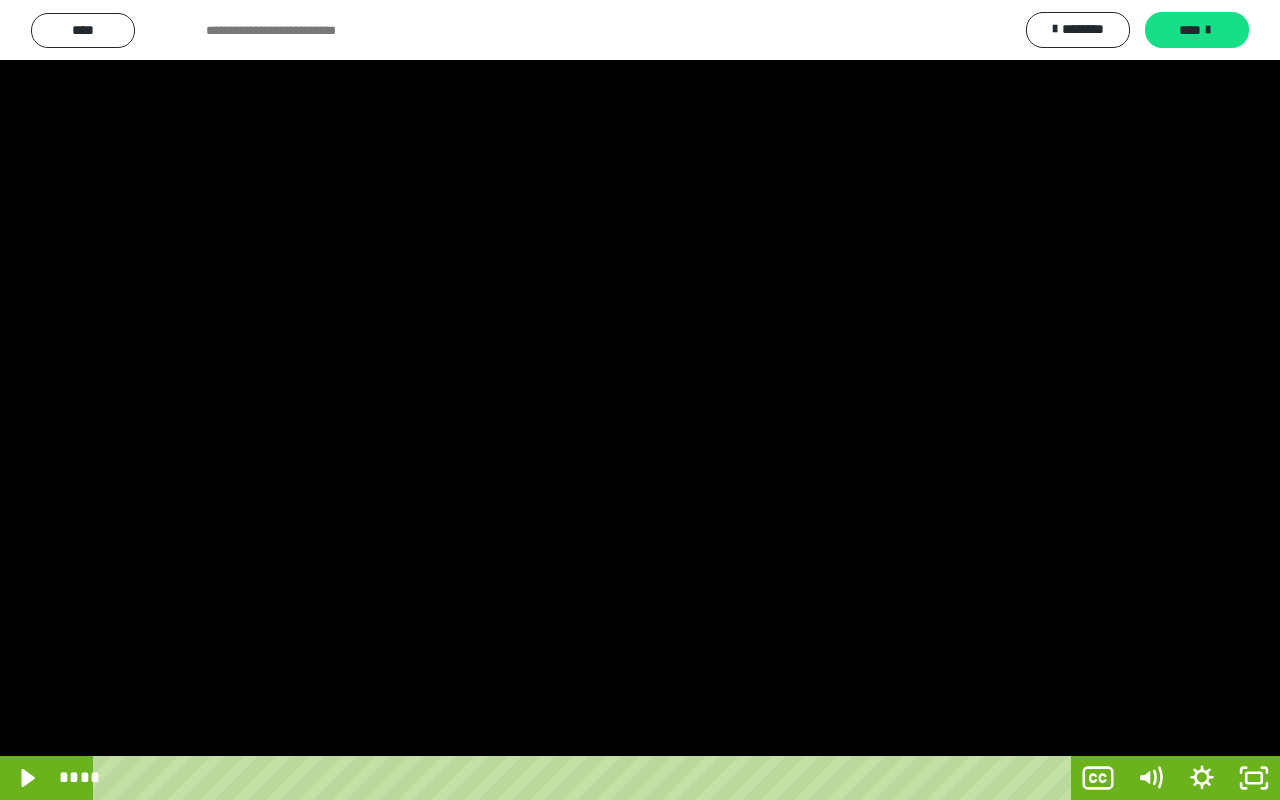 click at bounding box center [640, 400] 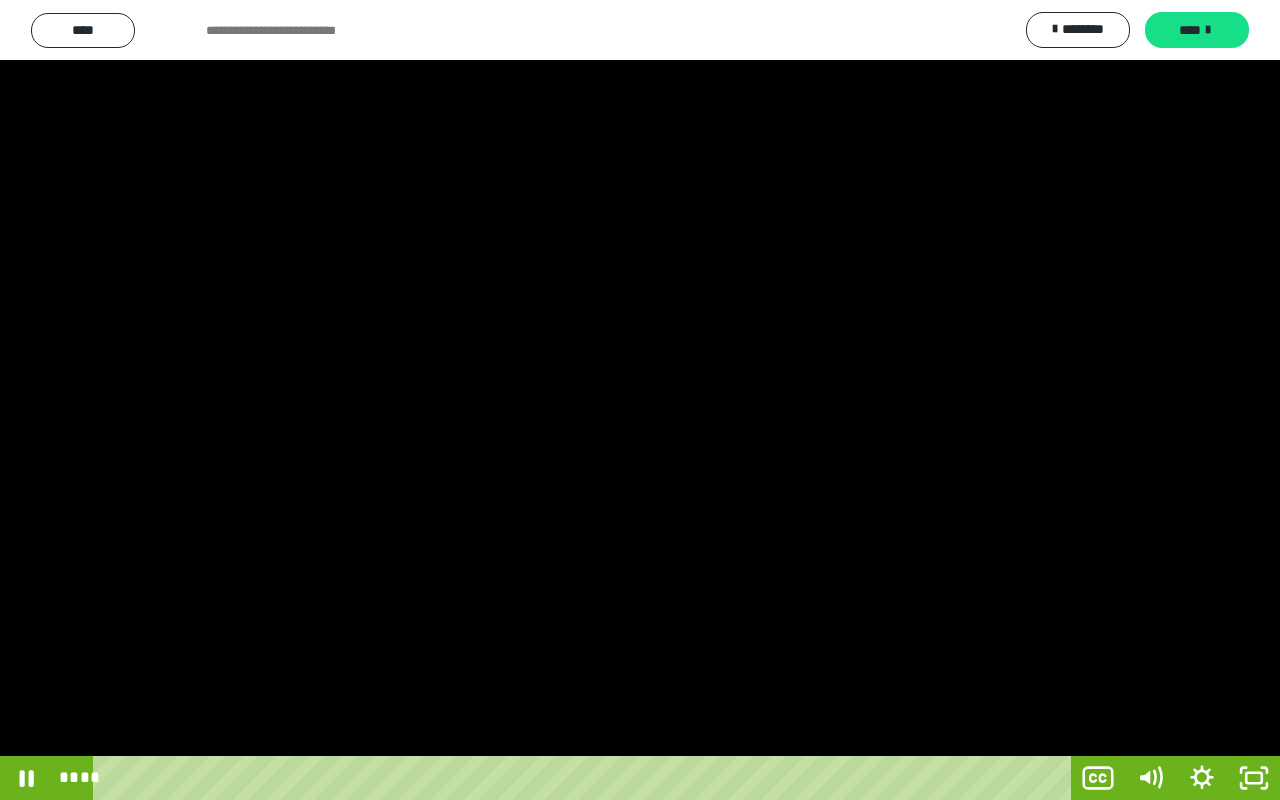 click at bounding box center [640, 400] 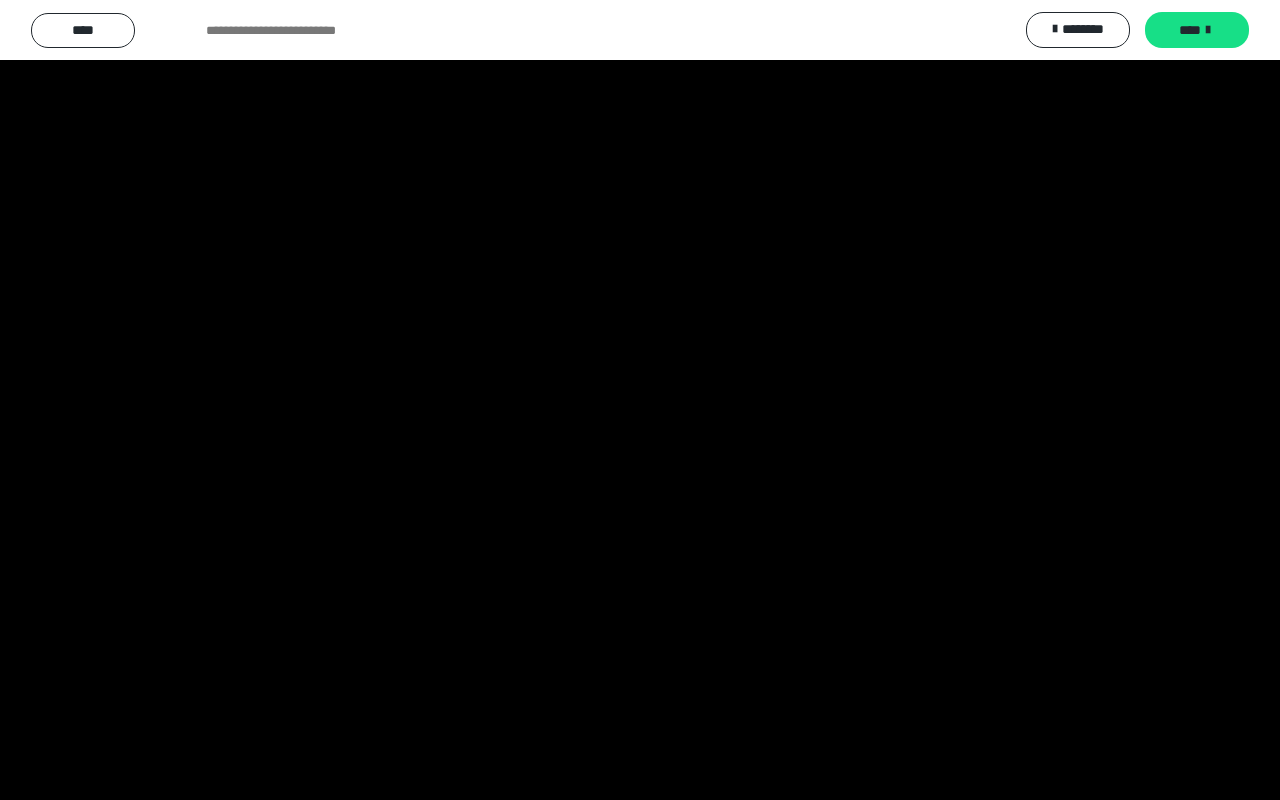 click at bounding box center [640, 400] 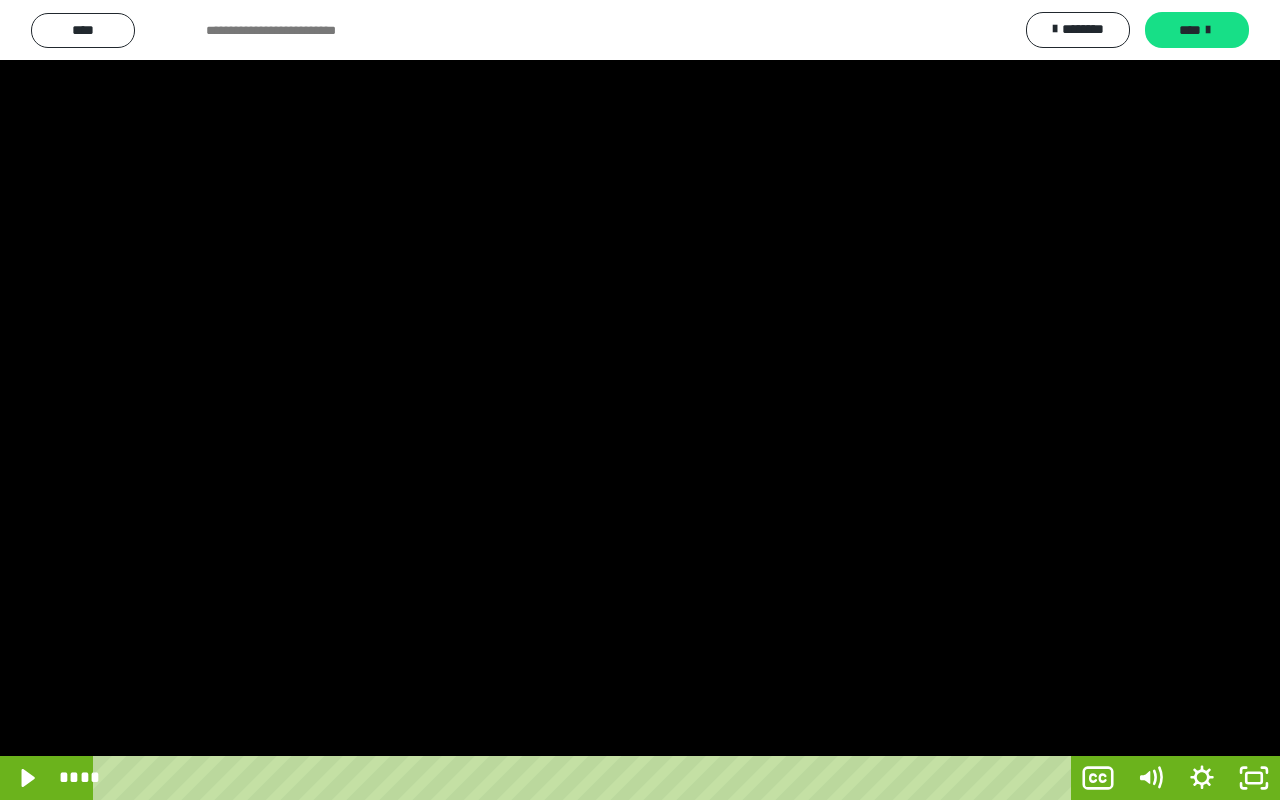 click at bounding box center [640, 400] 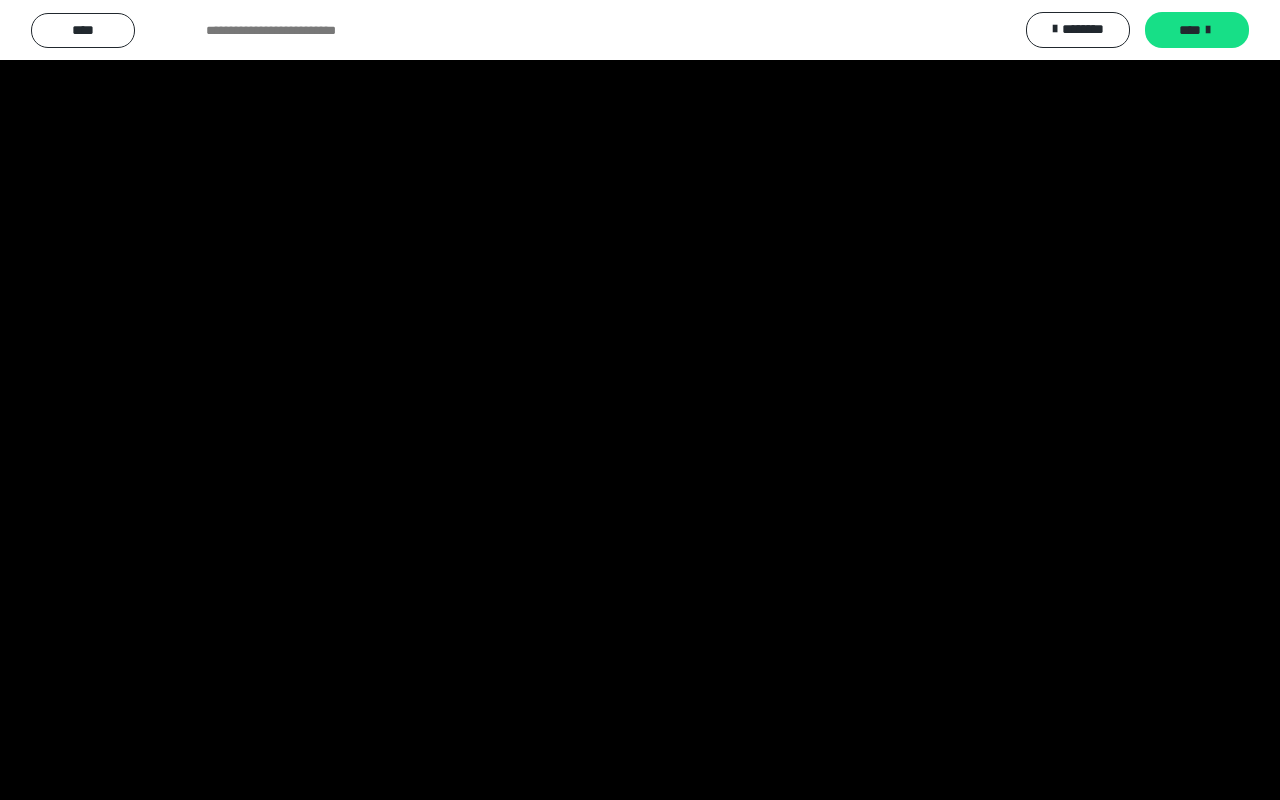 click at bounding box center (640, 400) 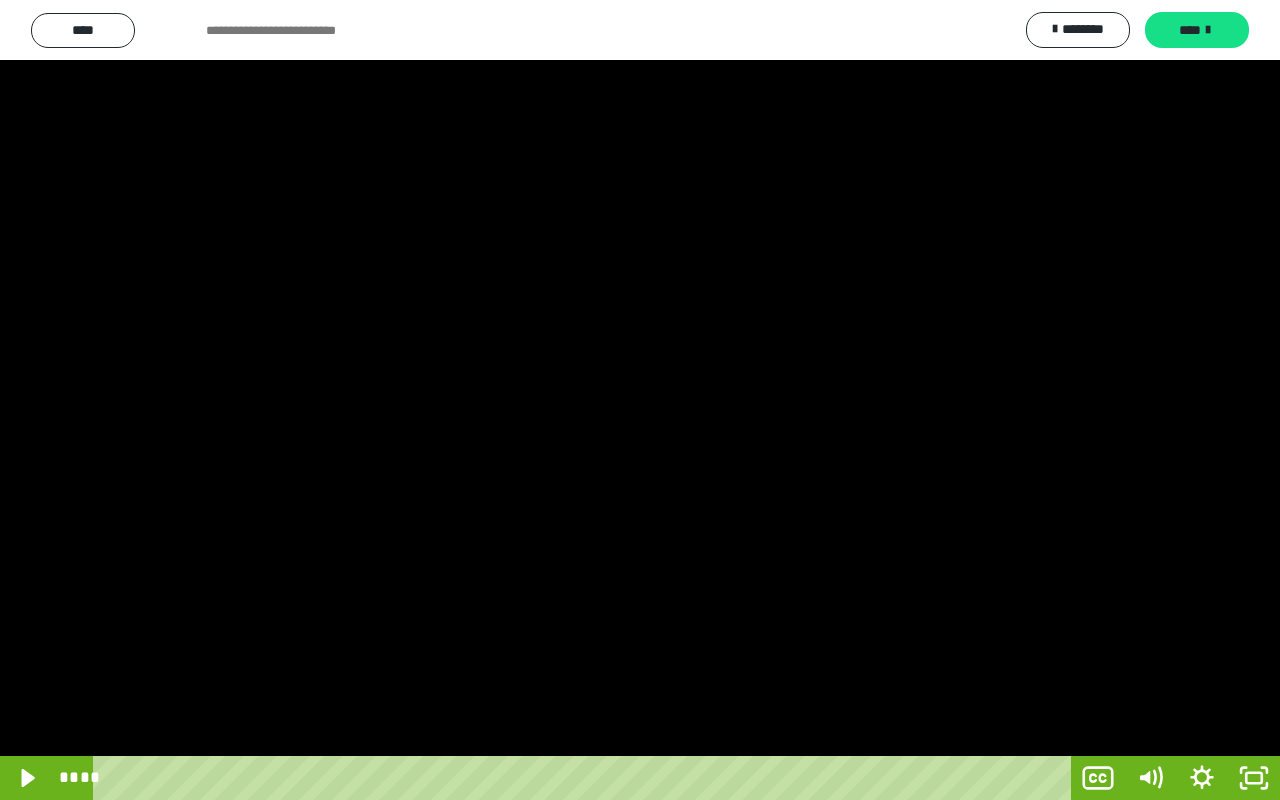 click at bounding box center (640, 400) 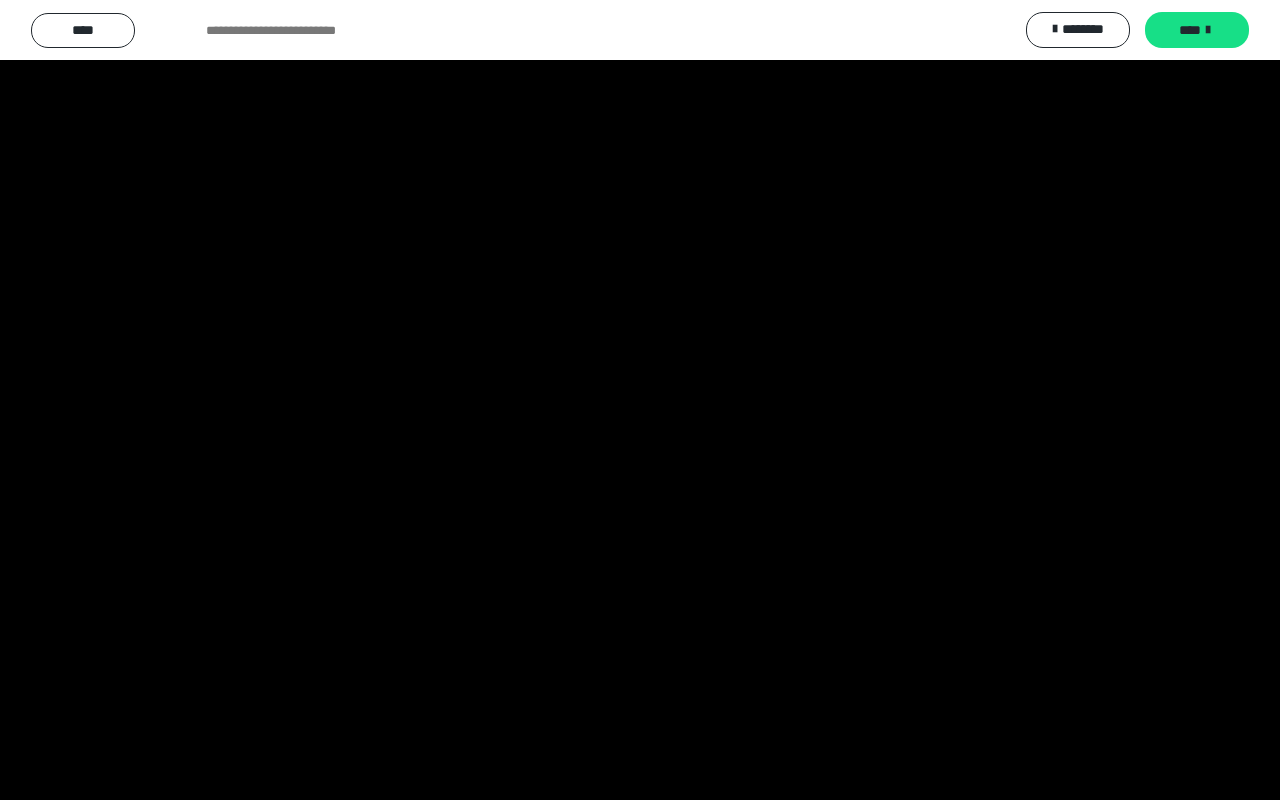 click at bounding box center (640, 400) 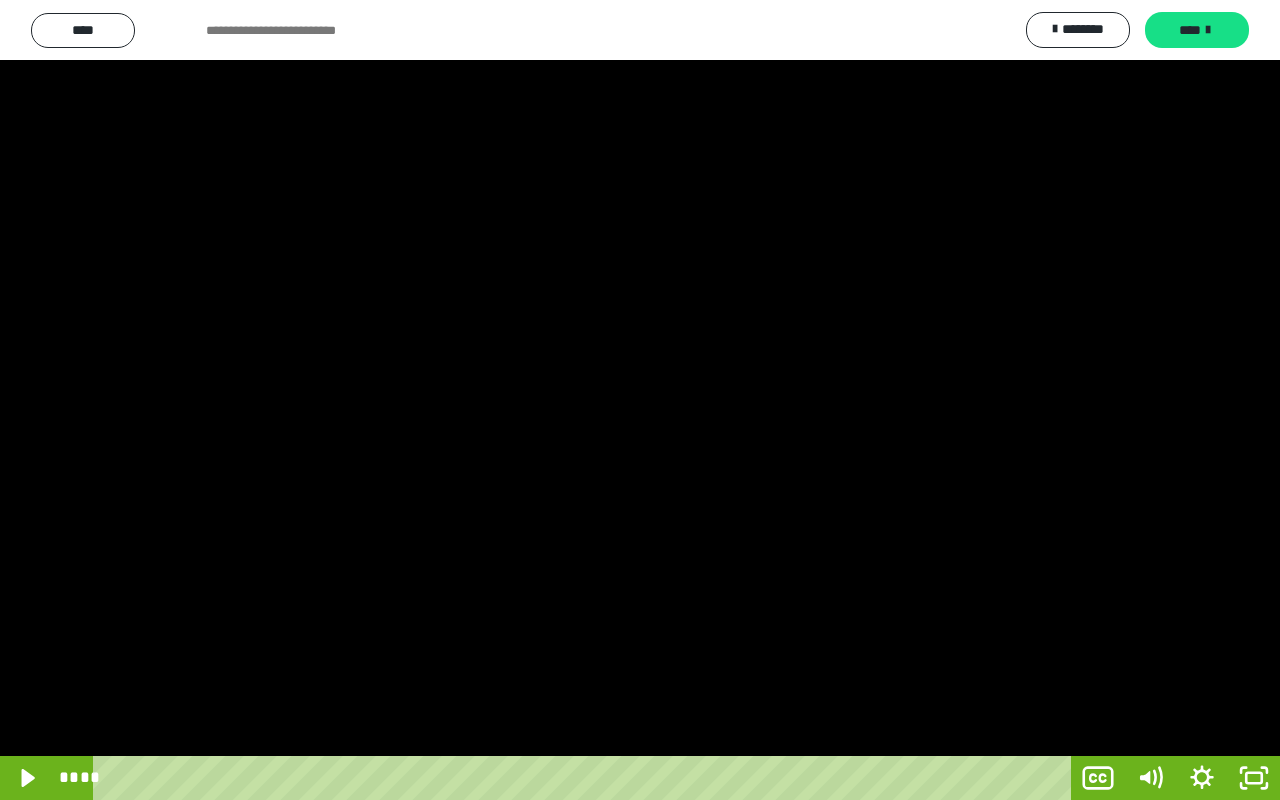 click at bounding box center (640, 400) 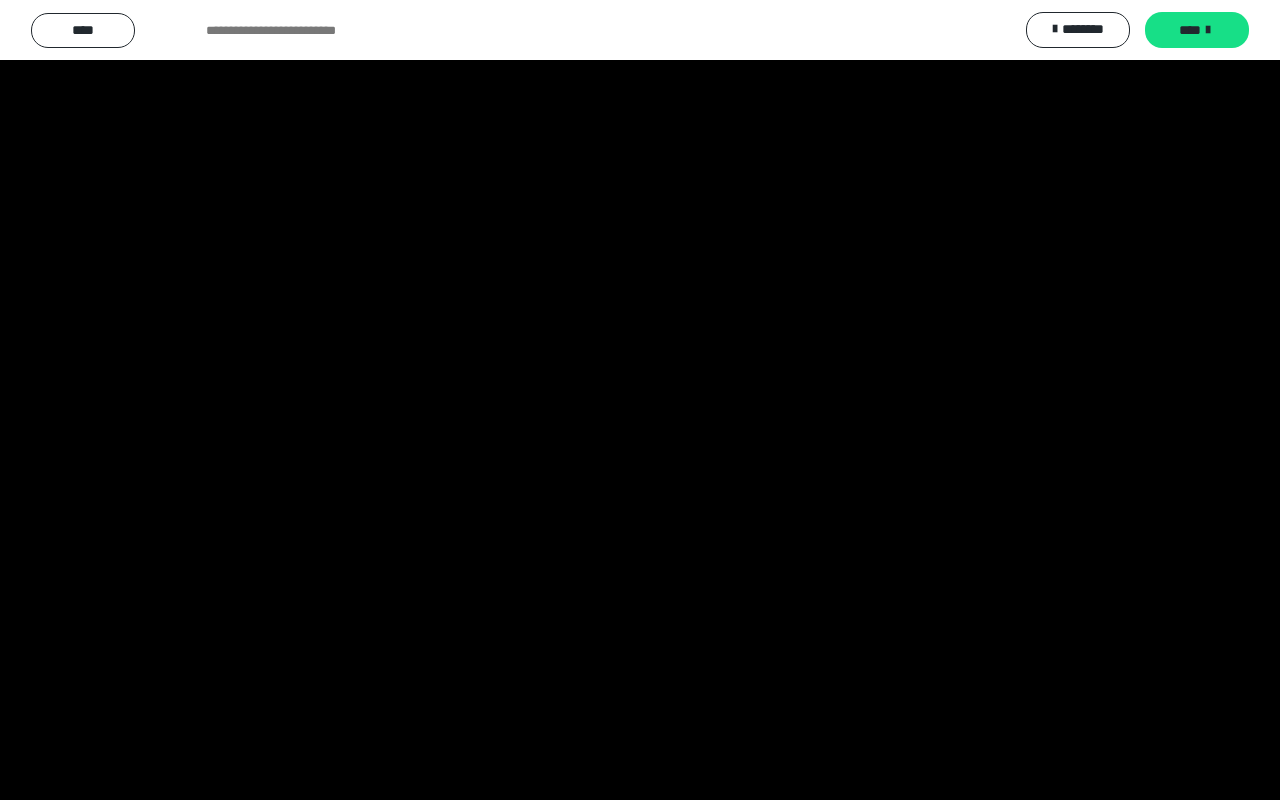 click at bounding box center (640, 400) 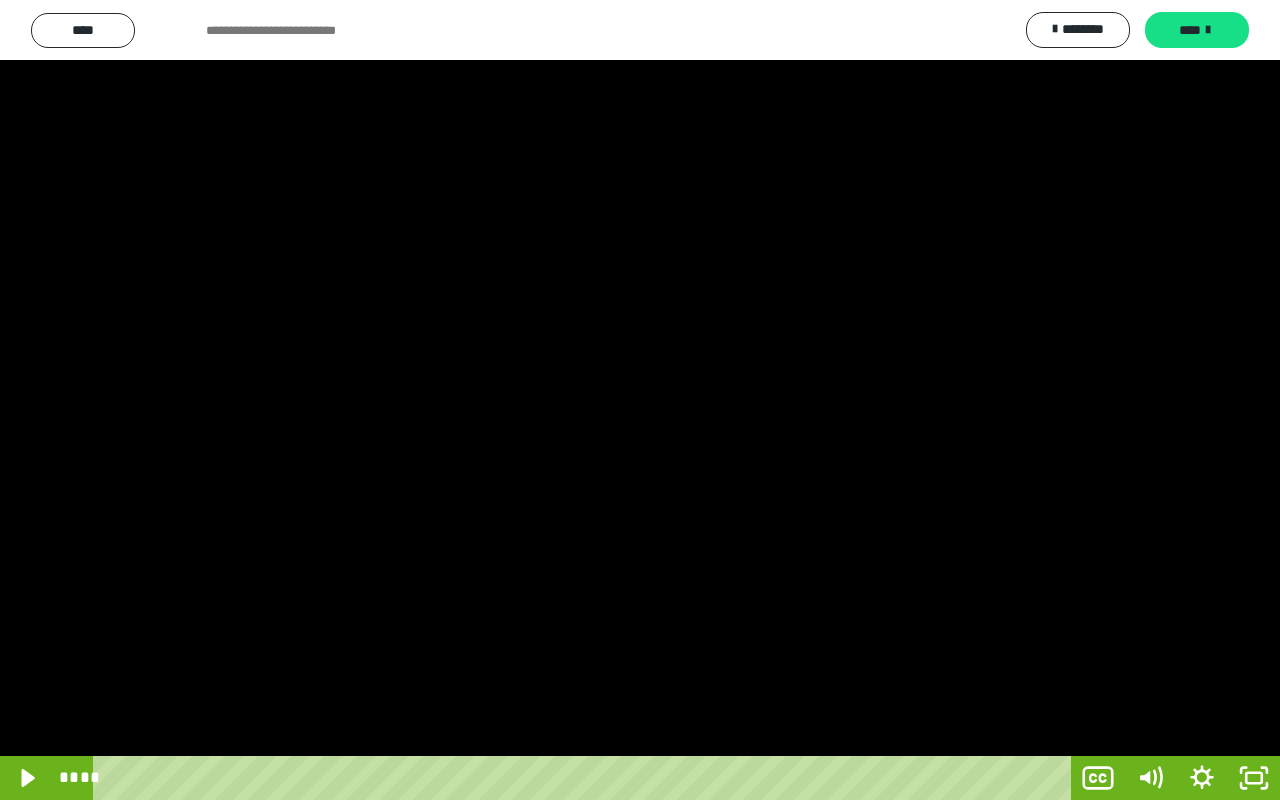 click at bounding box center [640, 400] 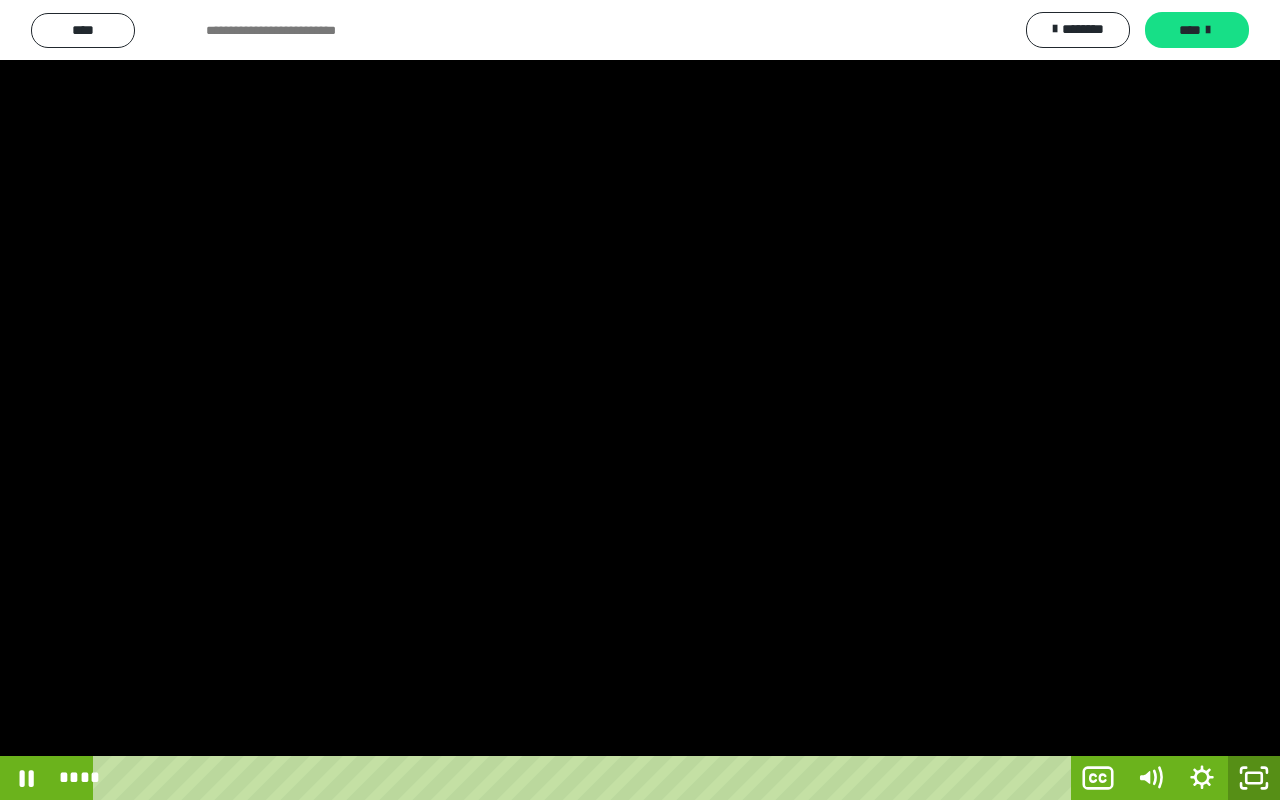 click 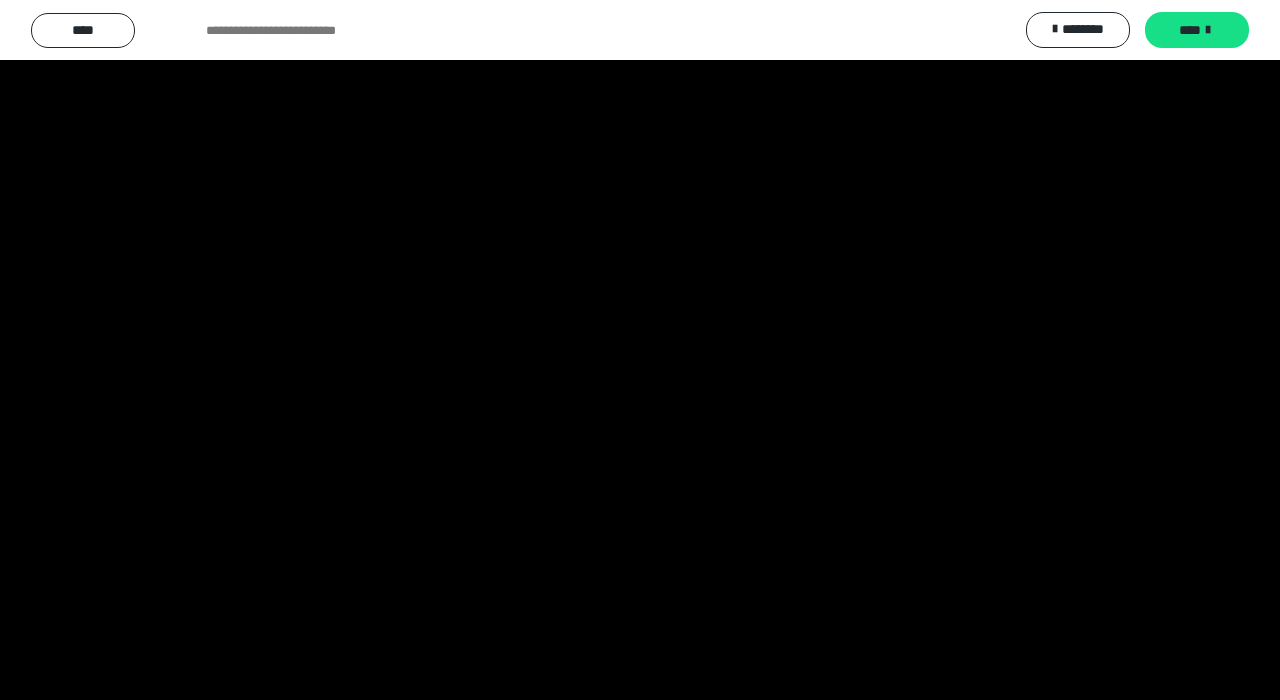 scroll, scrollTop: 3743, scrollLeft: 0, axis: vertical 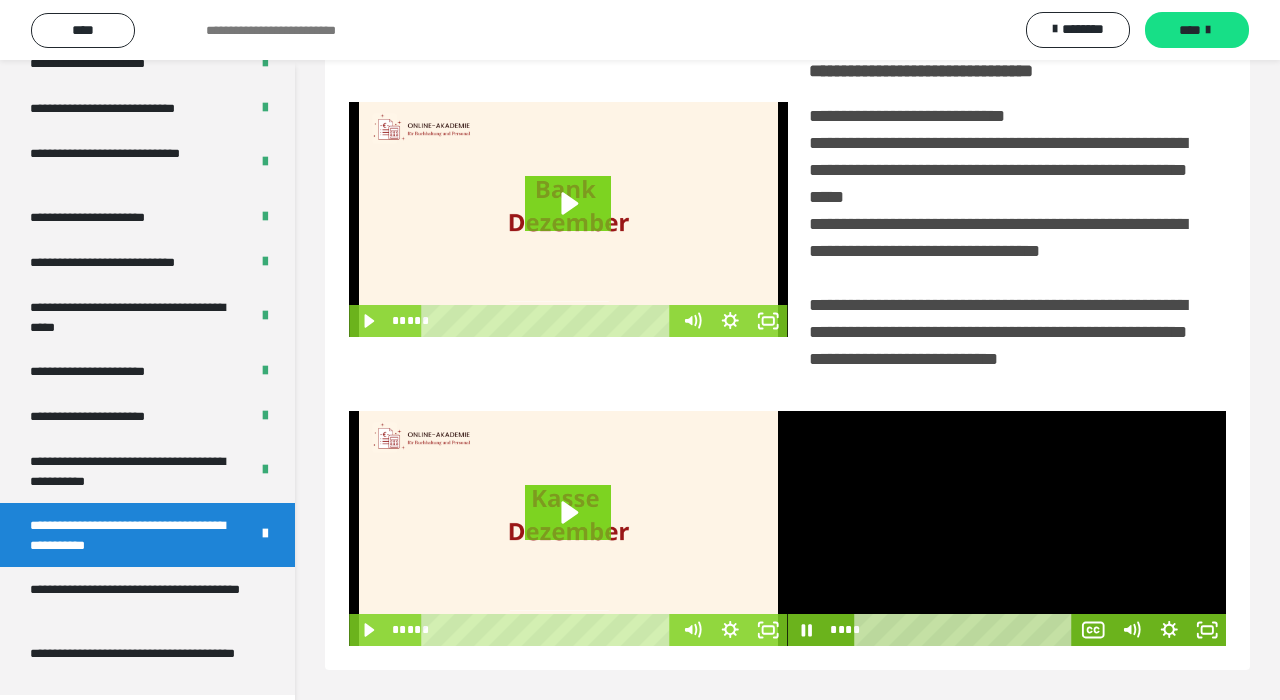 click at bounding box center [1007, 529] 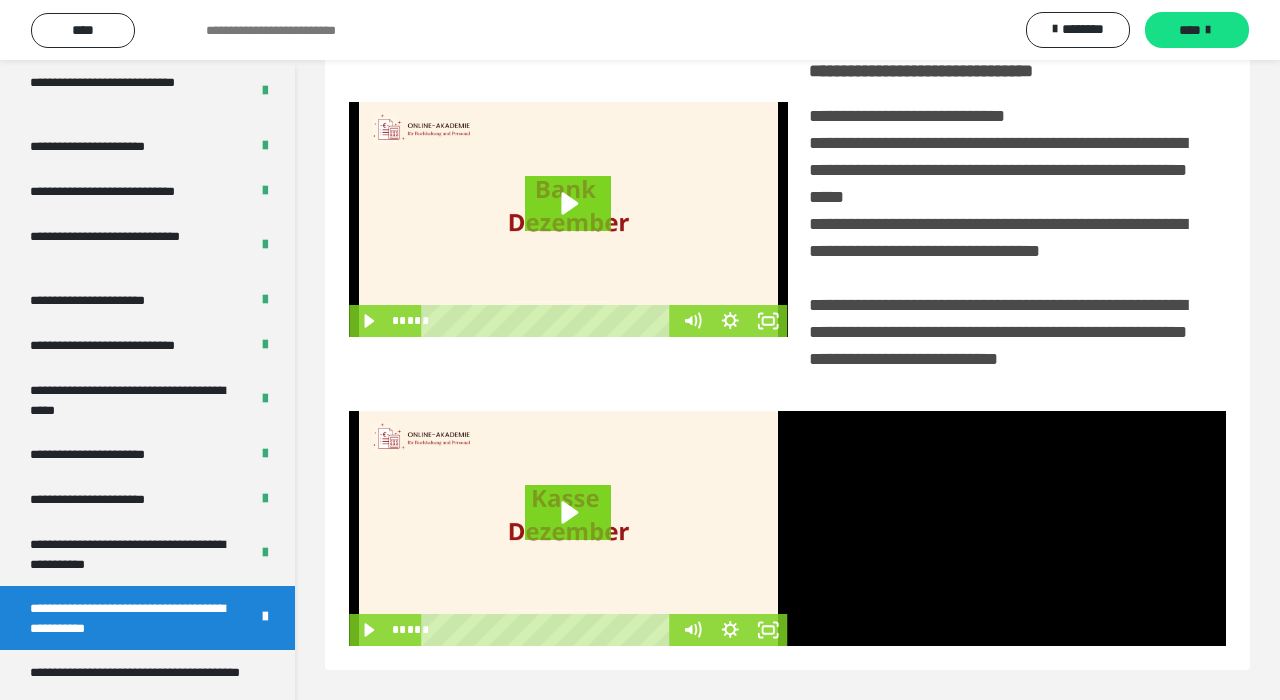 scroll, scrollTop: 3659, scrollLeft: 0, axis: vertical 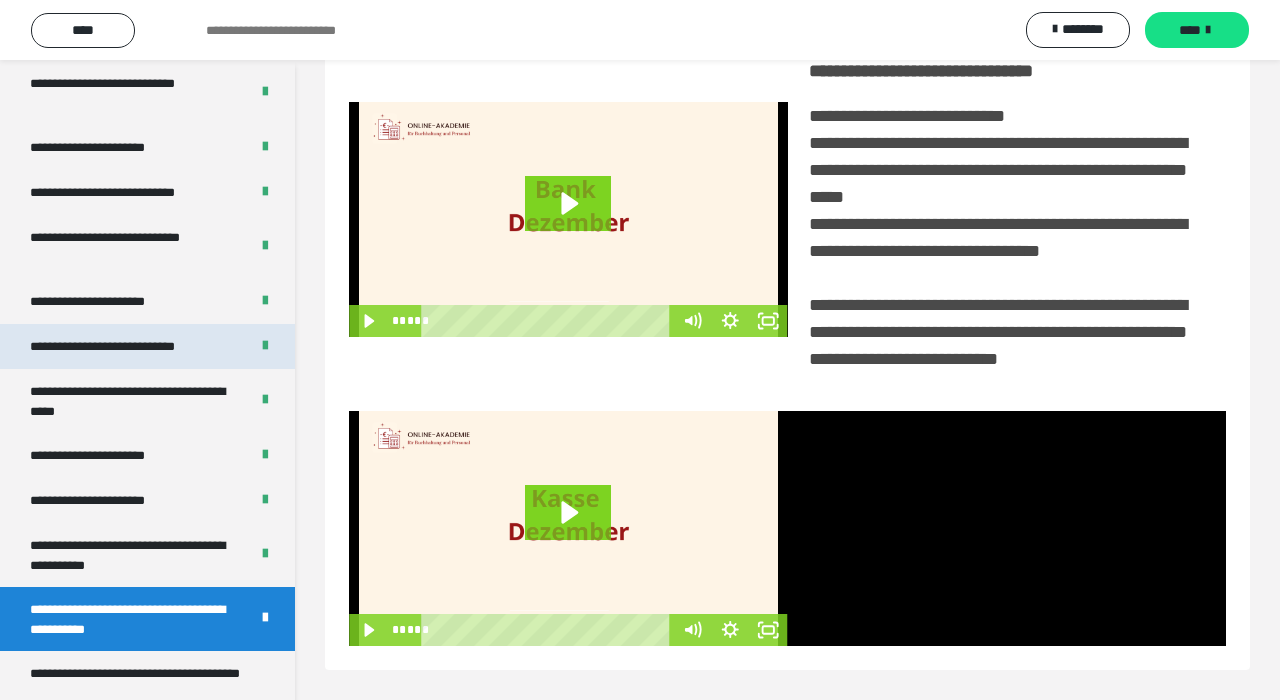 click on "**********" at bounding box center [129, 346] 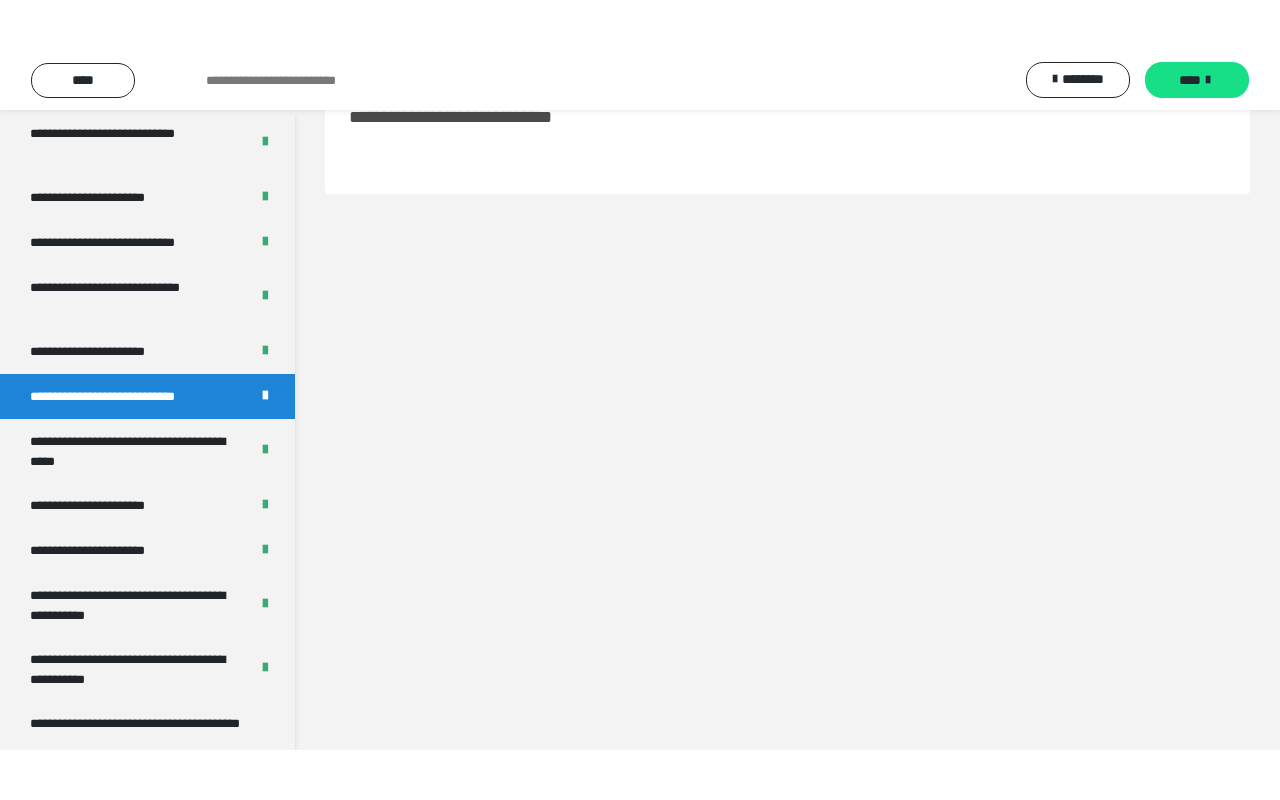 scroll, scrollTop: 60, scrollLeft: 0, axis: vertical 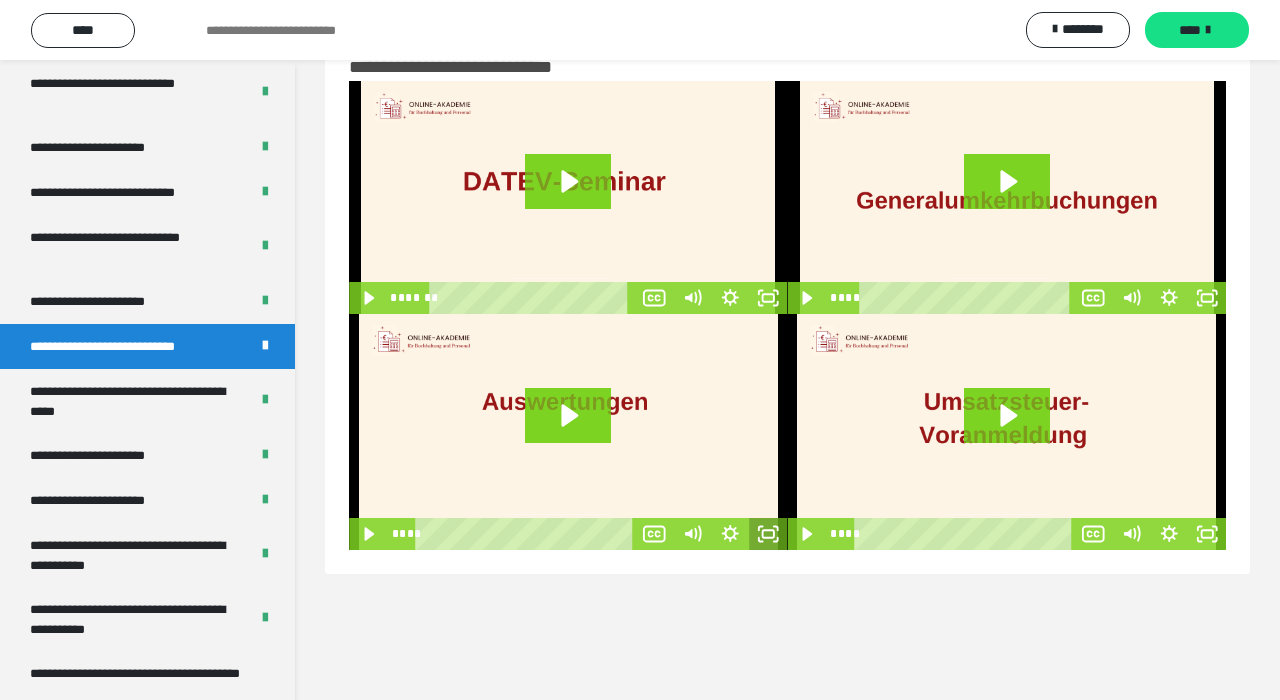 click 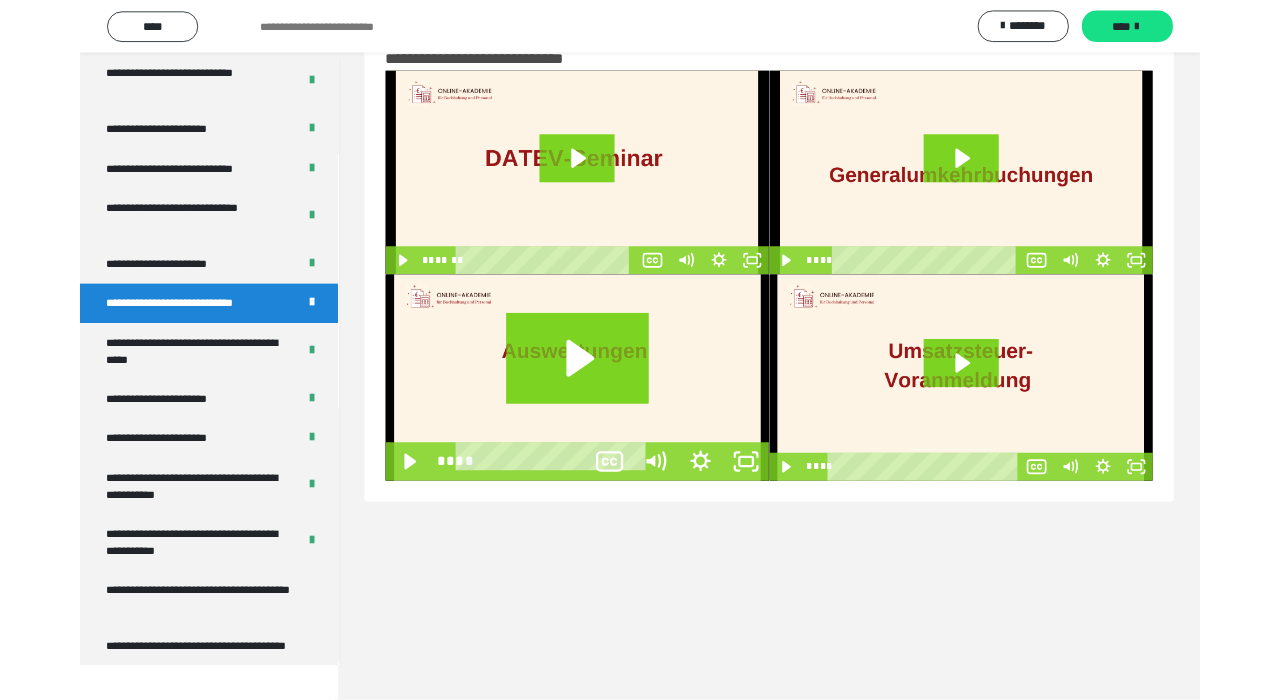 scroll, scrollTop: 3643, scrollLeft: 0, axis: vertical 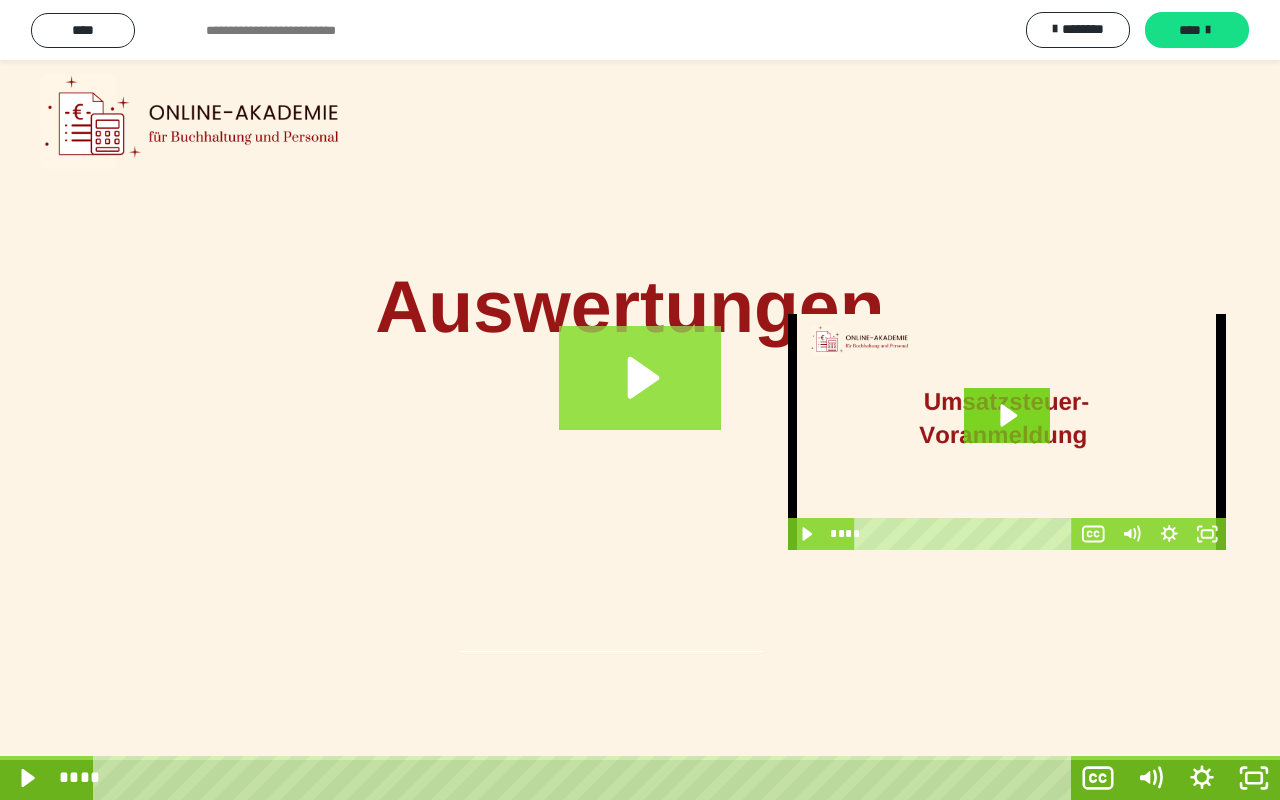 click 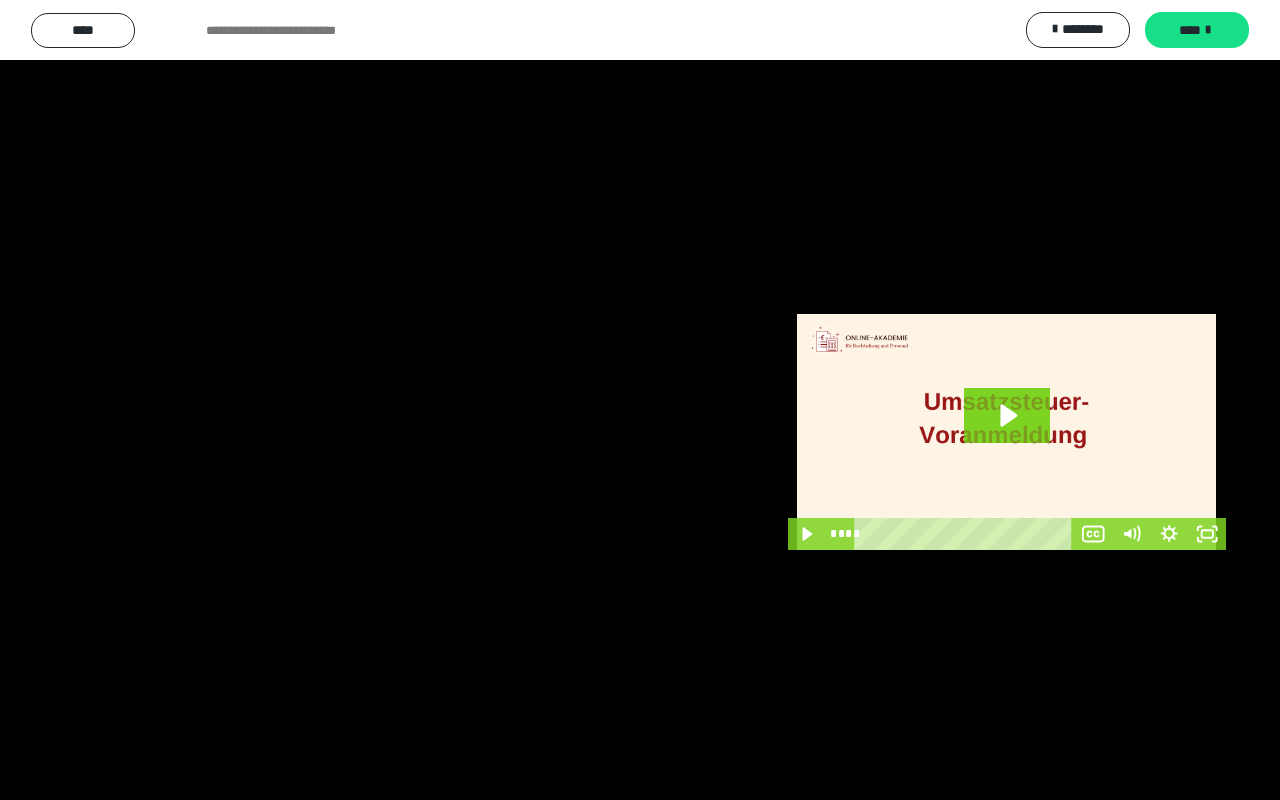 click at bounding box center [640, 400] 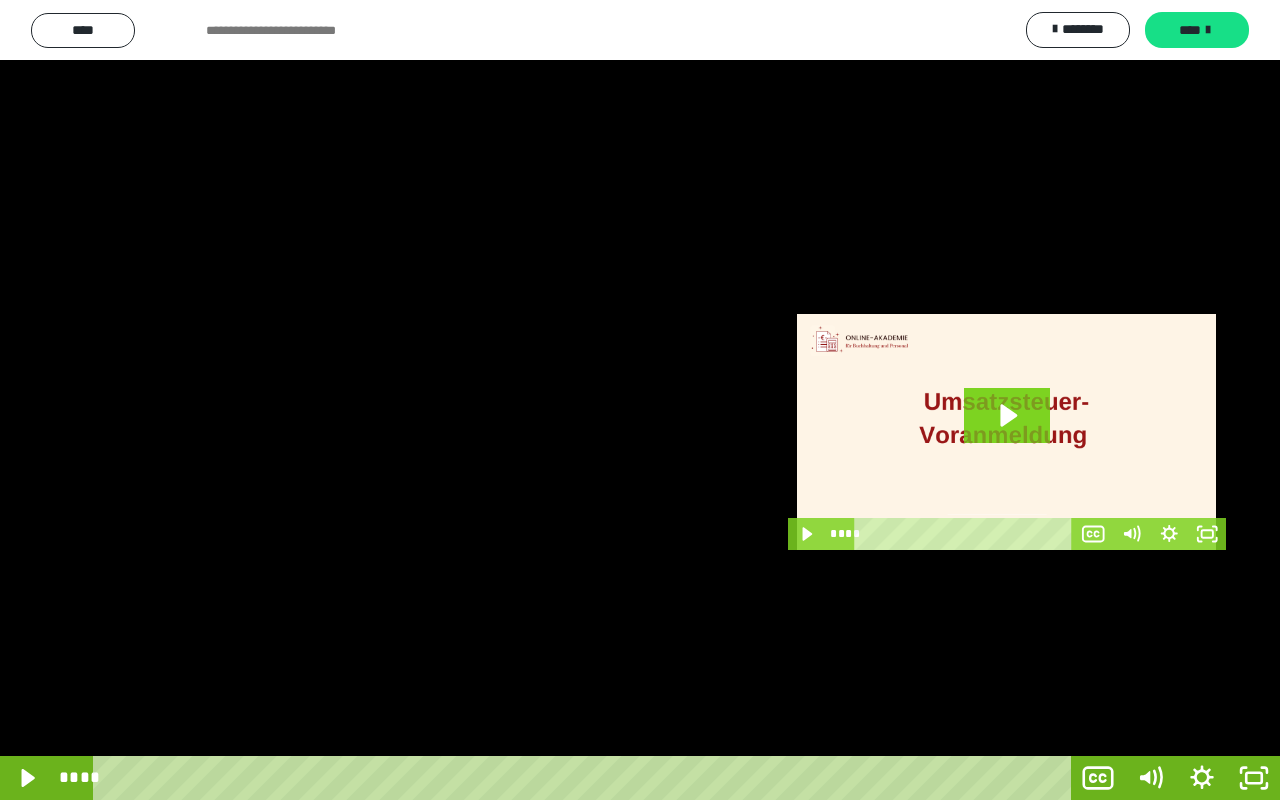 click at bounding box center [640, 400] 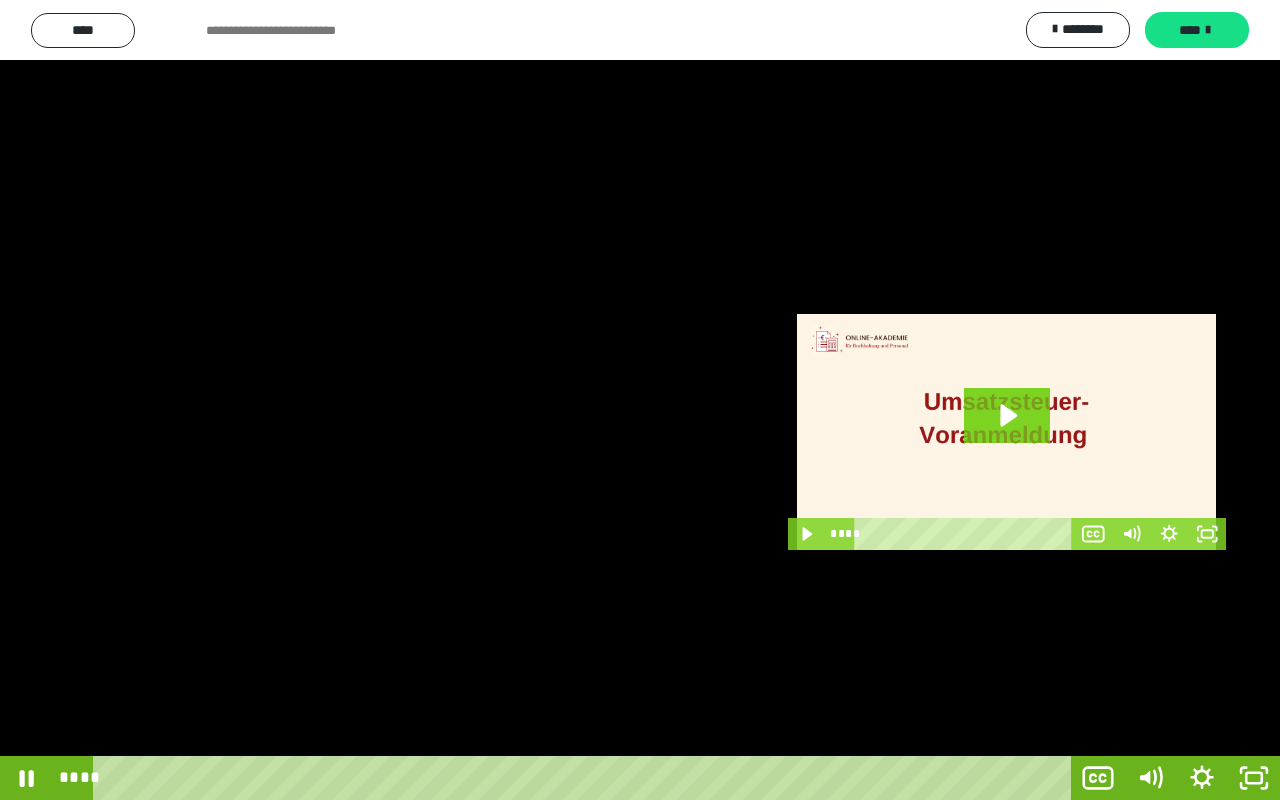click at bounding box center [640, 400] 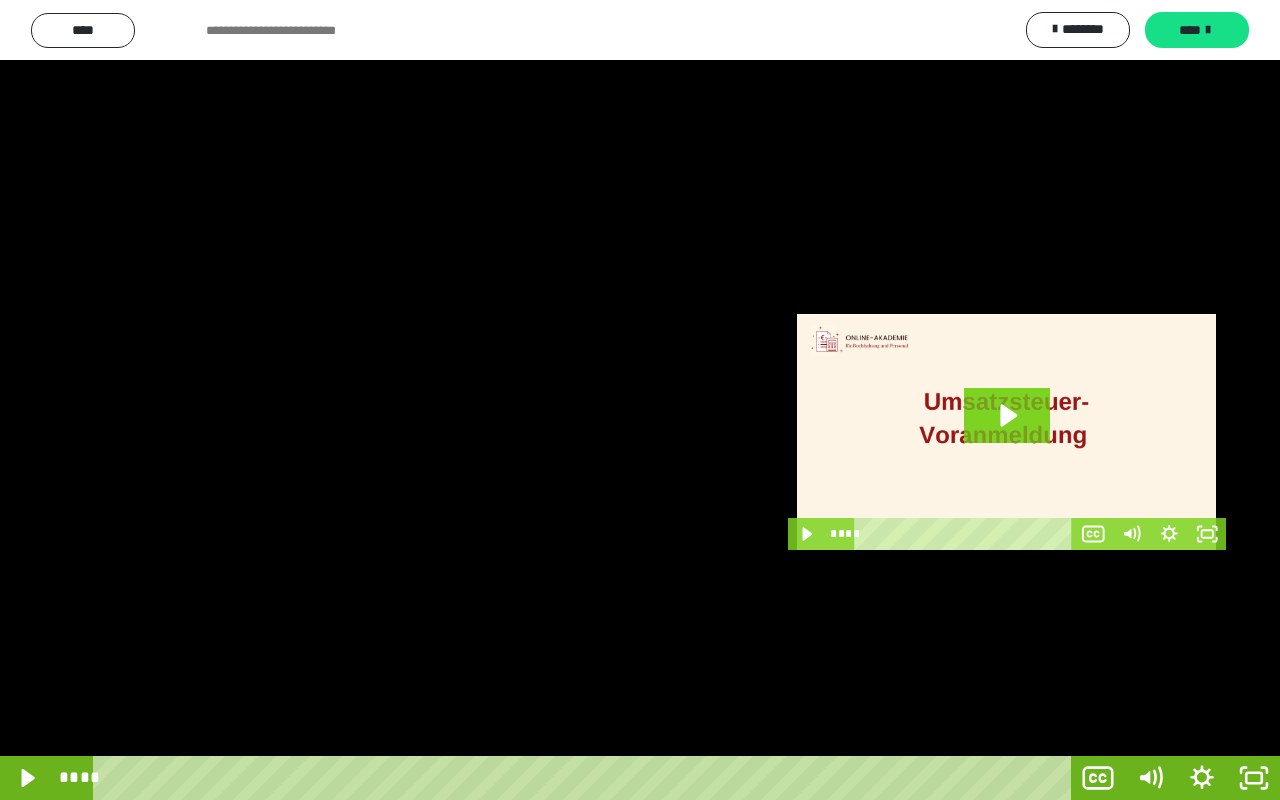 click at bounding box center [640, 400] 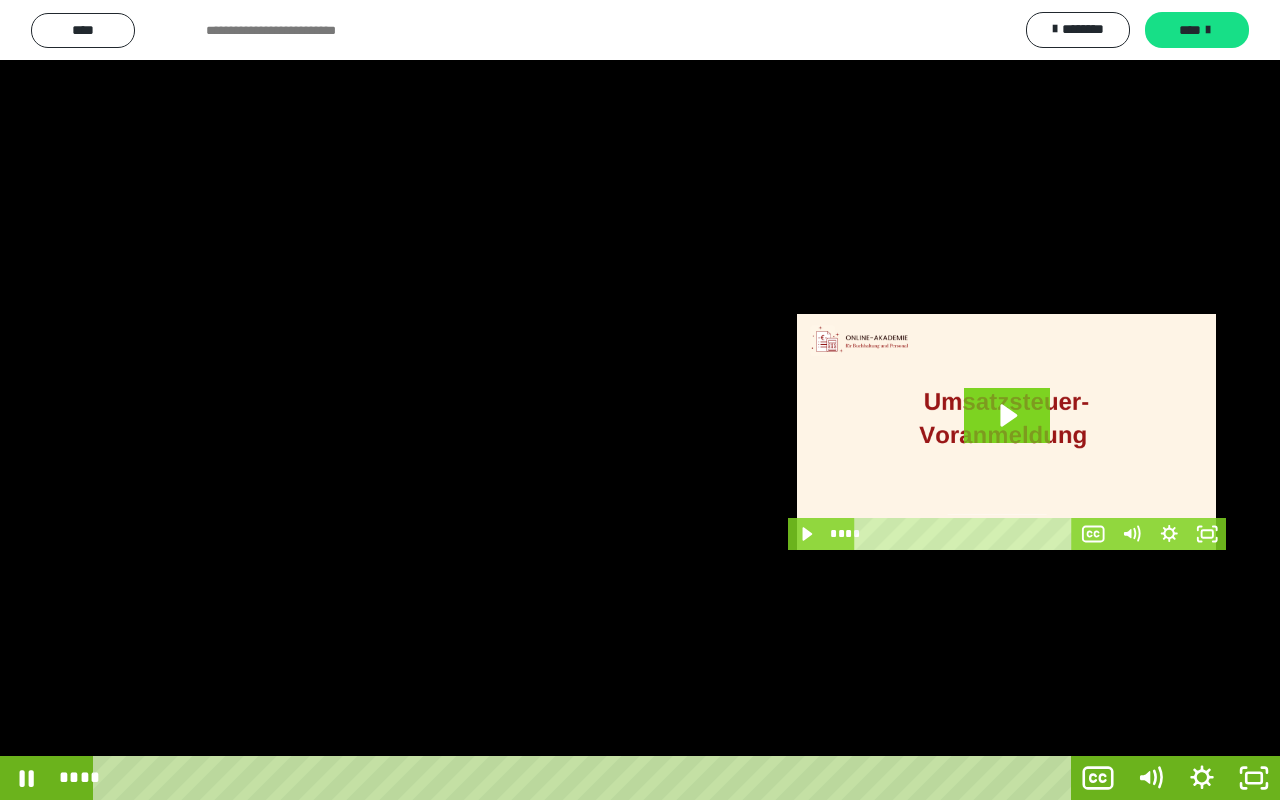 click at bounding box center (640, 400) 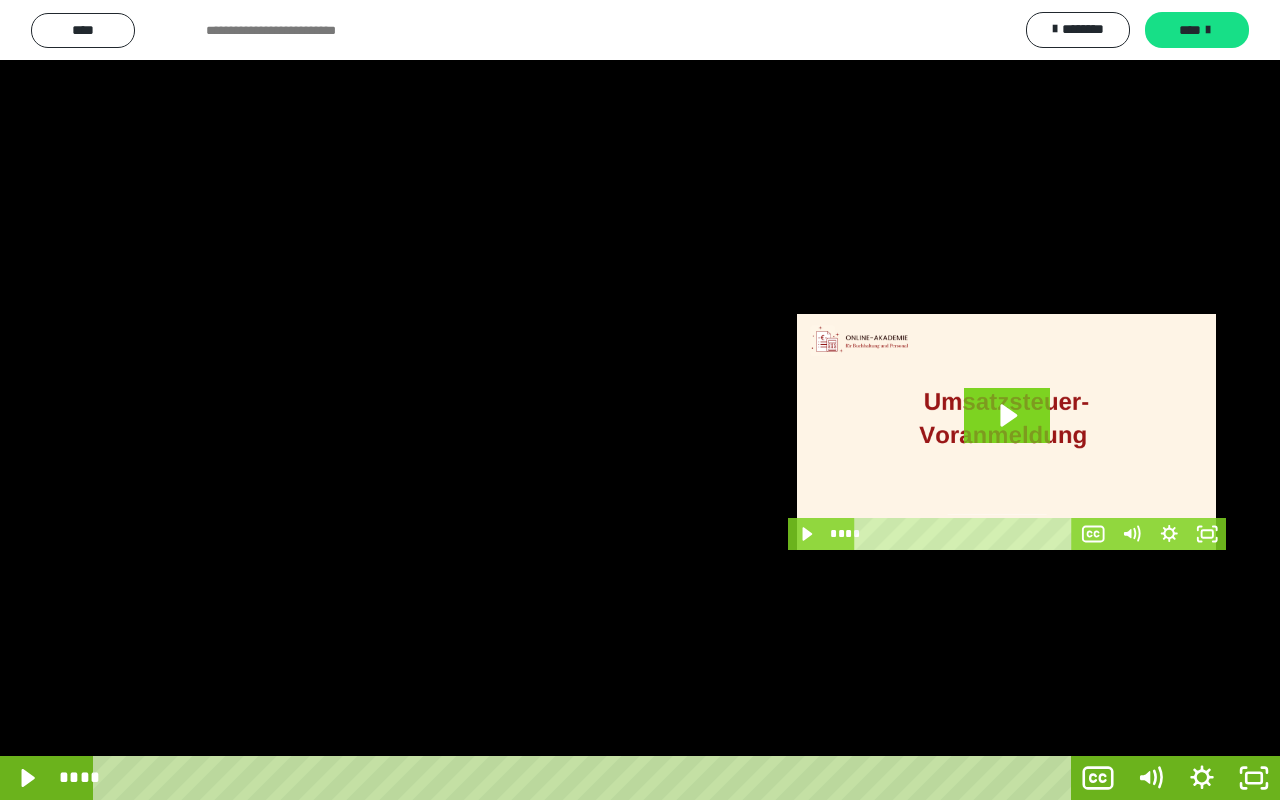click at bounding box center (640, 400) 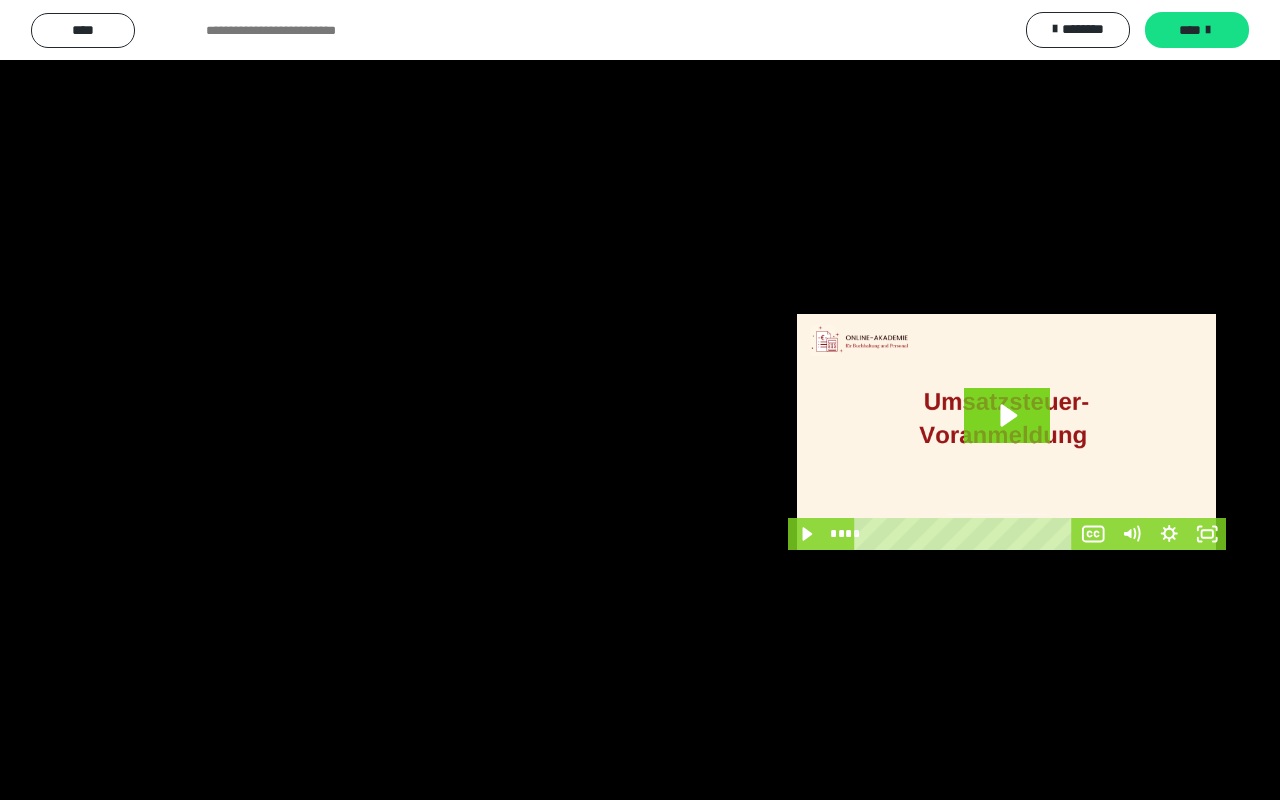 click at bounding box center [640, 400] 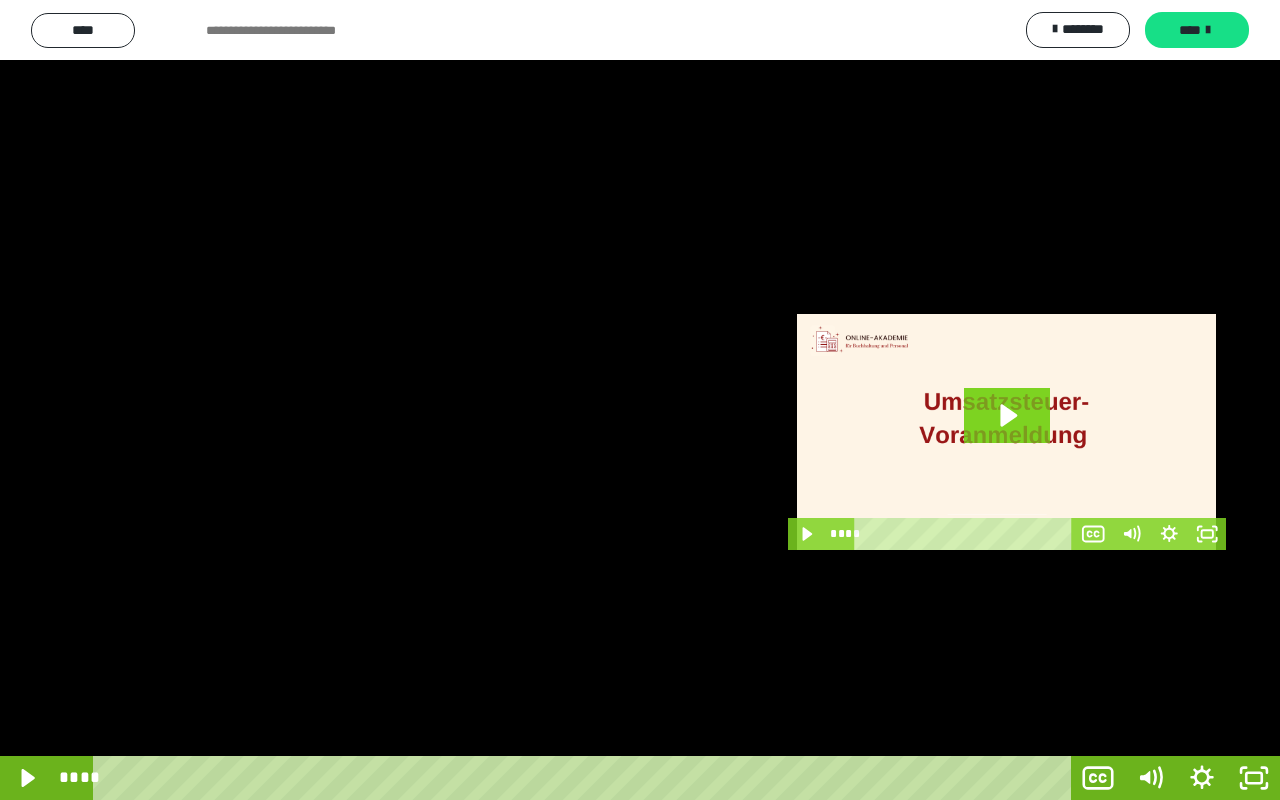 click at bounding box center (640, 400) 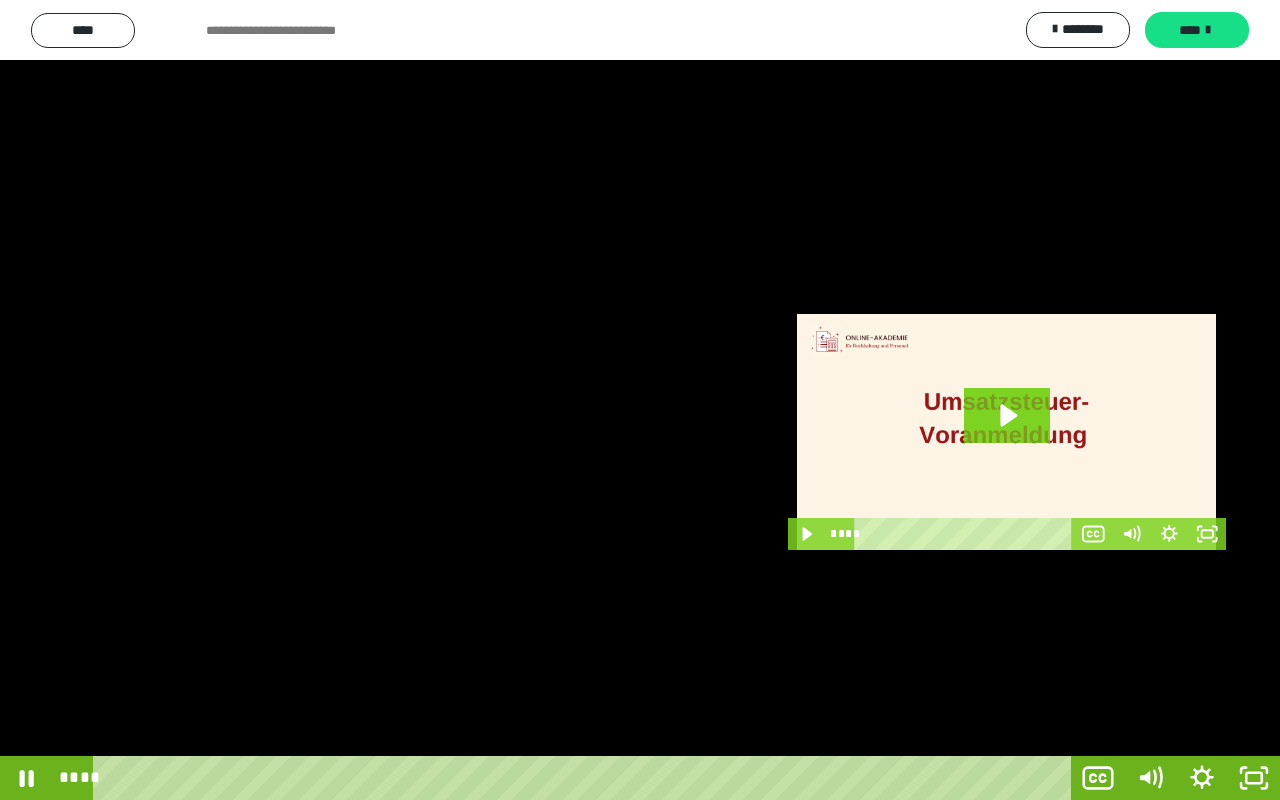 click at bounding box center [640, 400] 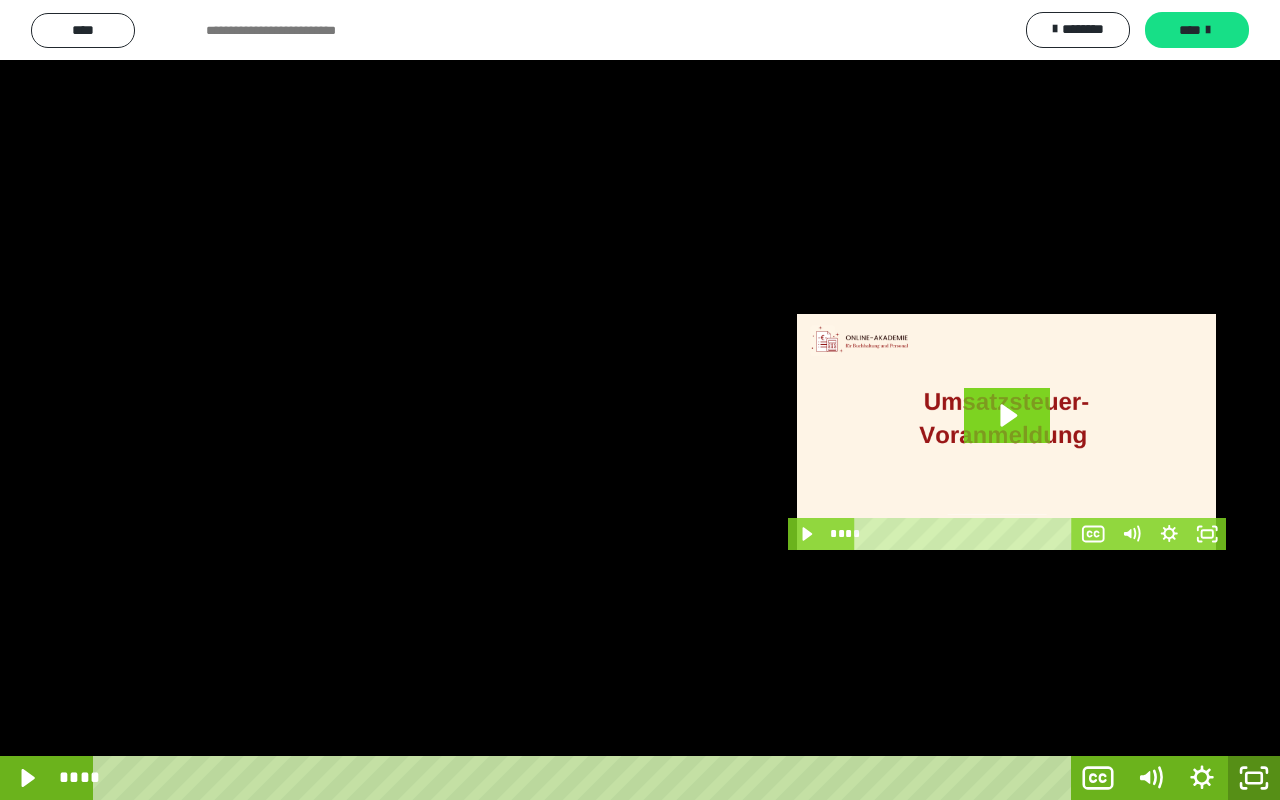 click 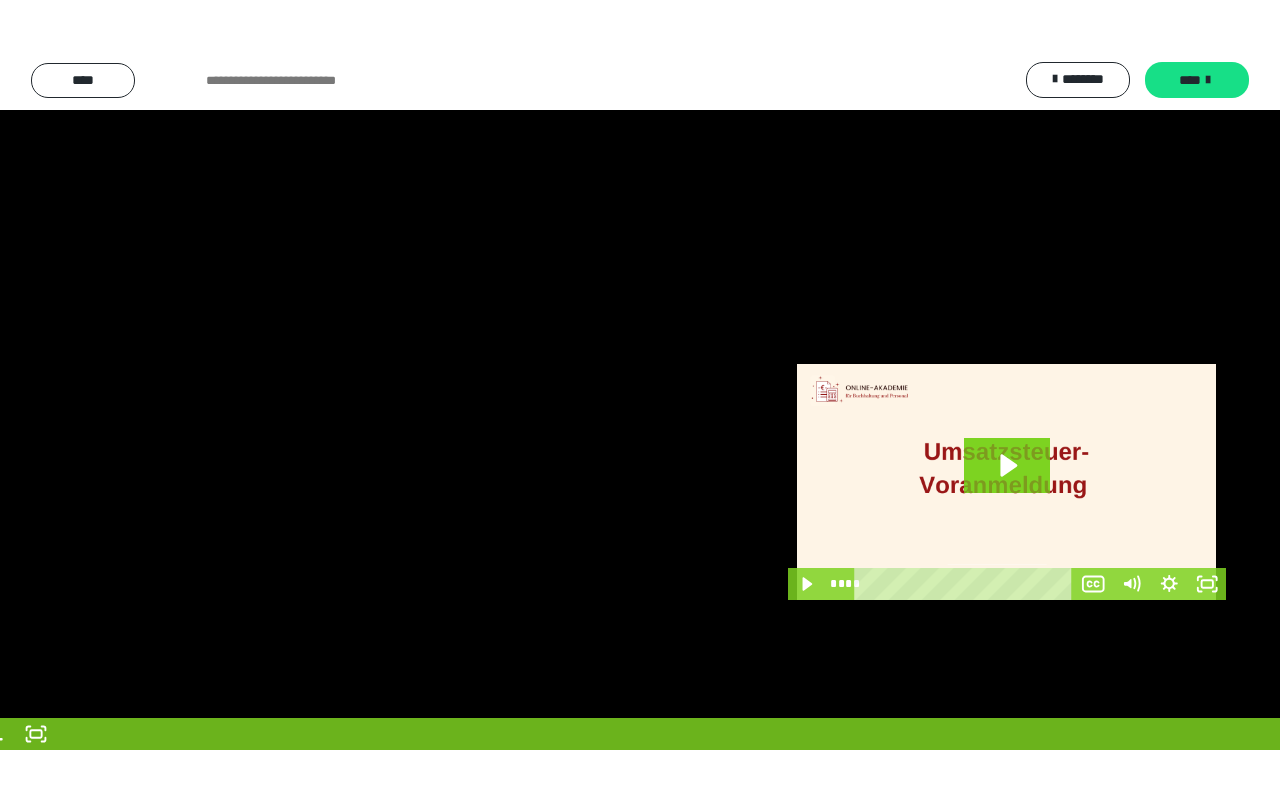 scroll, scrollTop: 3659, scrollLeft: 0, axis: vertical 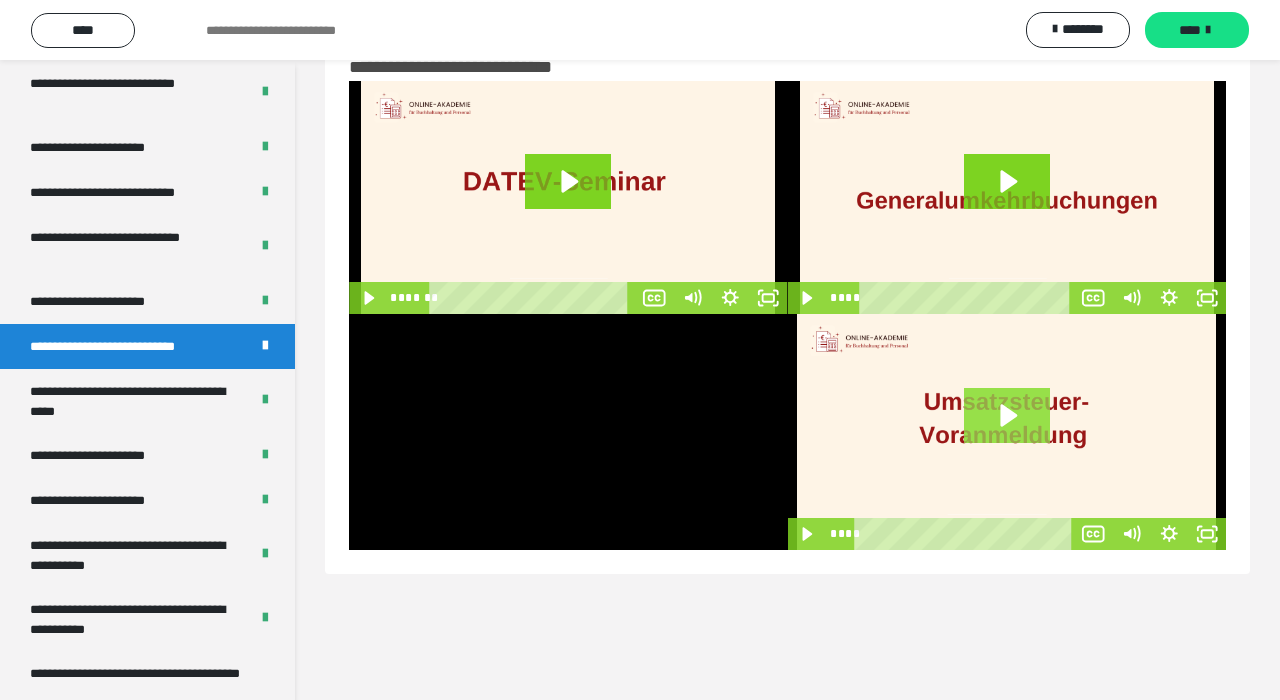 click 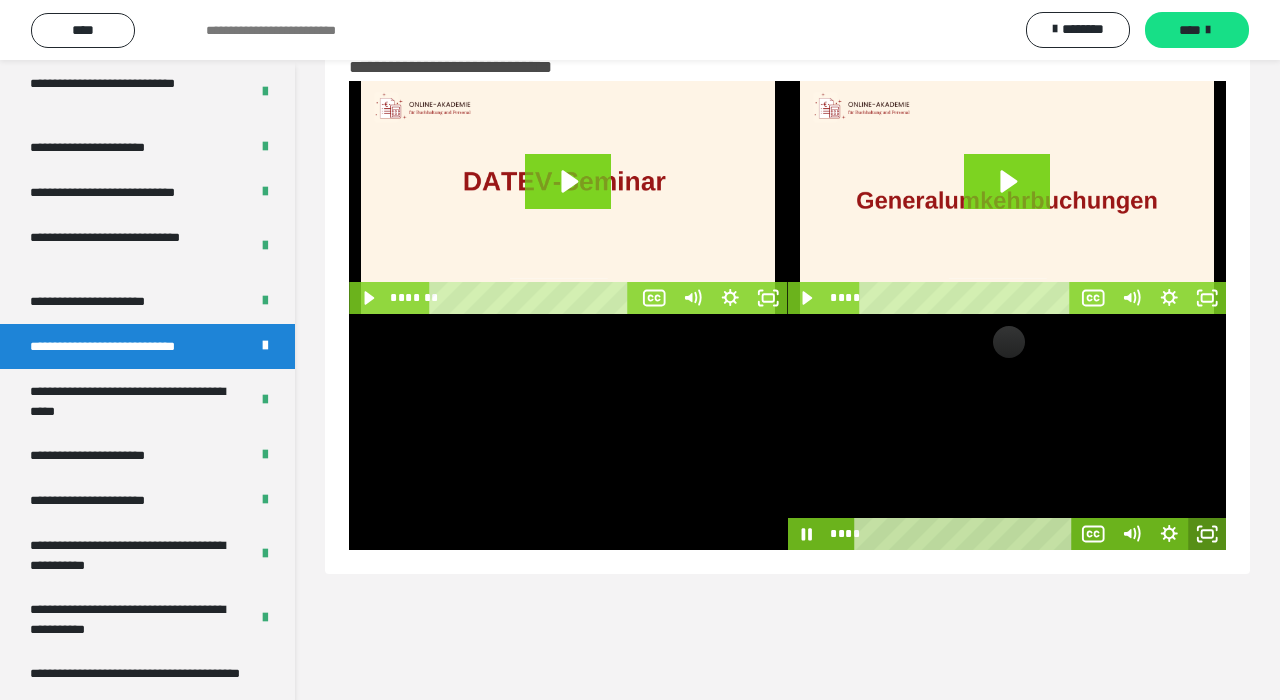 click 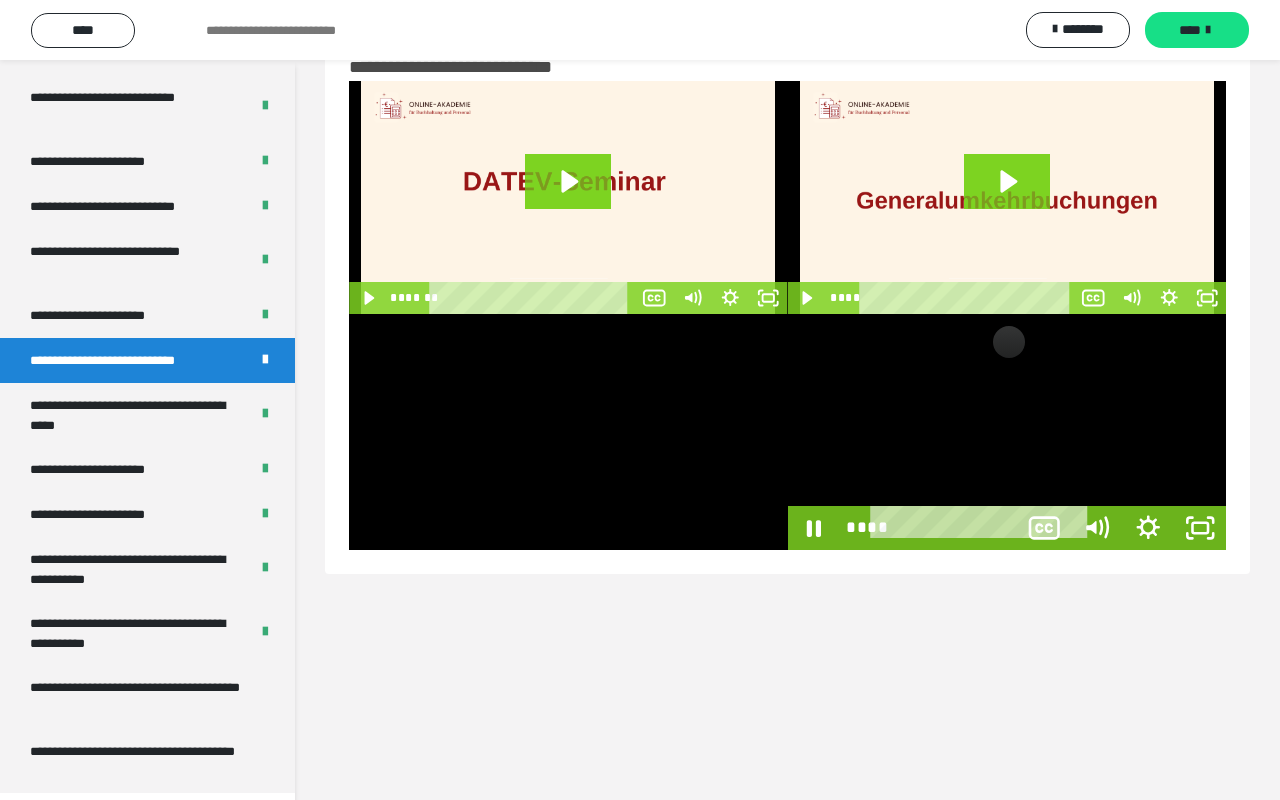 scroll, scrollTop: 3643, scrollLeft: 0, axis: vertical 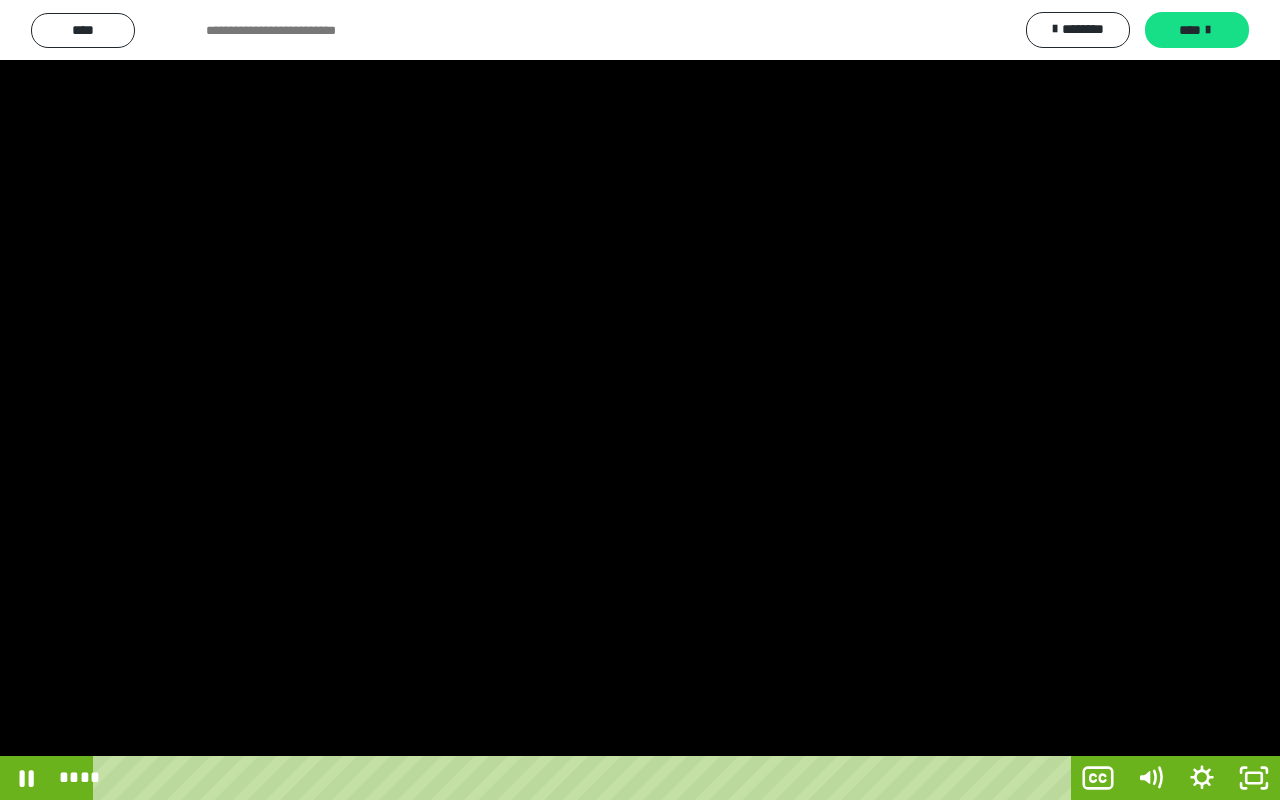 click on "**********" at bounding box center (640, 370) 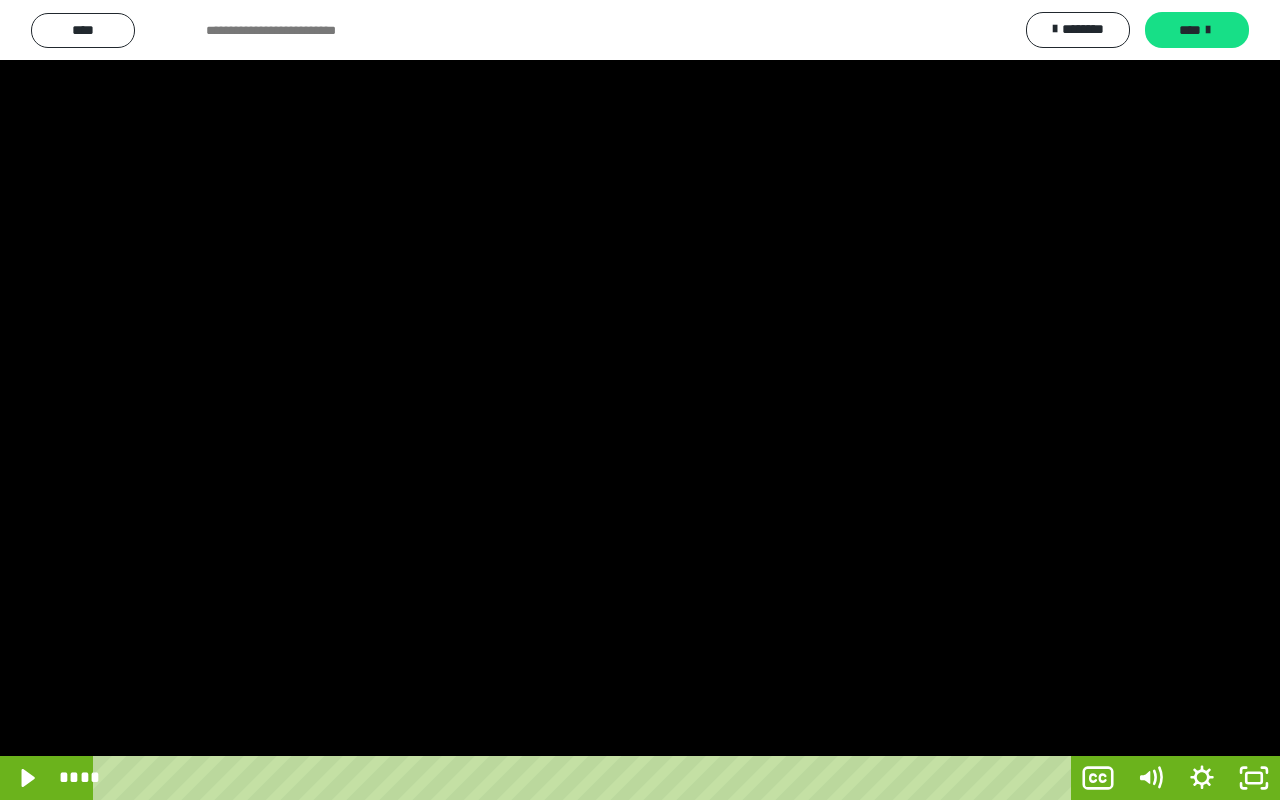 click at bounding box center (640, 400) 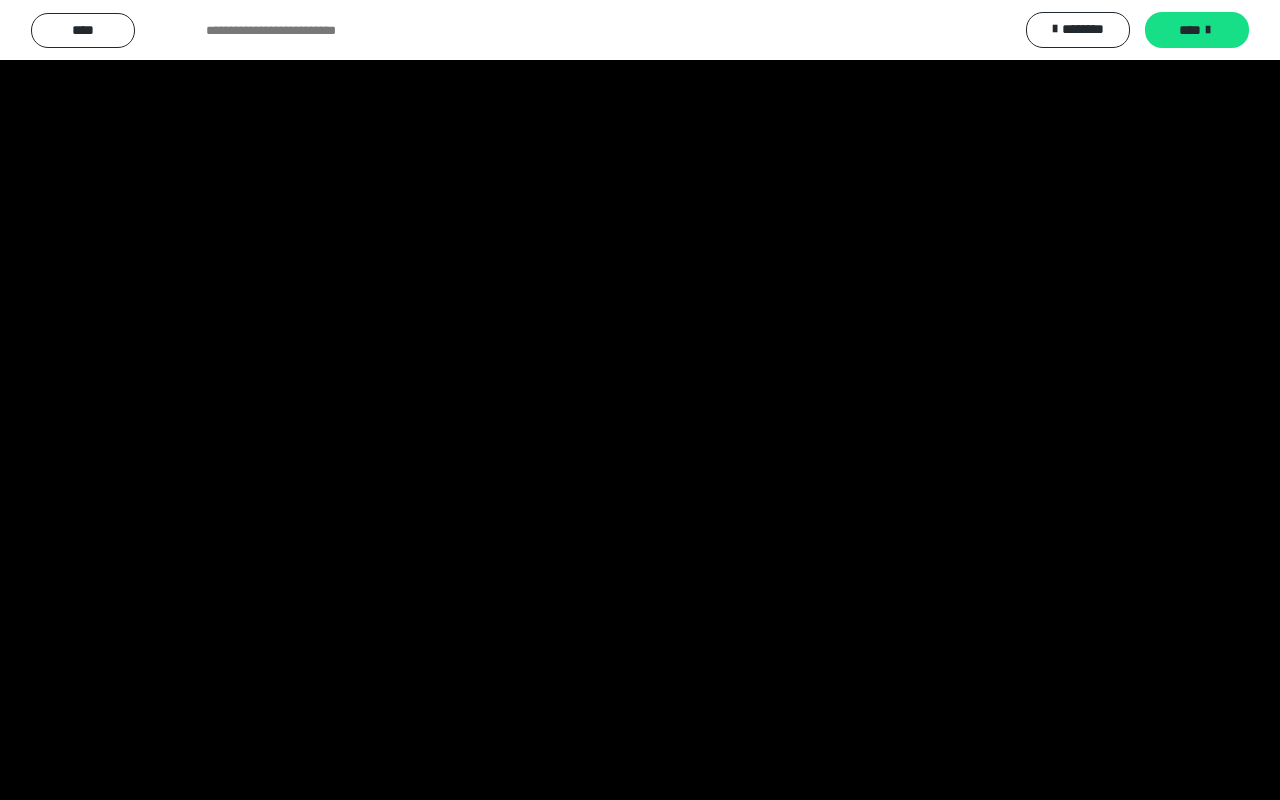 click at bounding box center (640, 400) 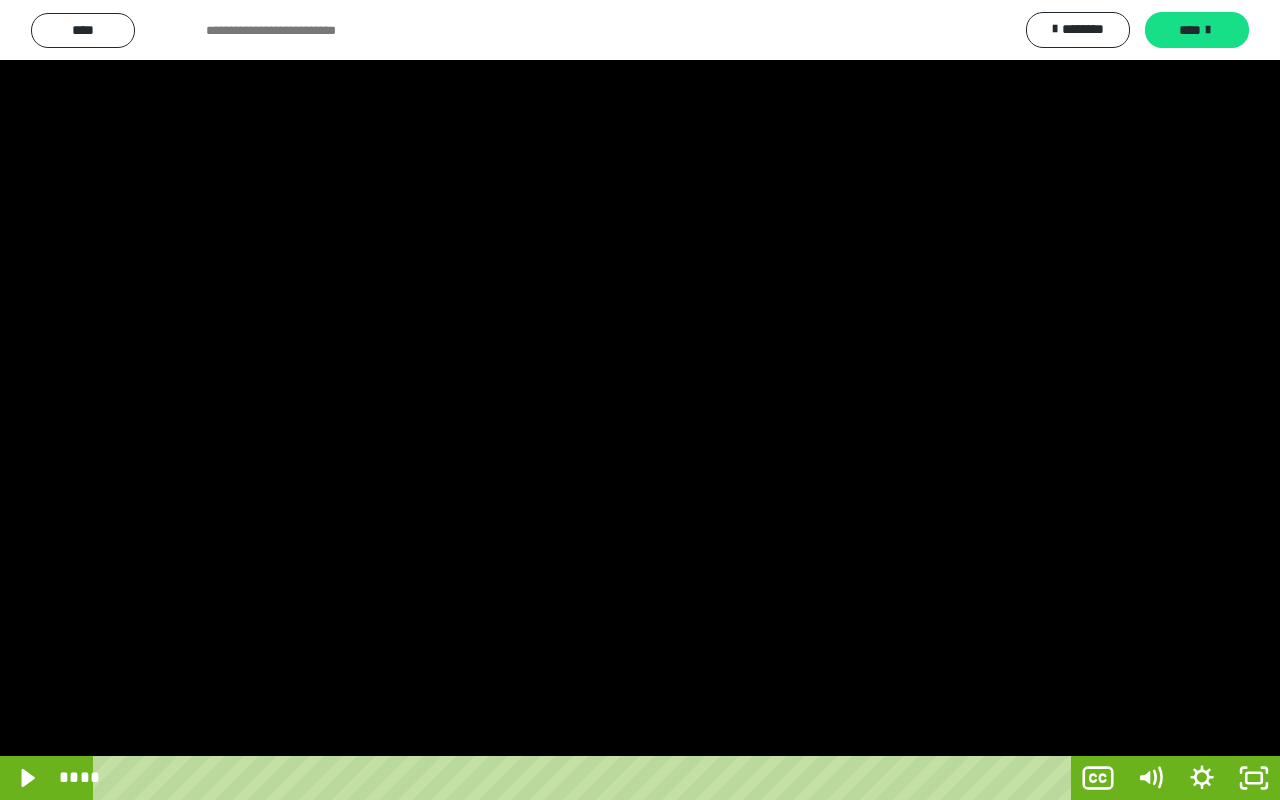 click at bounding box center (640, 400) 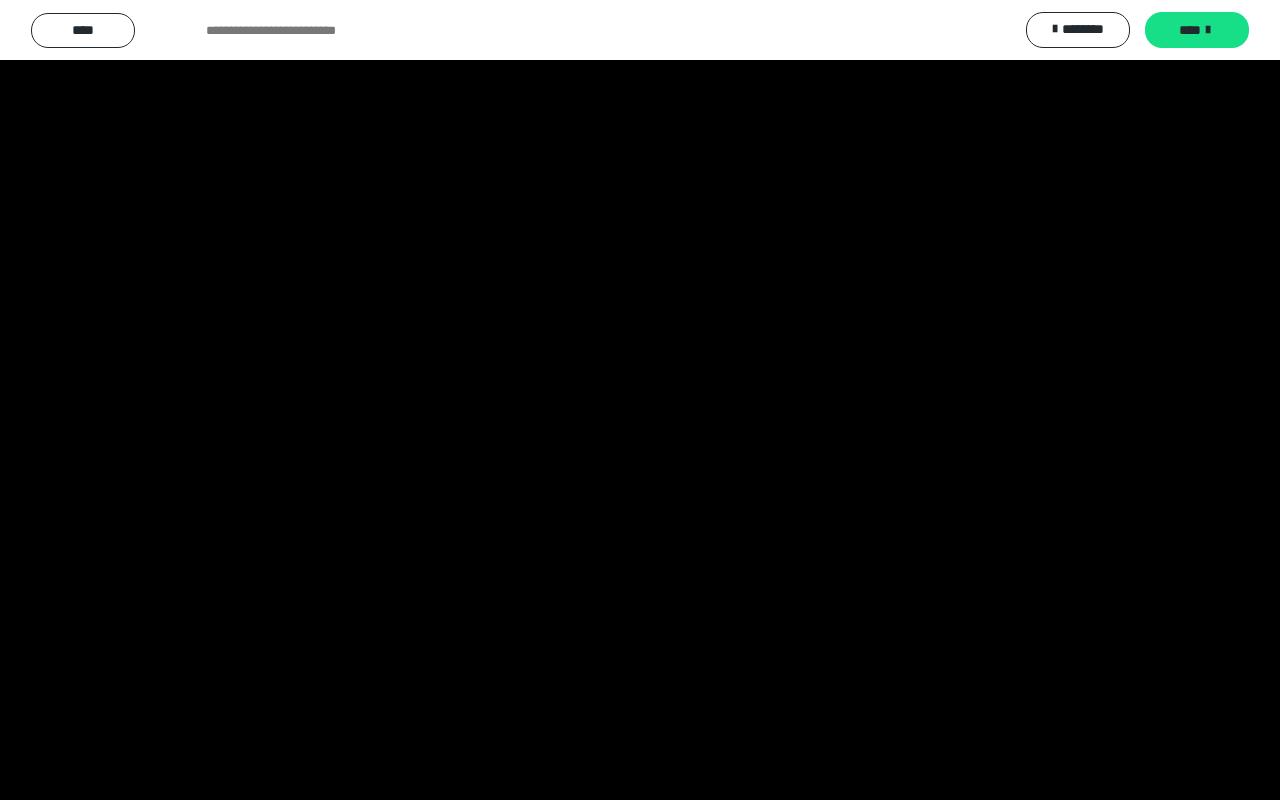 click at bounding box center (640, 400) 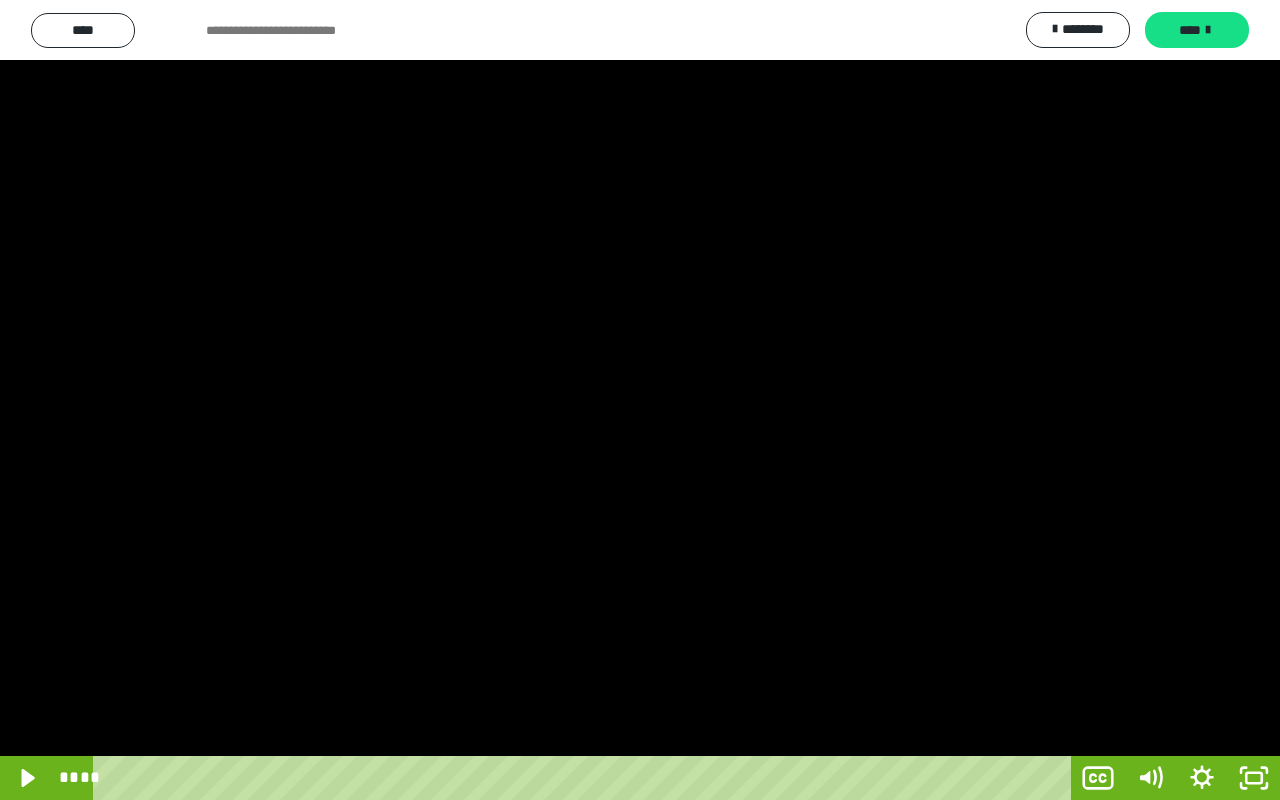 click at bounding box center (640, 400) 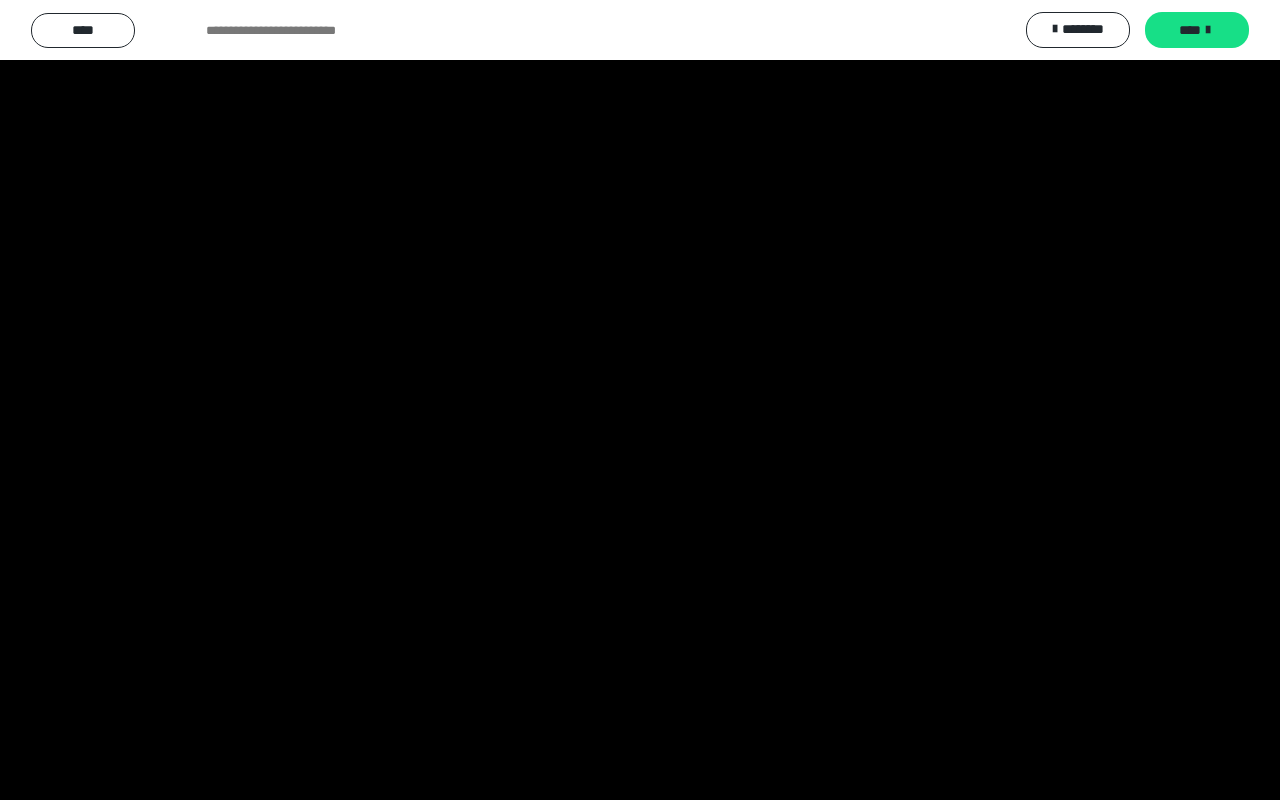 click at bounding box center [640, 400] 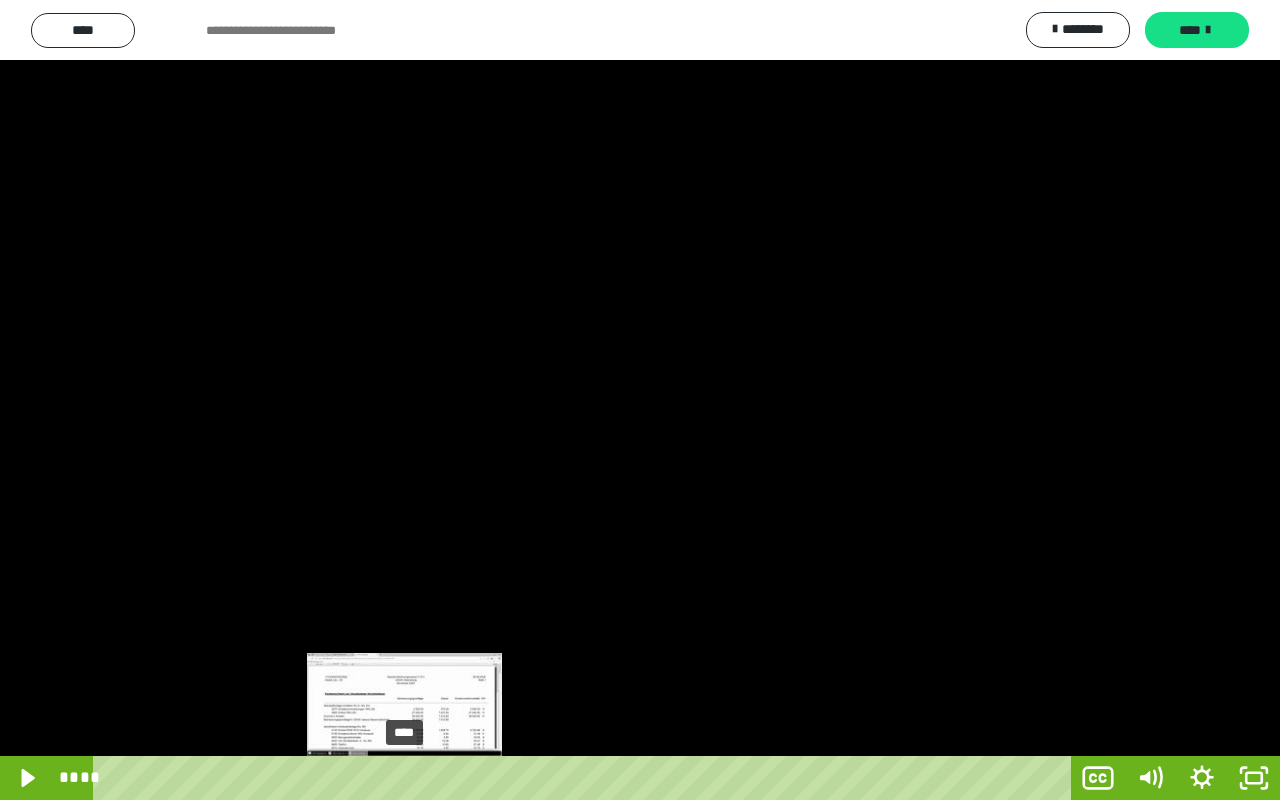 click on "****" at bounding box center (586, 778) 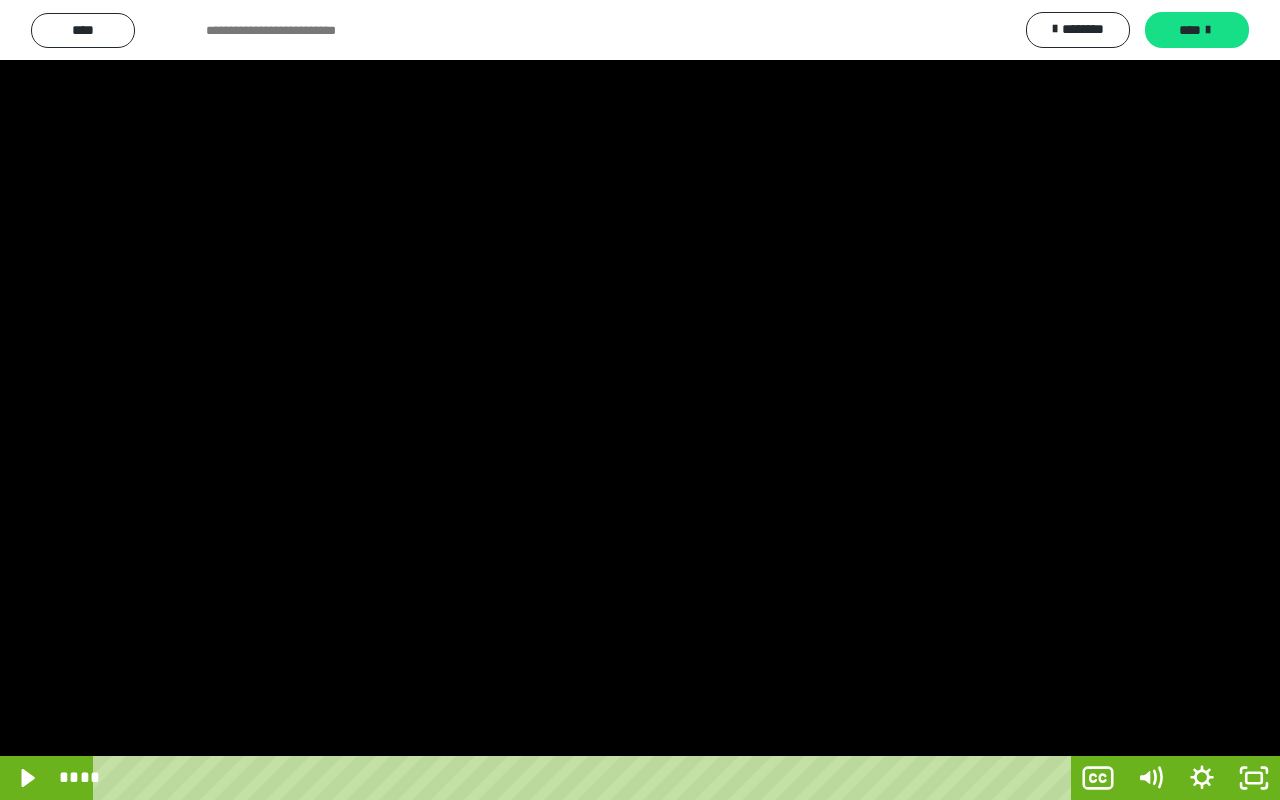 click at bounding box center [640, 400] 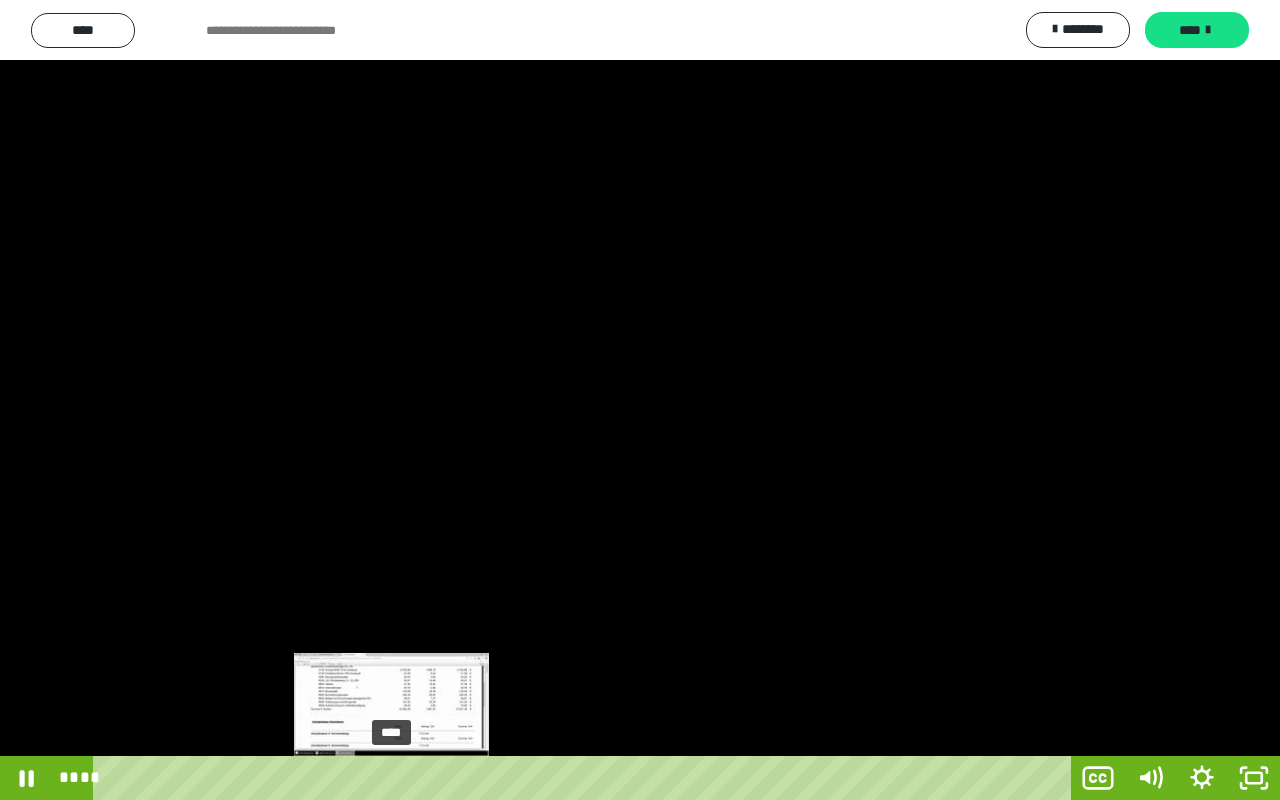 click on "****" at bounding box center (586, 778) 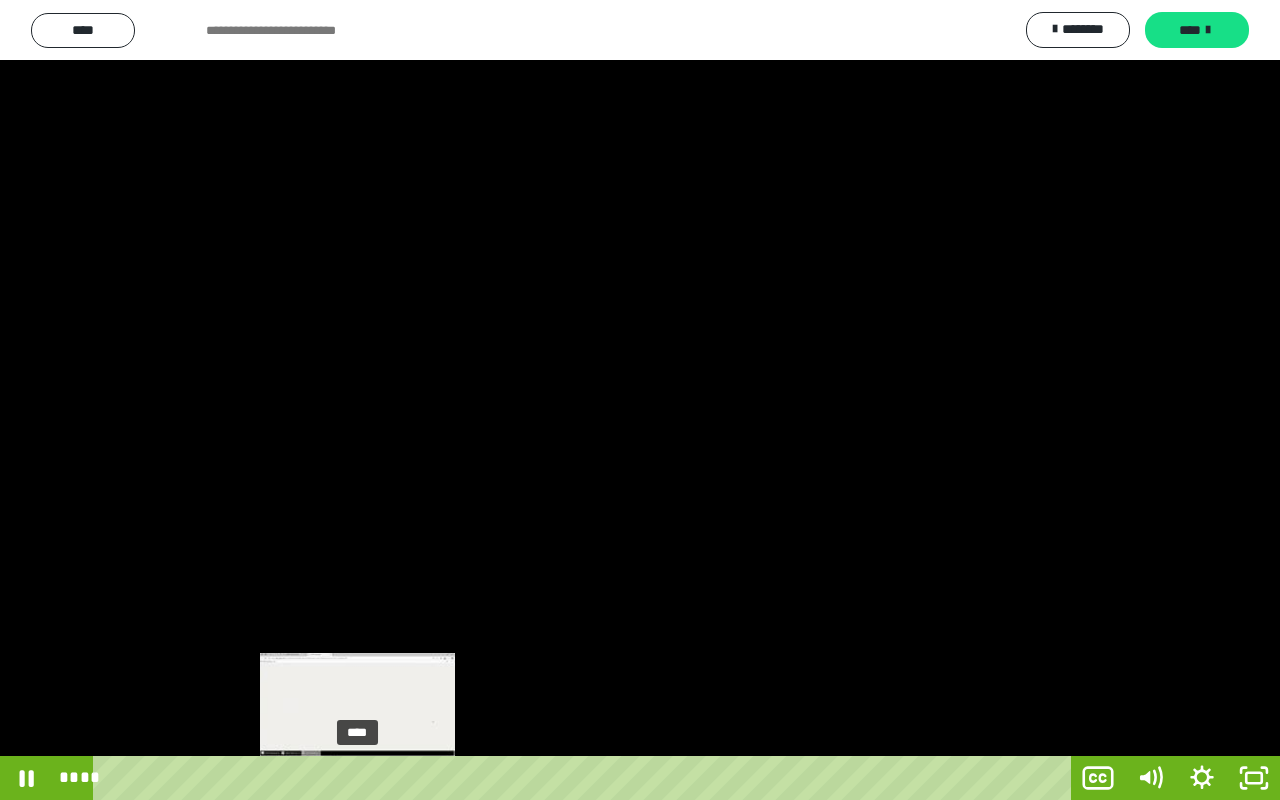 click on "****" at bounding box center [586, 778] 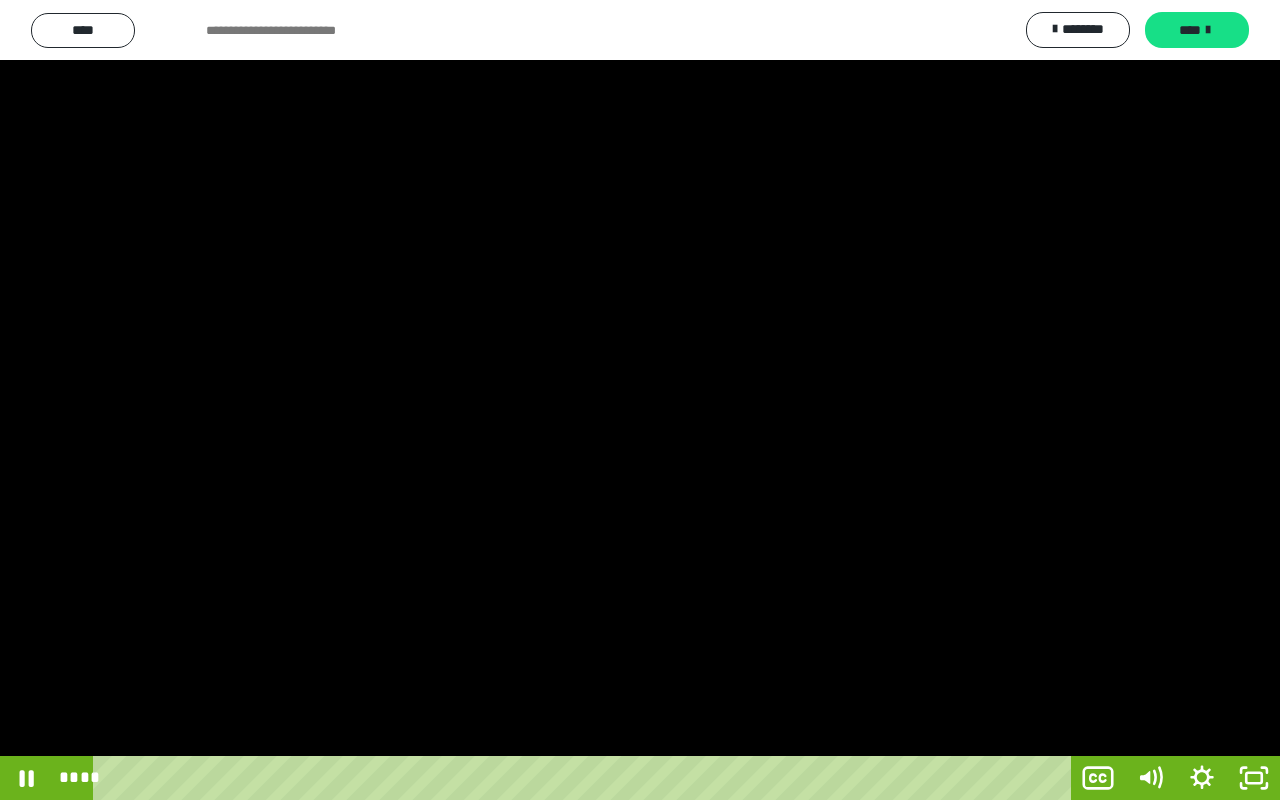 click at bounding box center (640, 400) 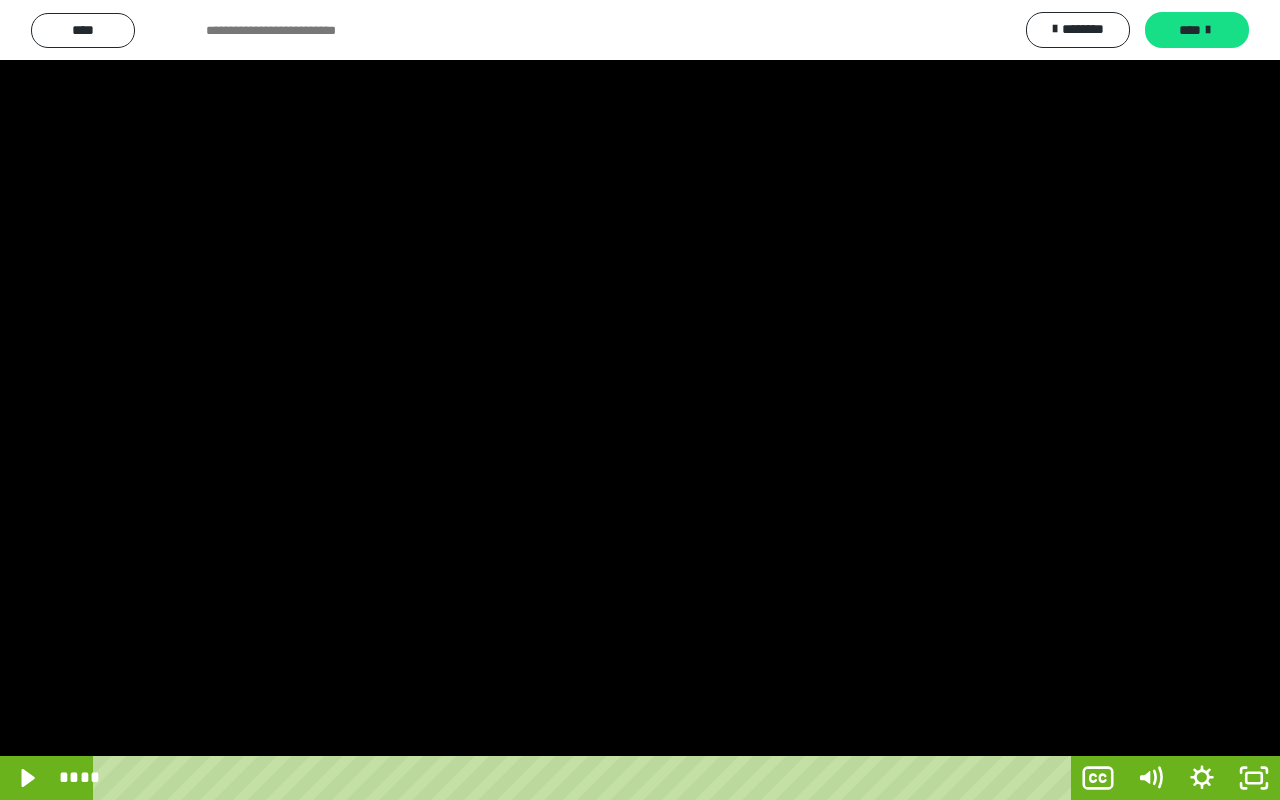 click at bounding box center [640, 400] 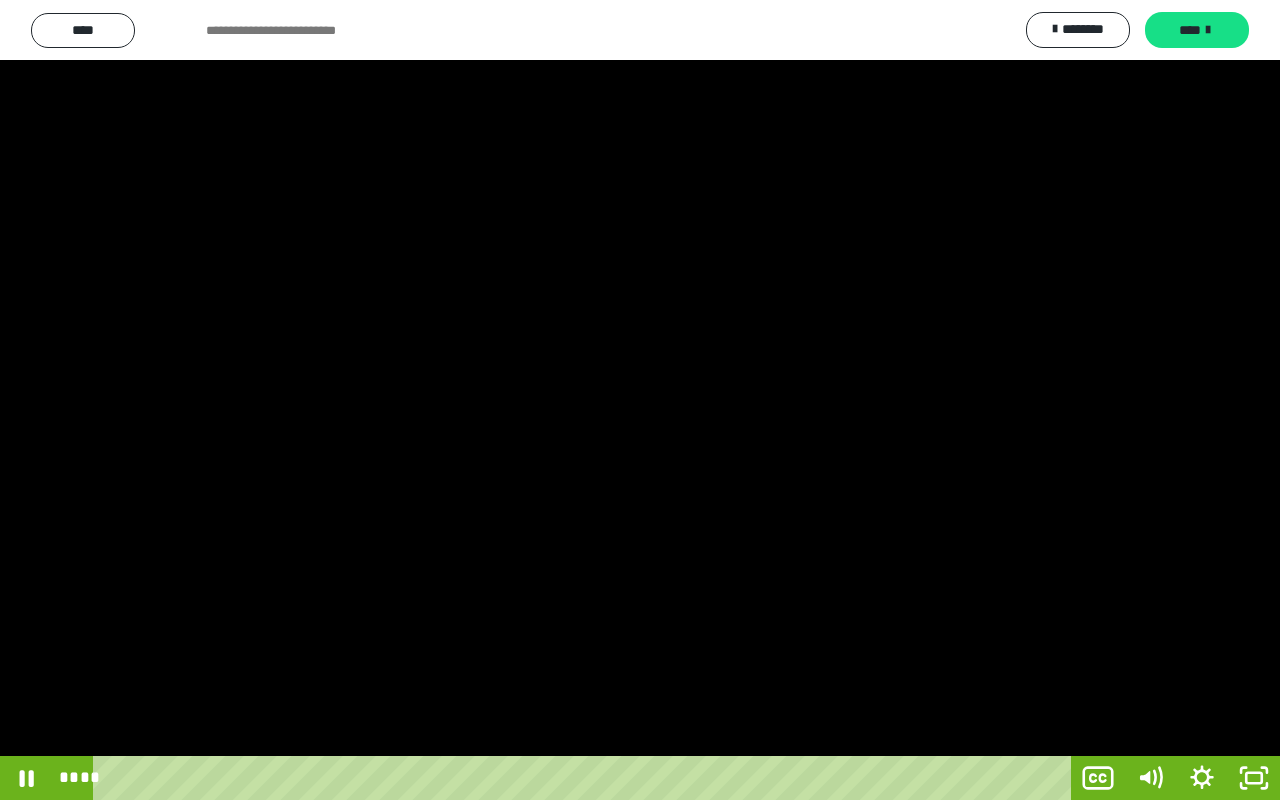 click at bounding box center (640, 400) 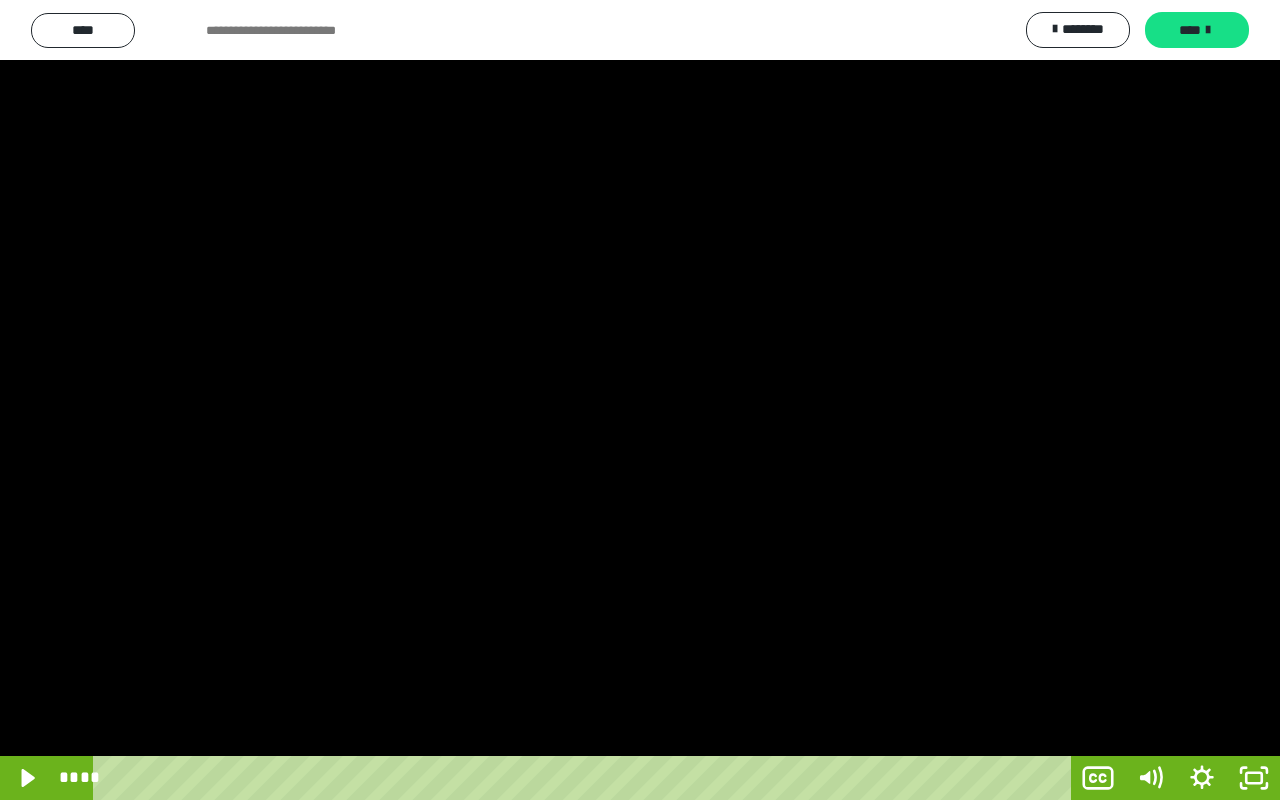 click at bounding box center (640, 400) 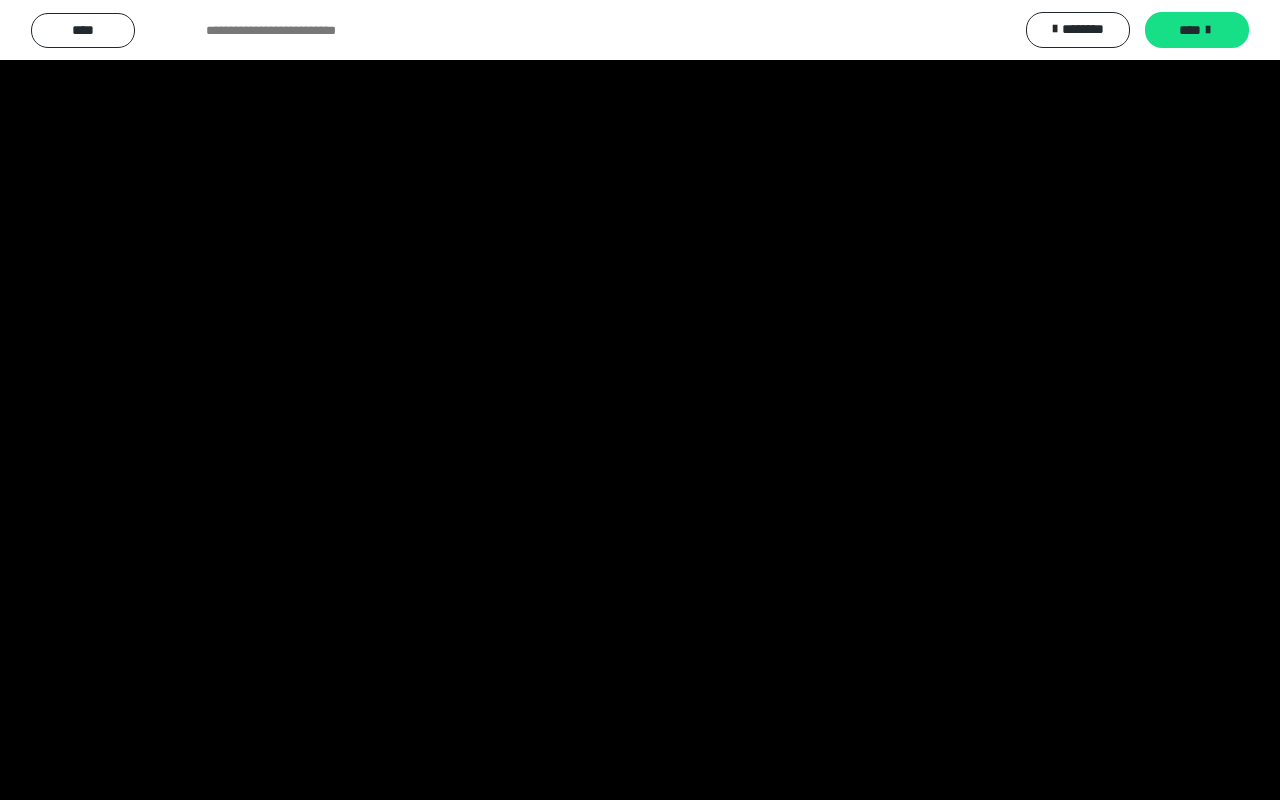 click at bounding box center [640, 400] 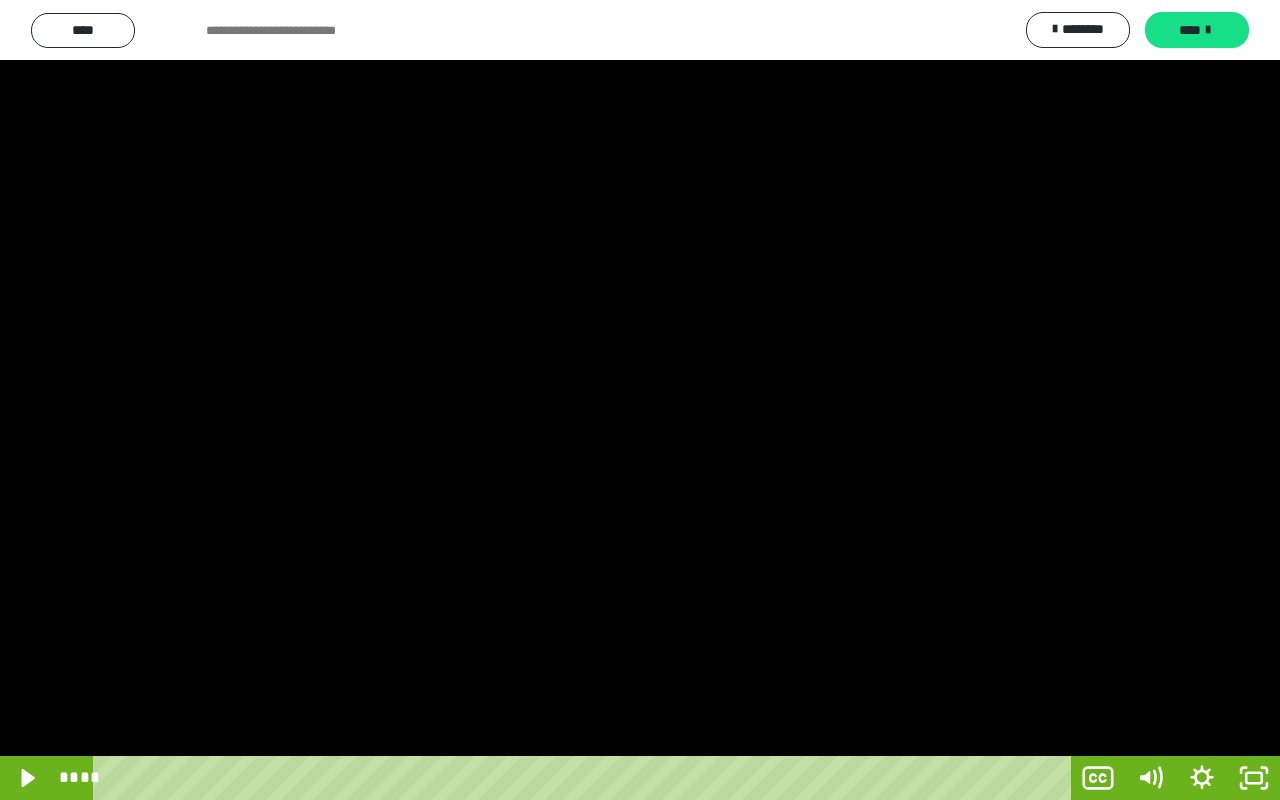 click at bounding box center (640, 400) 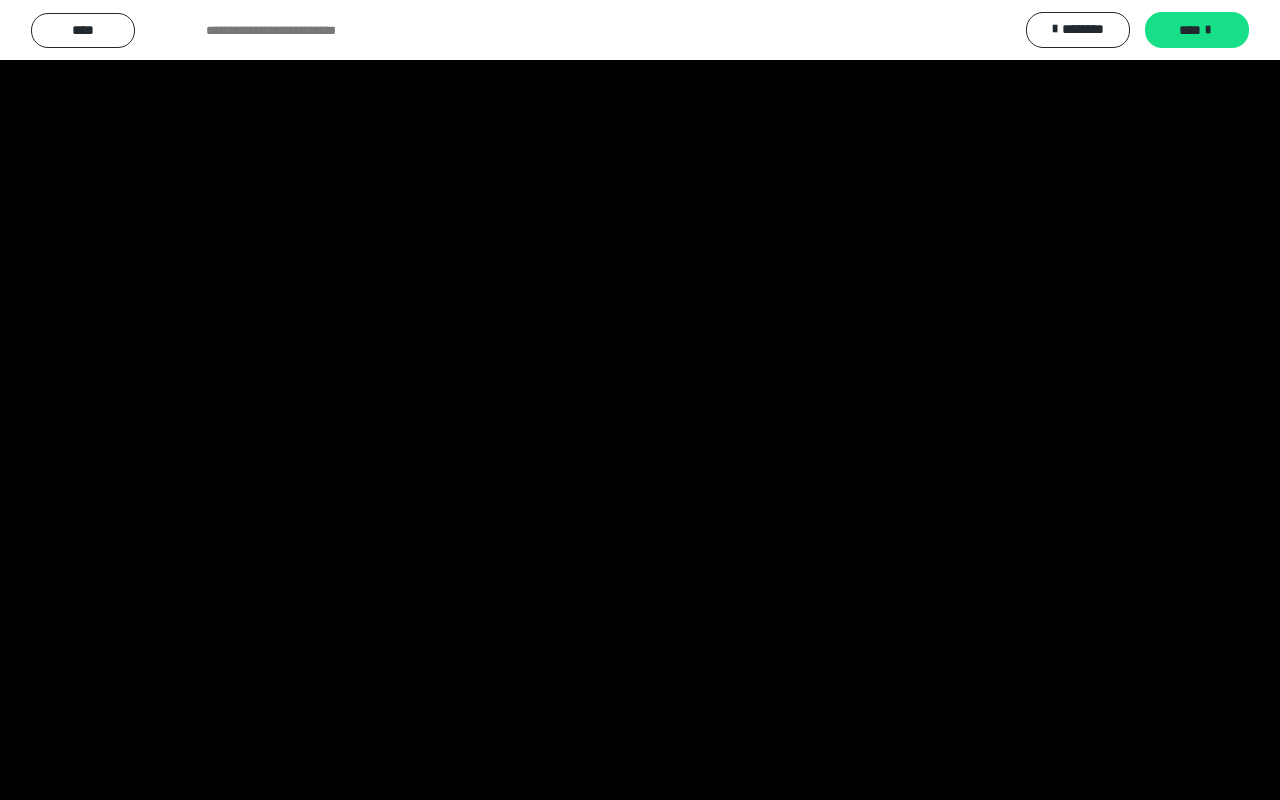 click at bounding box center (640, 400) 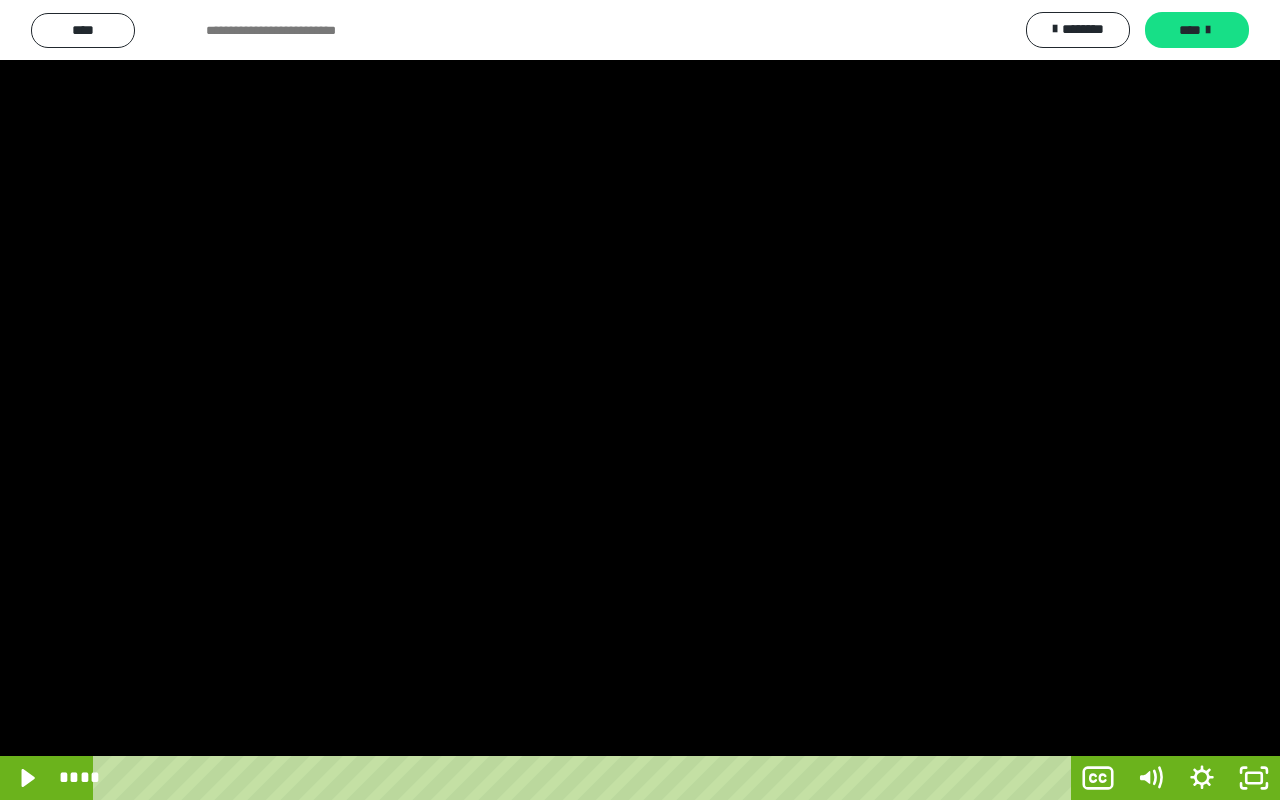 click at bounding box center (640, 400) 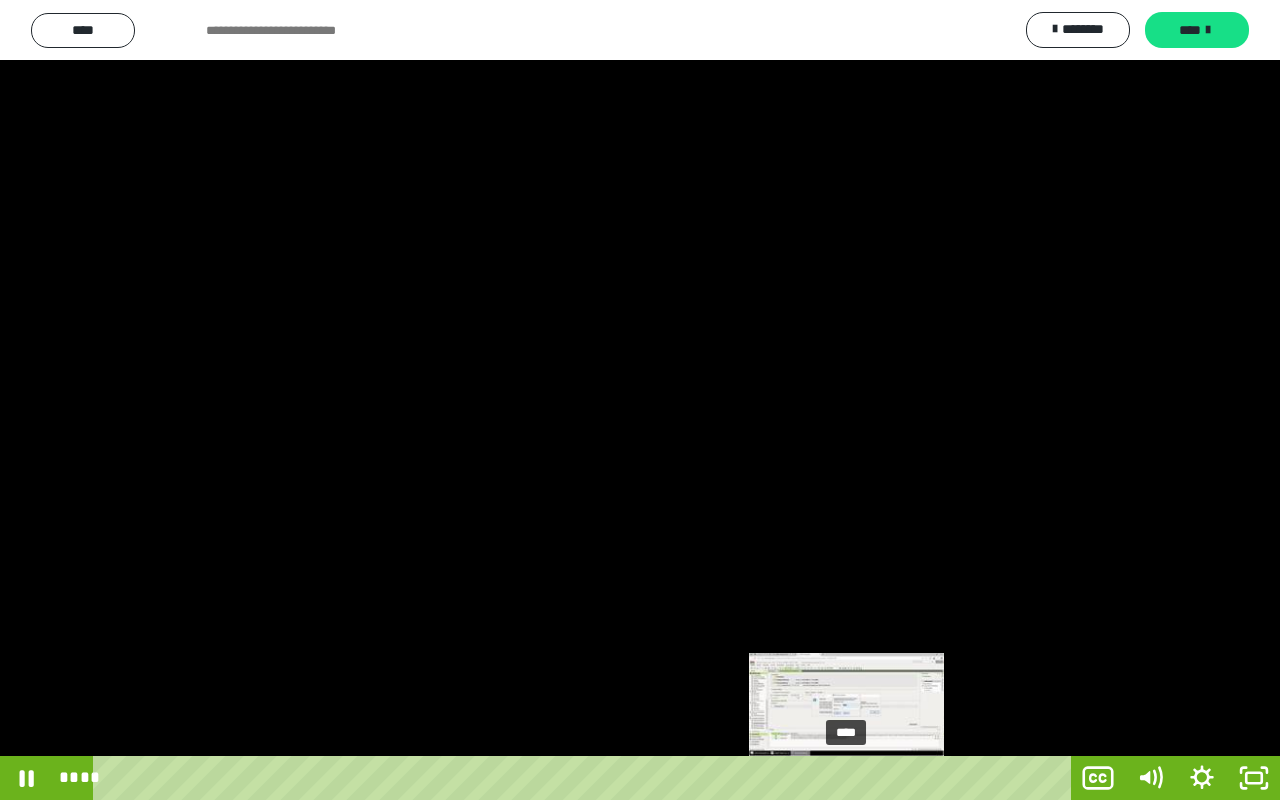 click on "****" at bounding box center (586, 778) 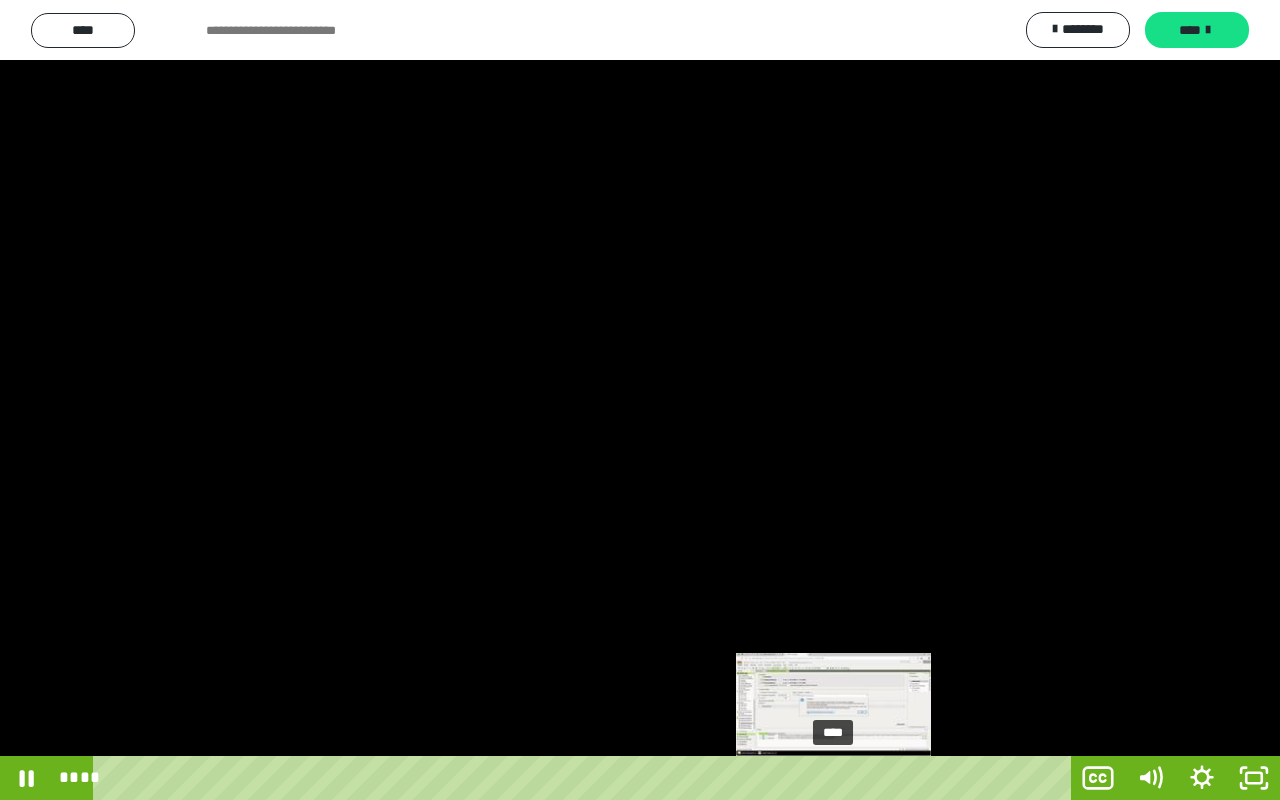 click on "****" at bounding box center [586, 778] 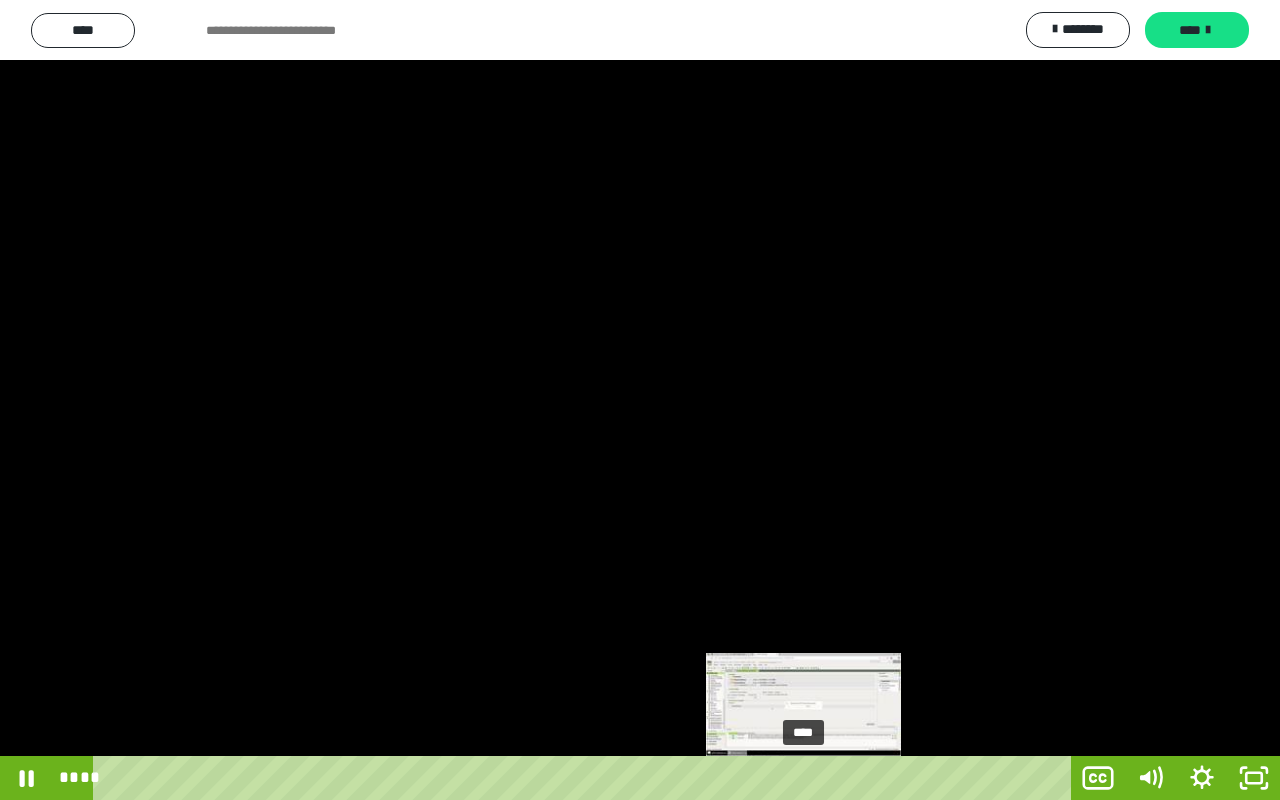 click on "****" at bounding box center [586, 778] 